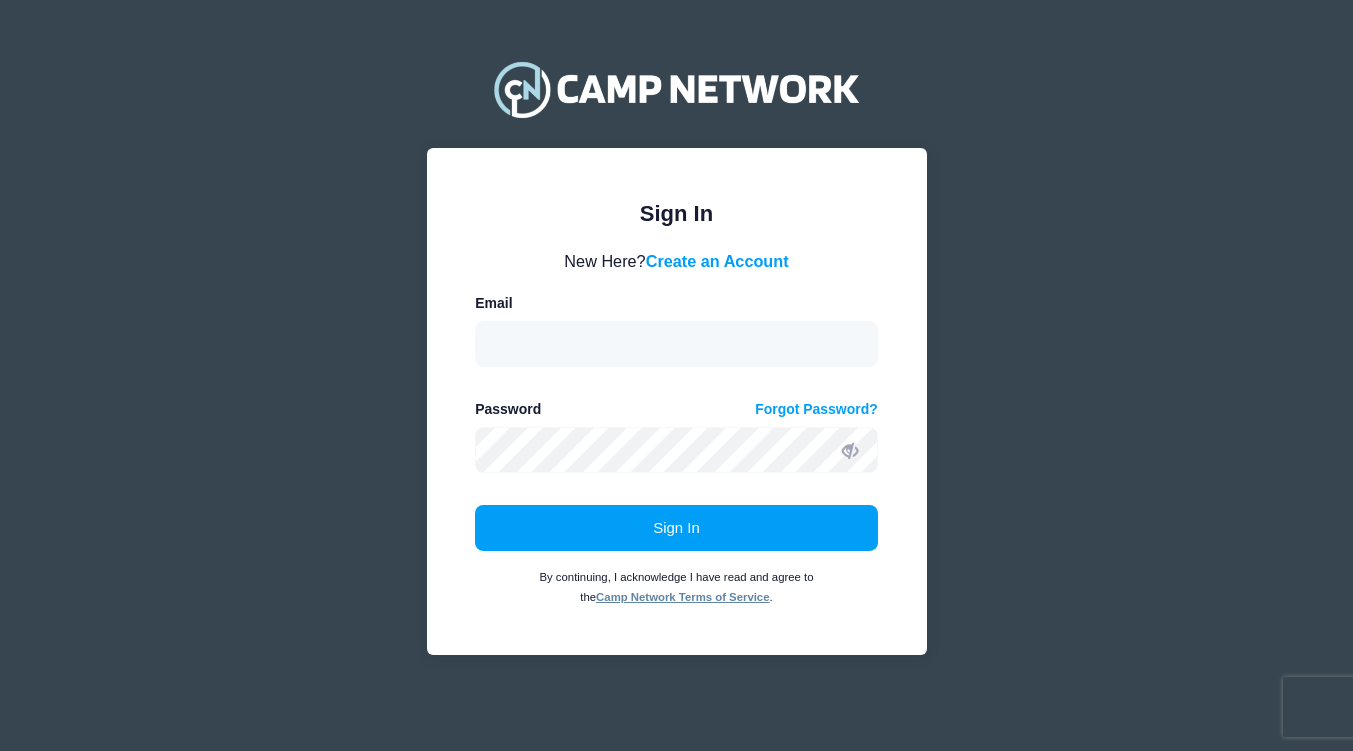 scroll, scrollTop: 0, scrollLeft: 0, axis: both 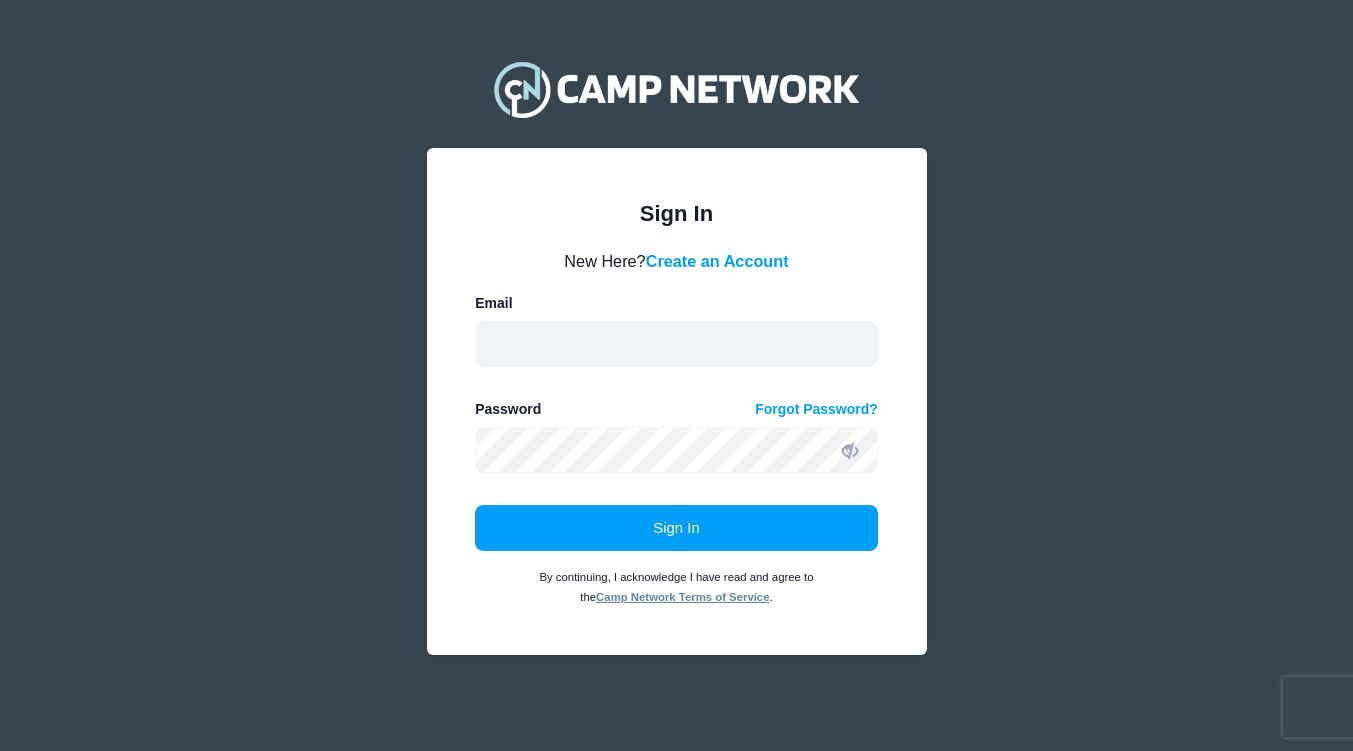 click at bounding box center [676, 344] 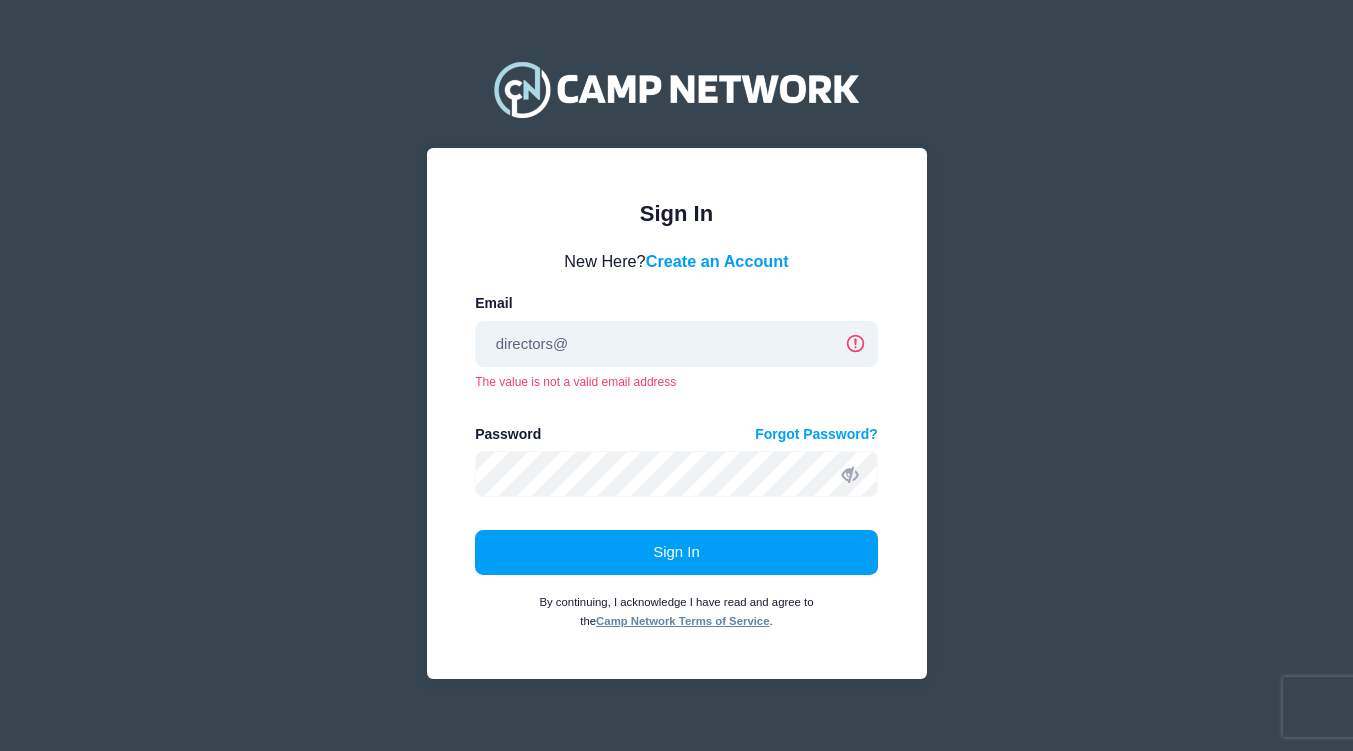 type on "directors@bluemountainxccamp.com" 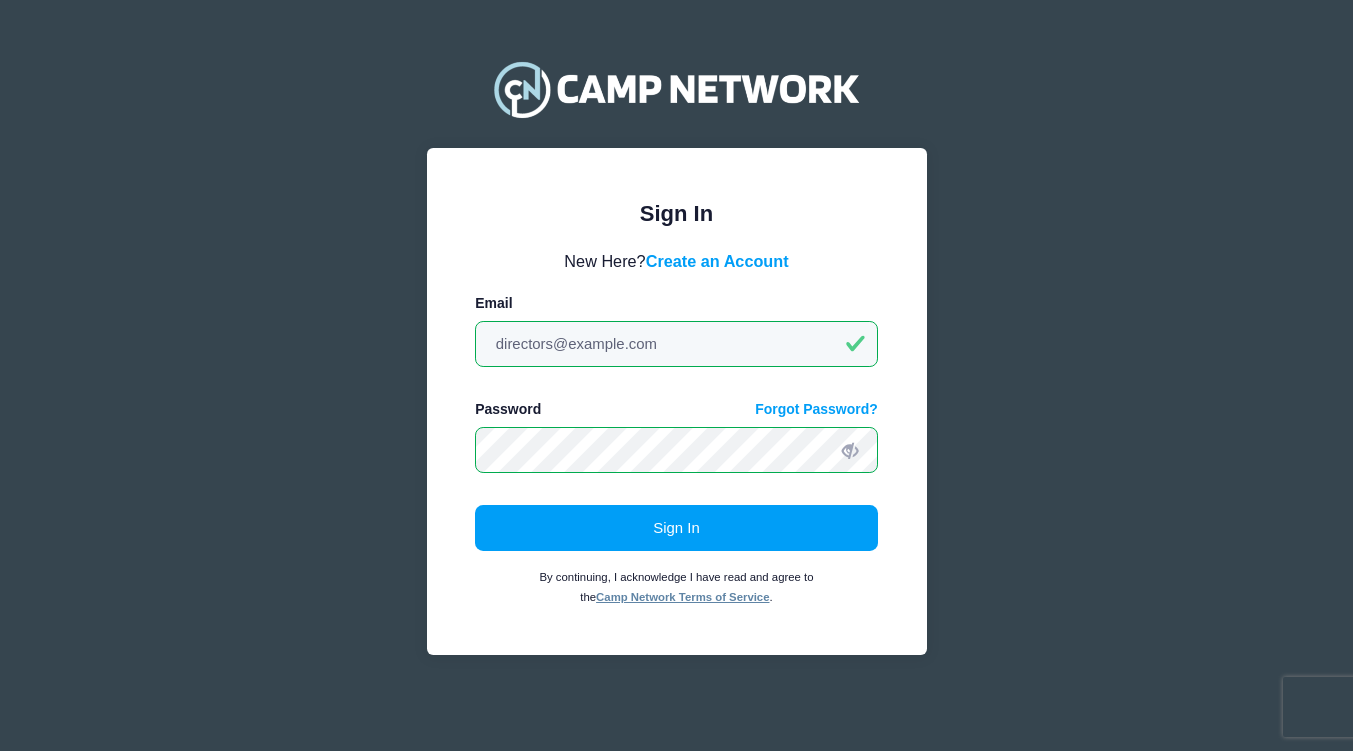 click on "Sign In" at bounding box center (676, 528) 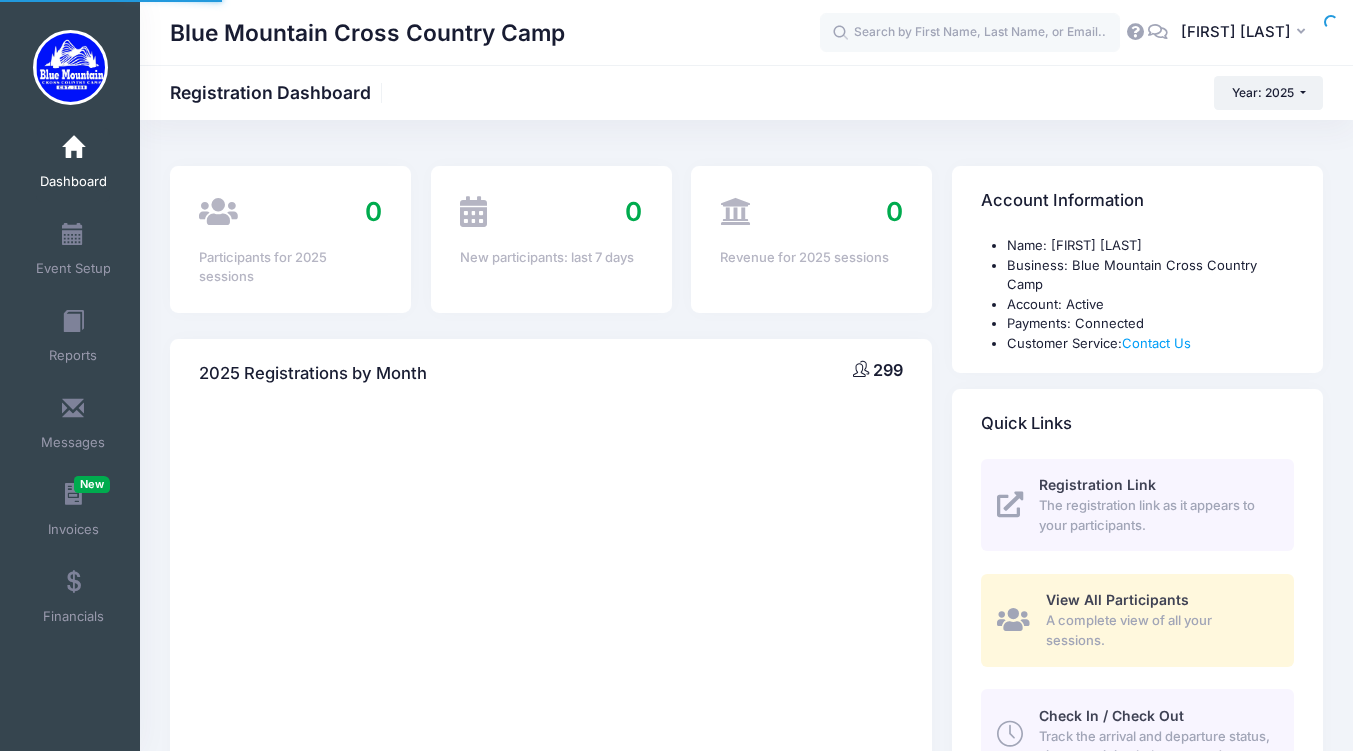 scroll, scrollTop: 0, scrollLeft: 0, axis: both 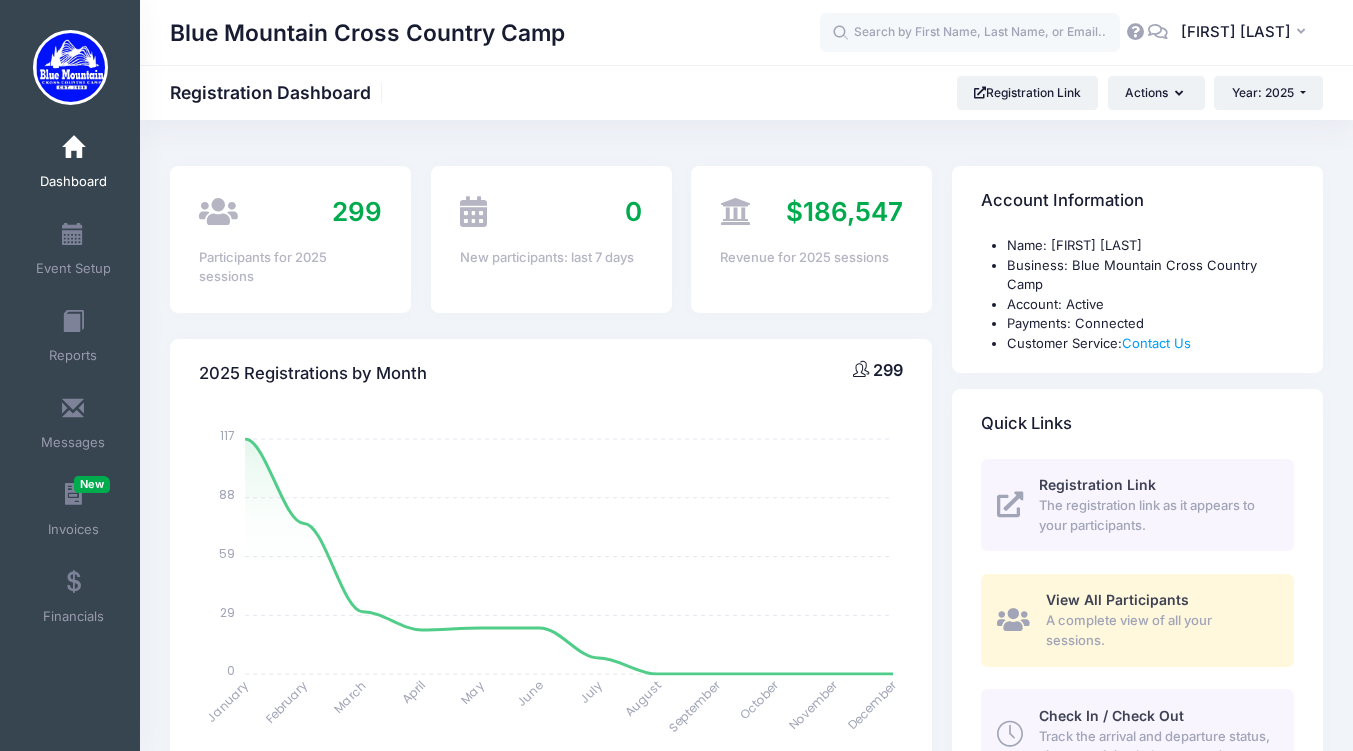 click on "Messages" at bounding box center [73, 426] 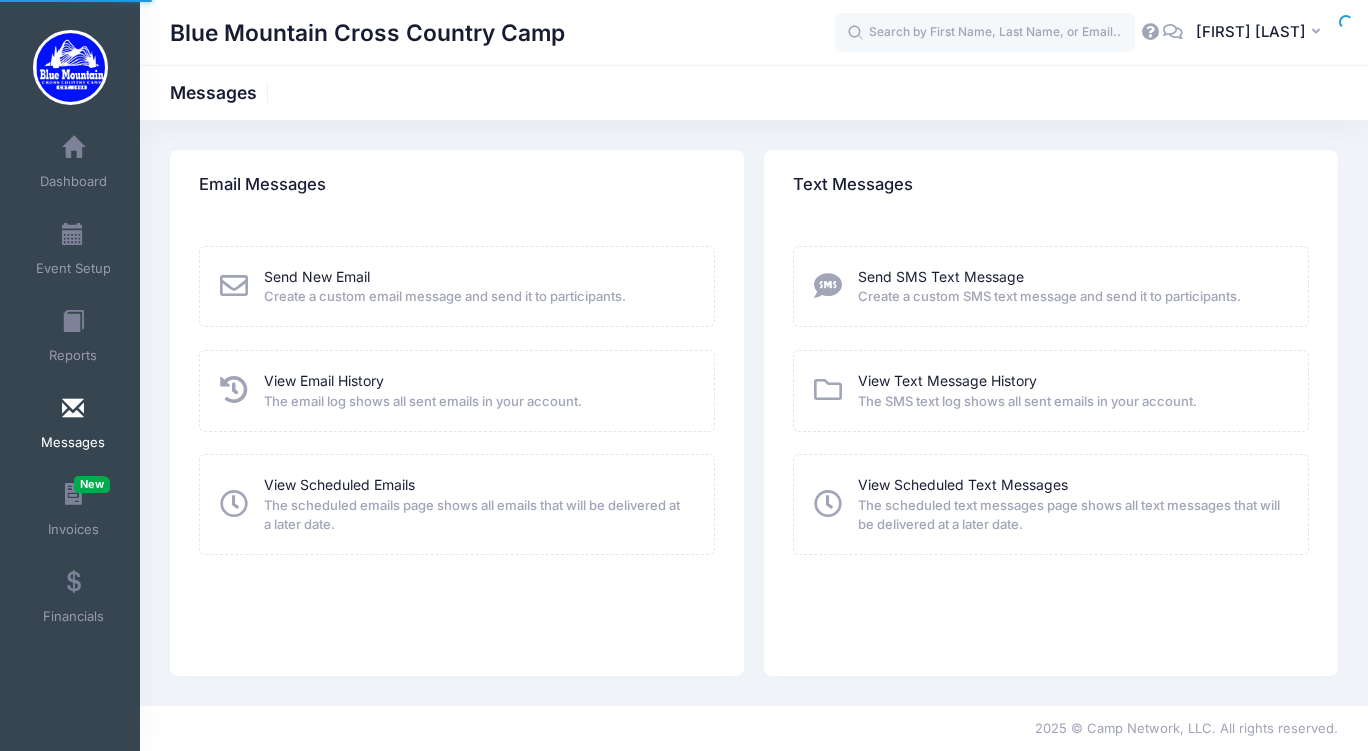 scroll, scrollTop: 0, scrollLeft: 0, axis: both 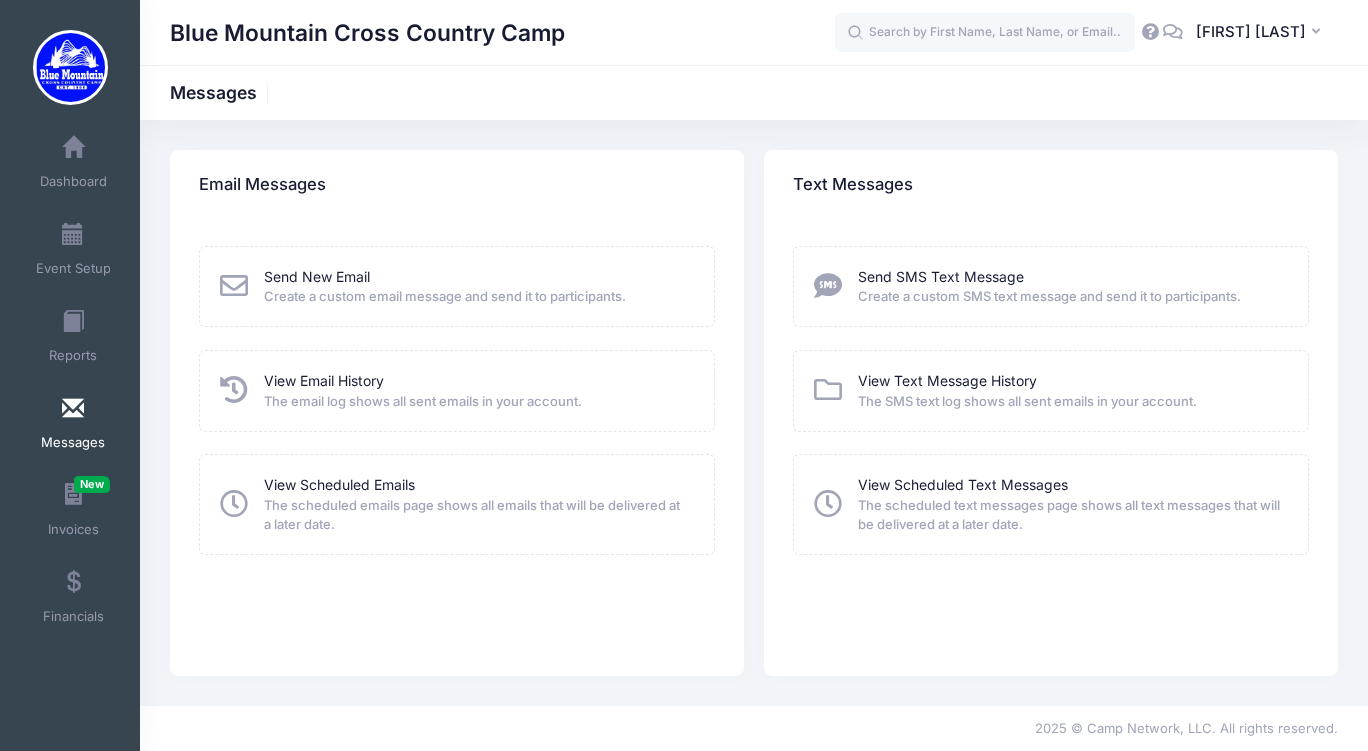 click on "Send SMS Text Message Create a custom SMS text message and send it to participants." at bounding box center (1031, 287) 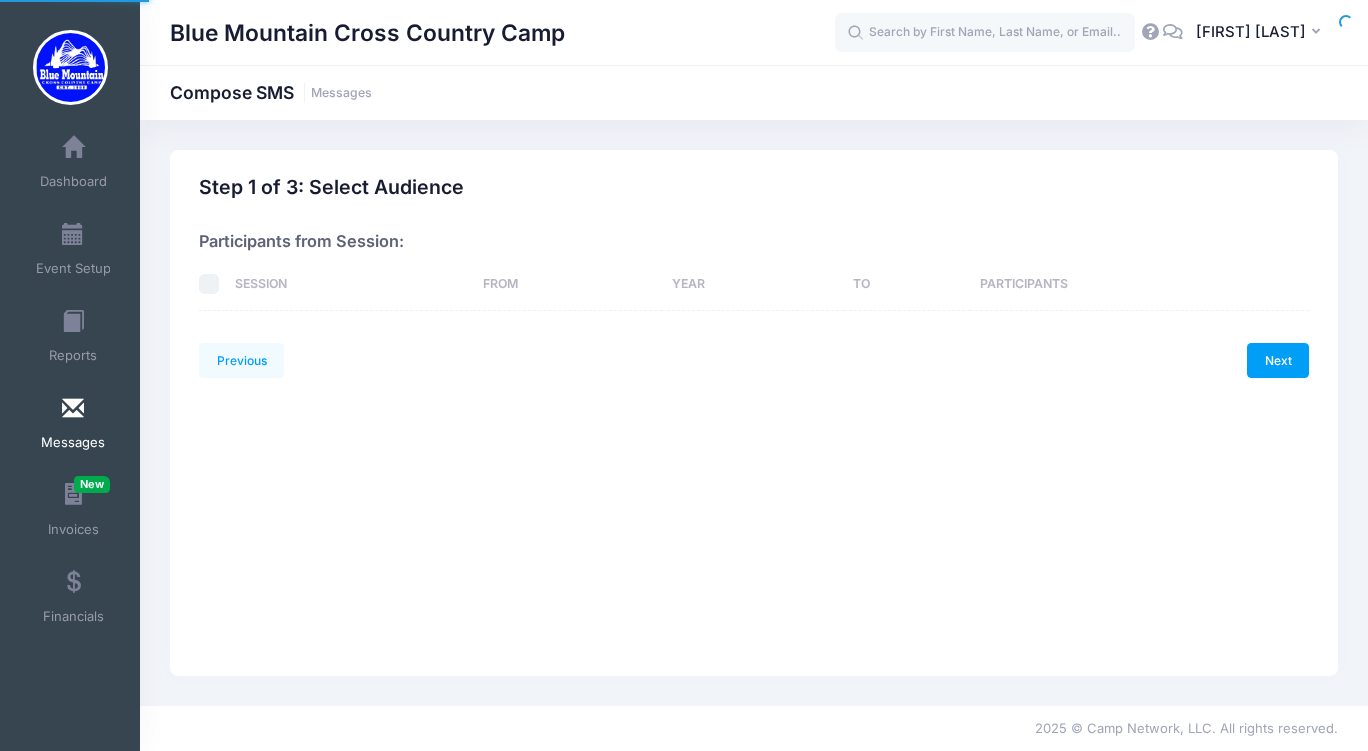 scroll, scrollTop: 0, scrollLeft: 0, axis: both 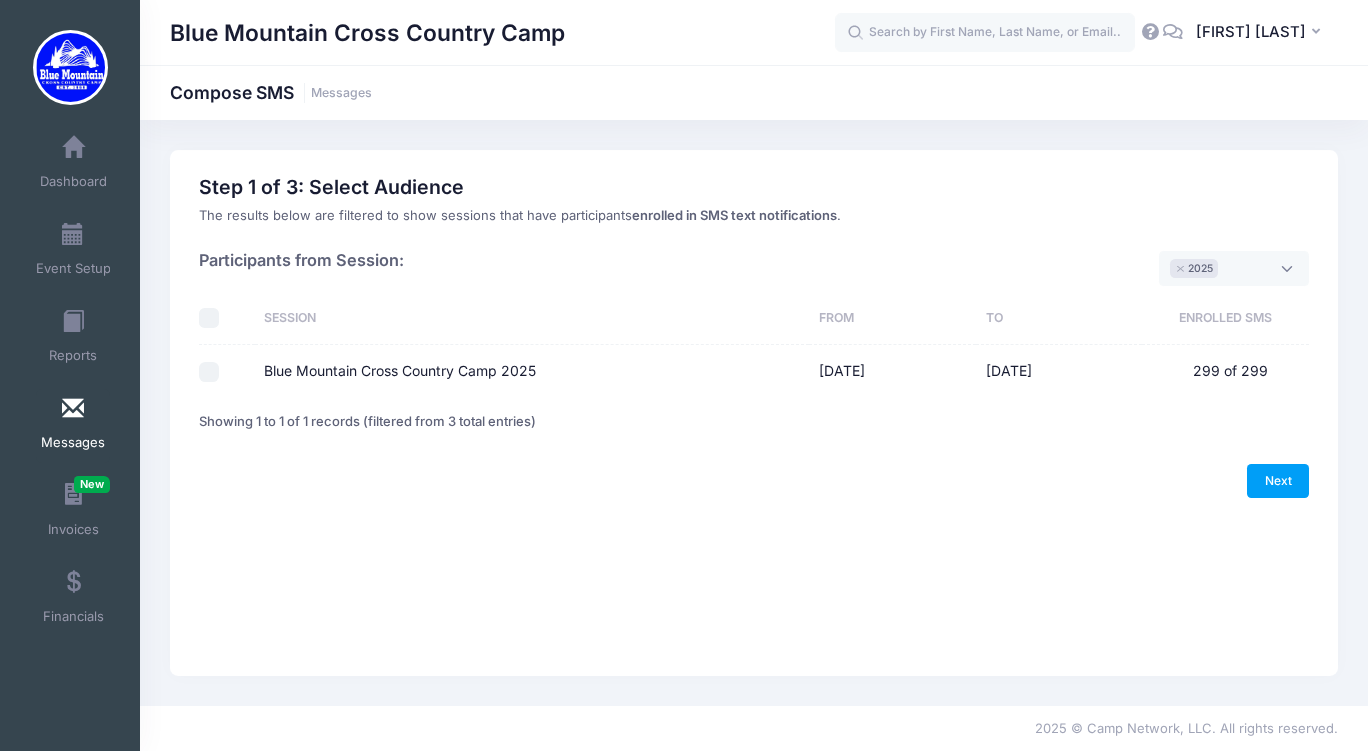 click on "Blue Mountain Cross Country Camp 2025" at bounding box center [209, 372] 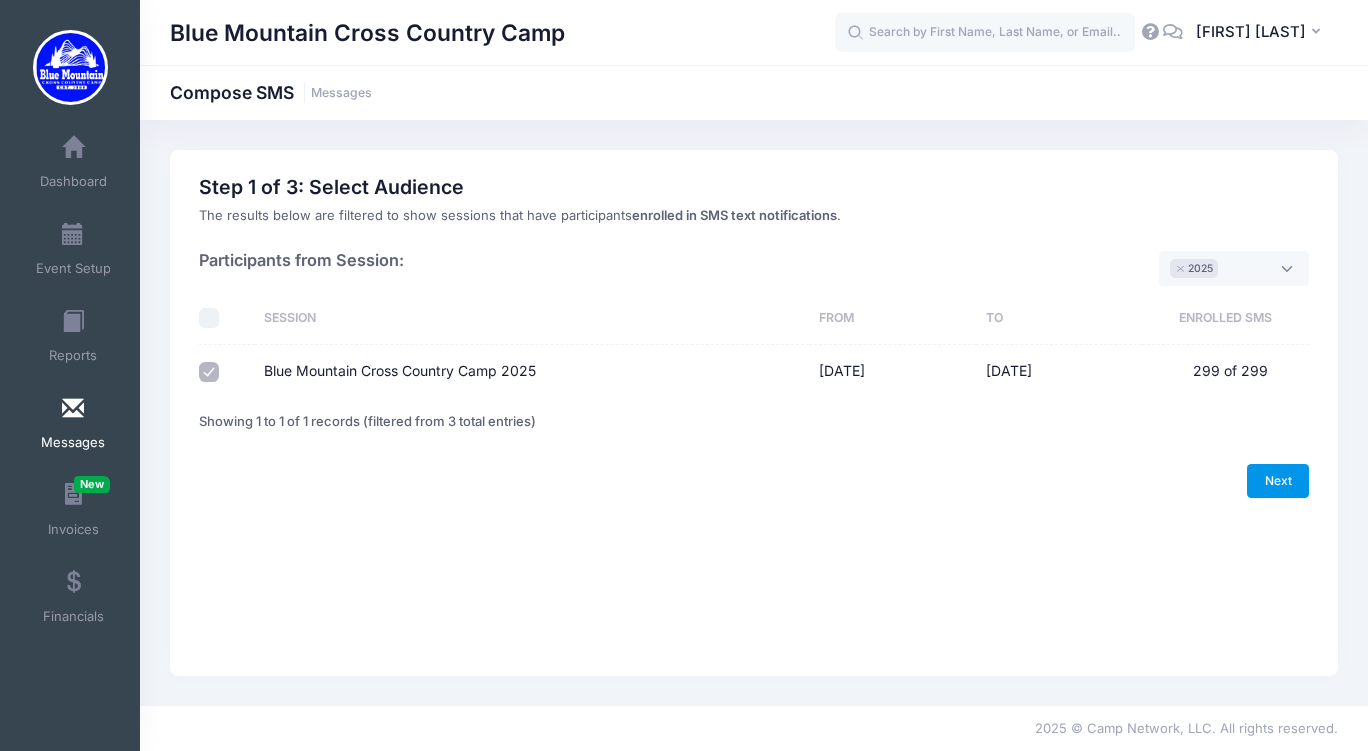 click on "Next" at bounding box center (1278, 481) 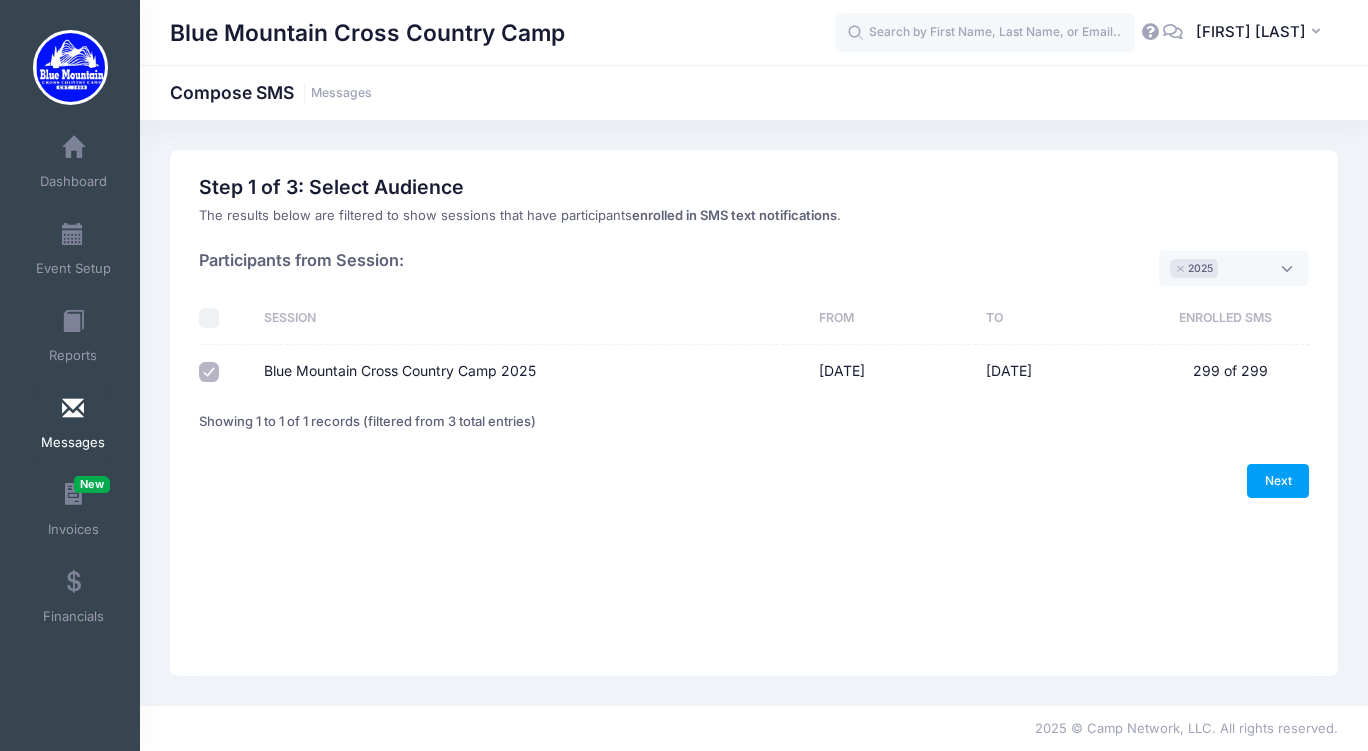 select on "50" 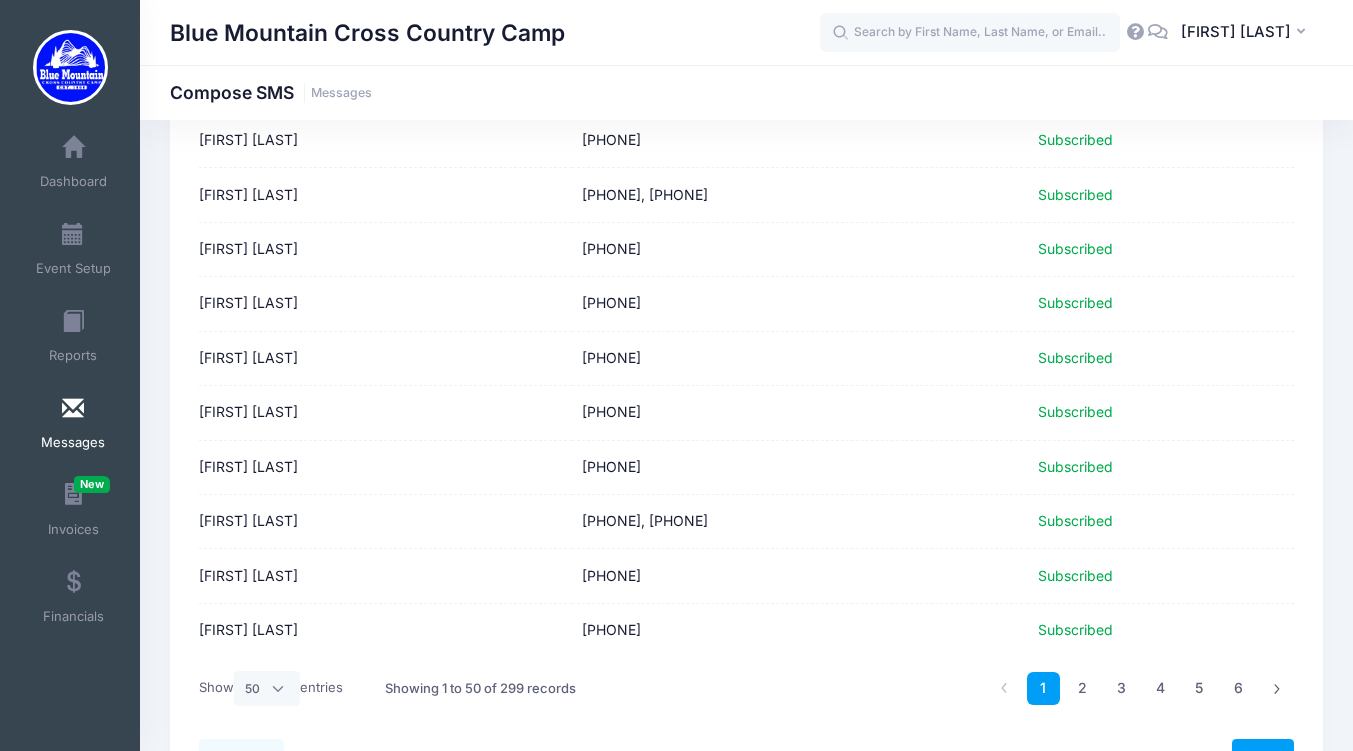 scroll, scrollTop: 2487, scrollLeft: 0, axis: vertical 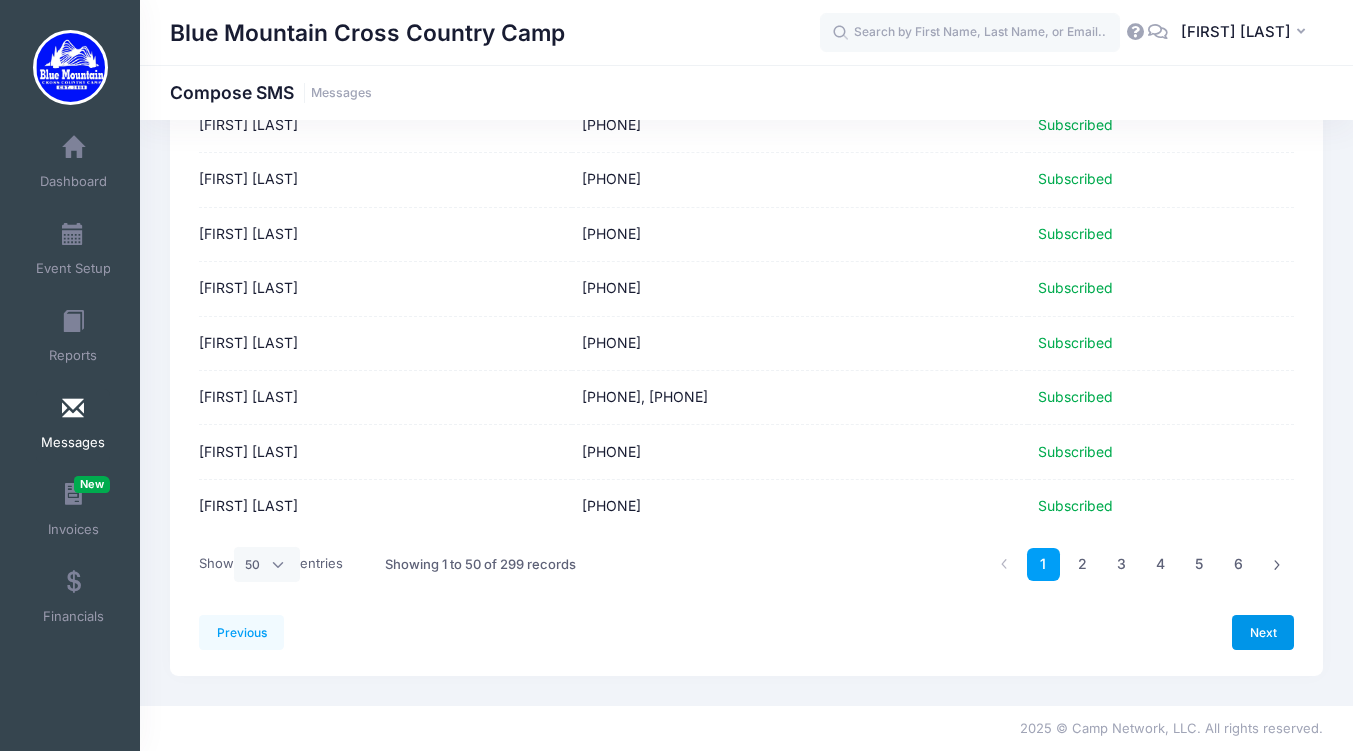 click on "Next" at bounding box center [1263, 632] 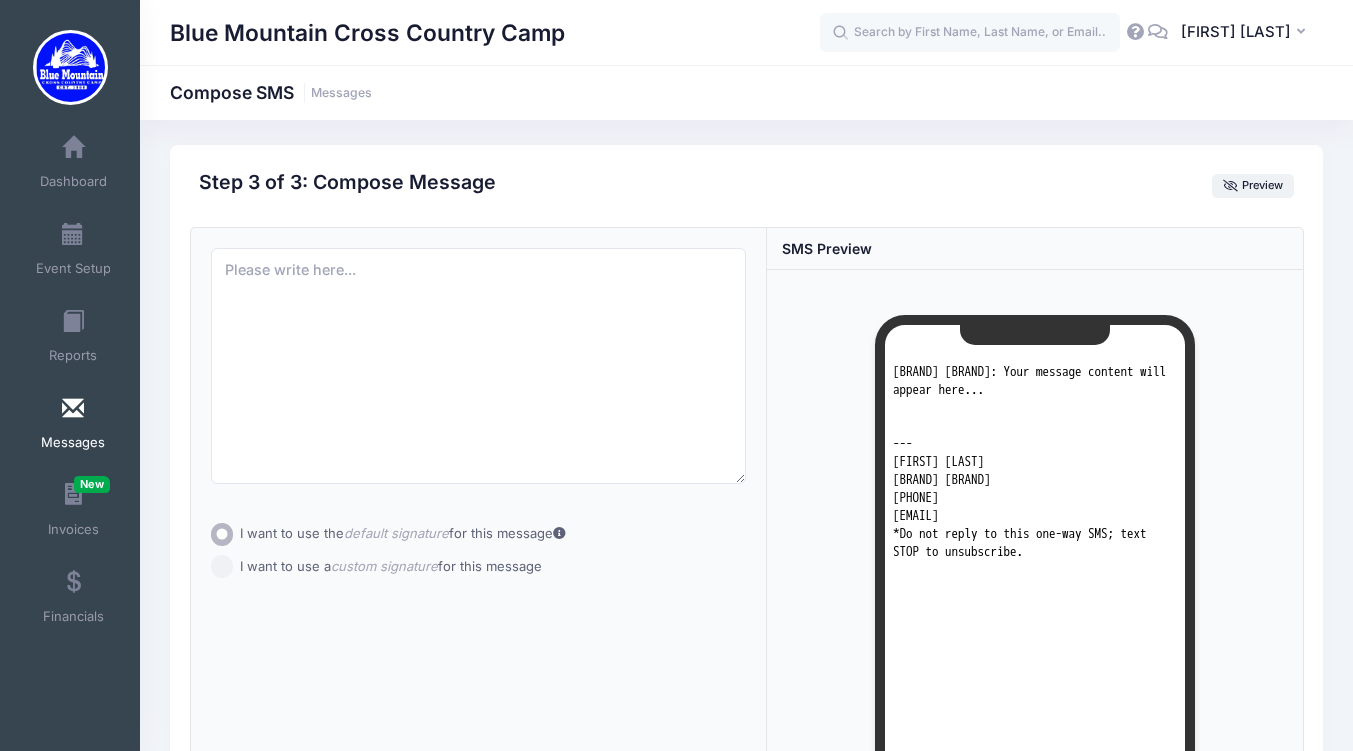 scroll, scrollTop: 0, scrollLeft: 0, axis: both 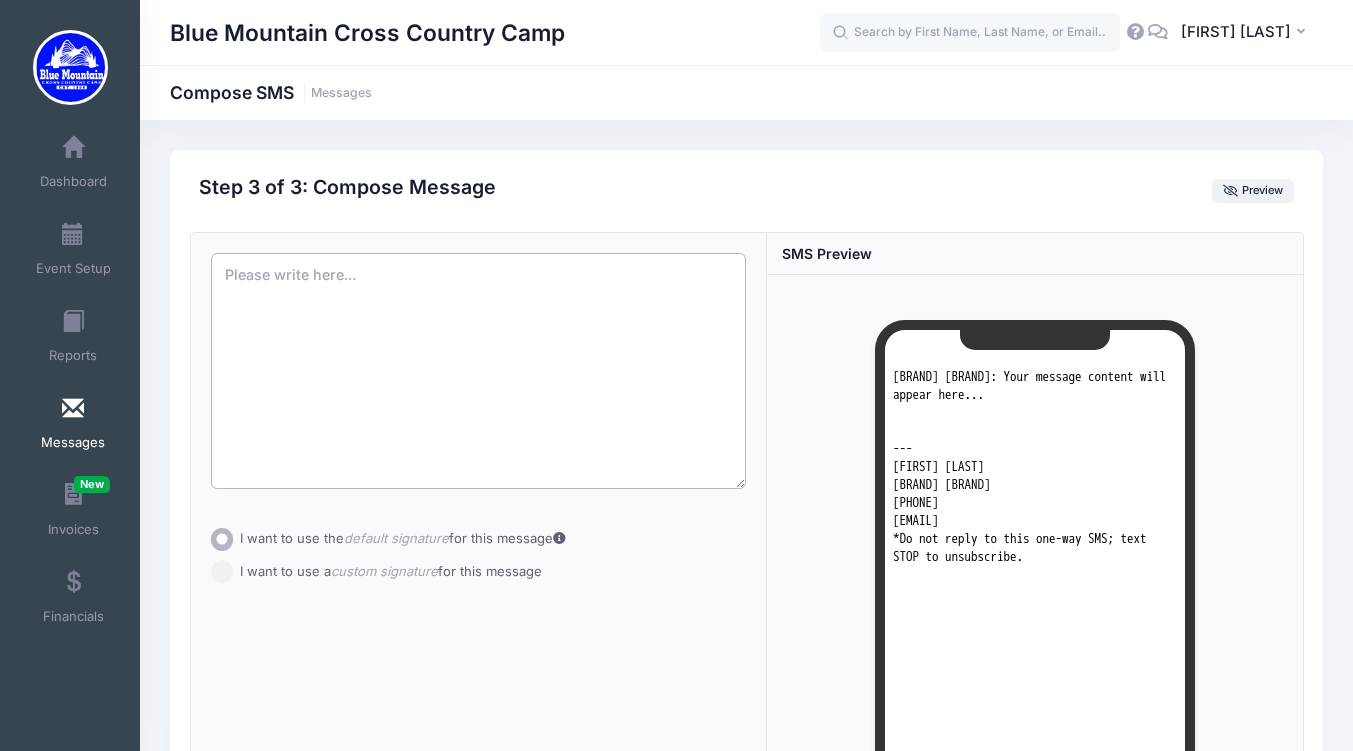 click at bounding box center (479, 371) 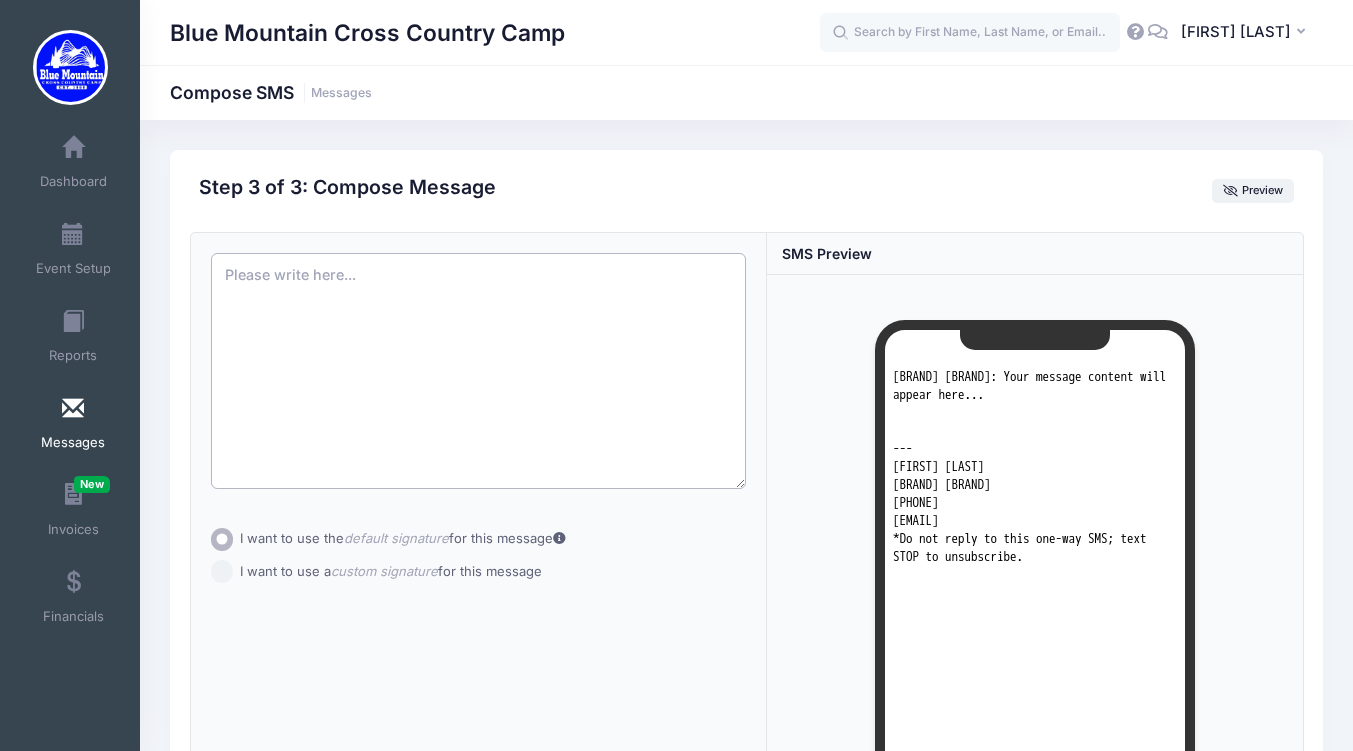 paste on "Hello BMXC Families: this is the THIRD text to all families to let you know about another important update.  If you missed an earlier text don’t worry, ALL AVAILABLE INFO is always on the info hub for 2025 - please read everything at https://bluemountainxccamp.com/2025.html and bookmark the page.  The password for the info hub is 2025.  We also sent an email to the email address you used during registration (check your spam folder). Campers- please complete the pre-camp survey before August 5th!" 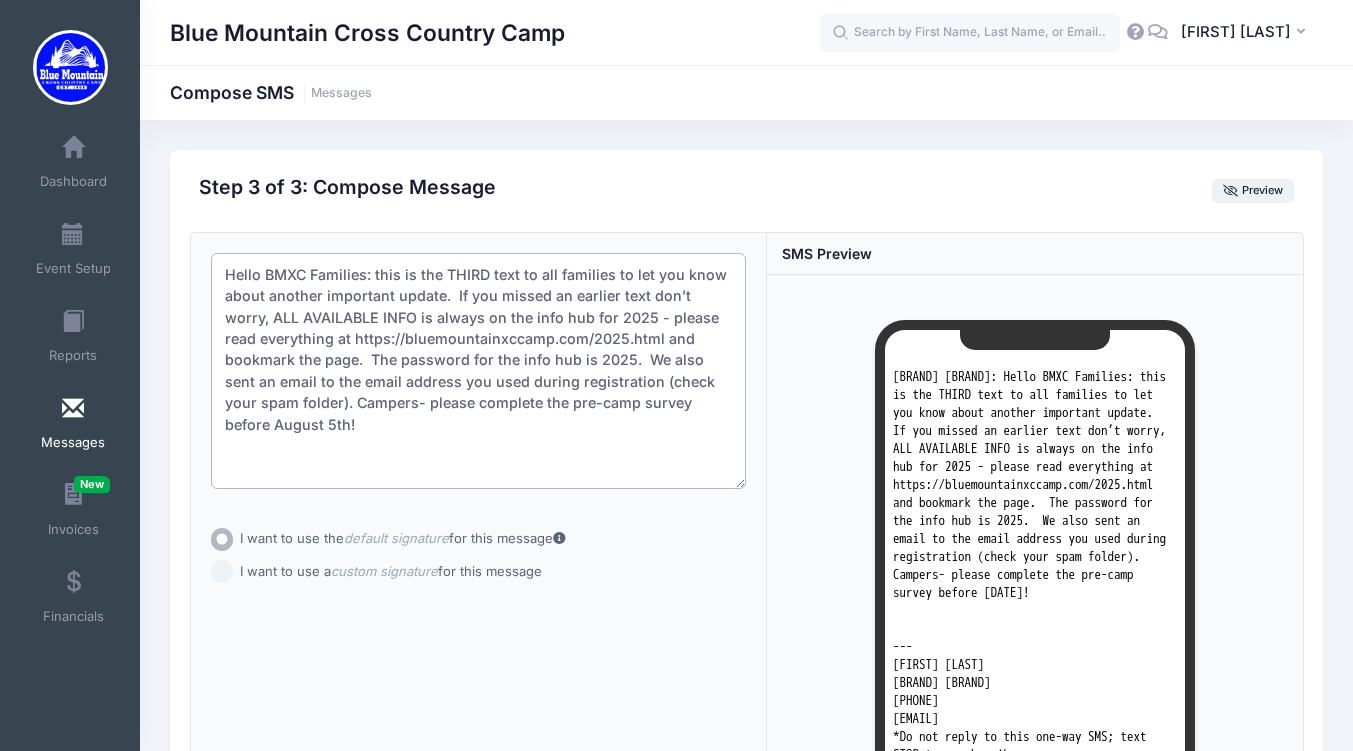 click on "Hello BMXC Families: this is the THIRD text to all families to let you know about another important update.  If you missed an earlier text don’t worry, ALL AVAILABLE INFO is always on the info hub for 2025 - please read everything at https://bluemountainxccamp.com/2025.html and bookmark the page.  The password for the info hub is 2025.  We also sent an email to the email address you used during registration (check your spam folder). Campers- please complete the pre-camp survey before August 5th!" at bounding box center (479, 371) 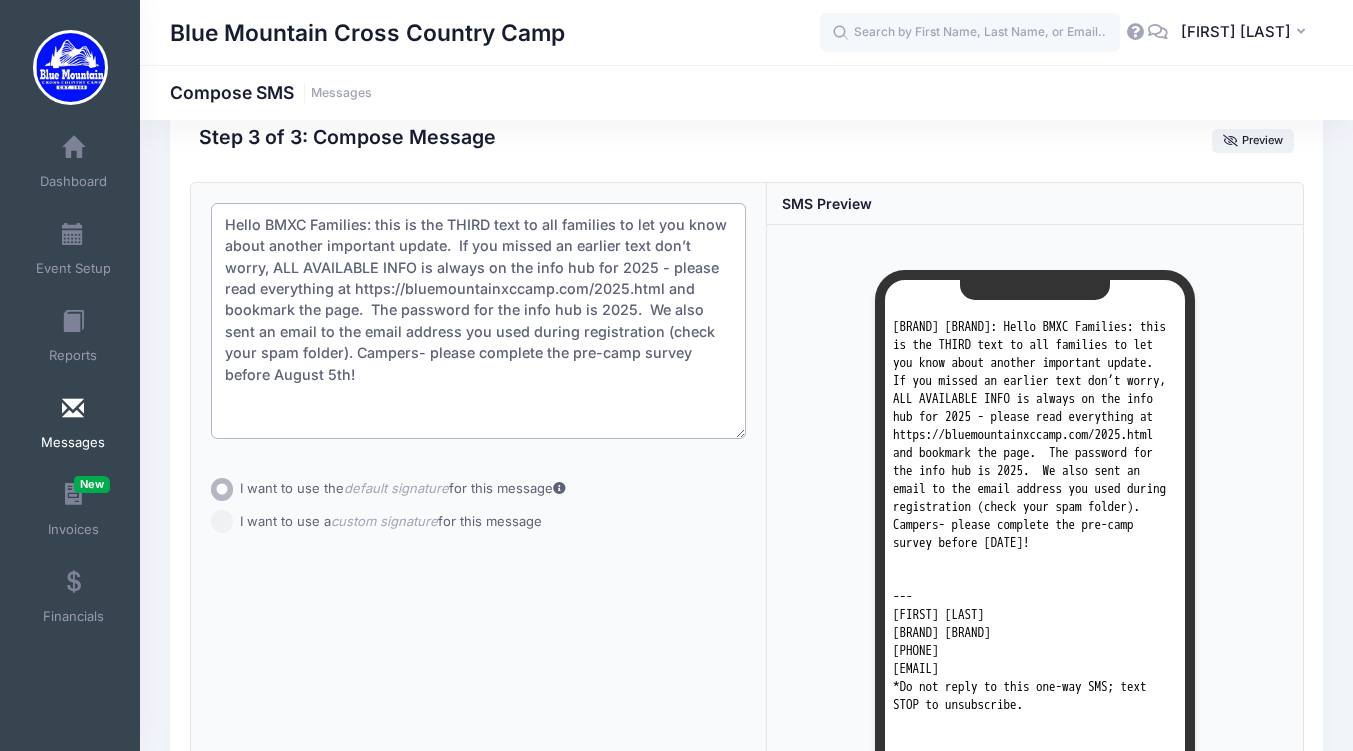 scroll, scrollTop: 0, scrollLeft: 0, axis: both 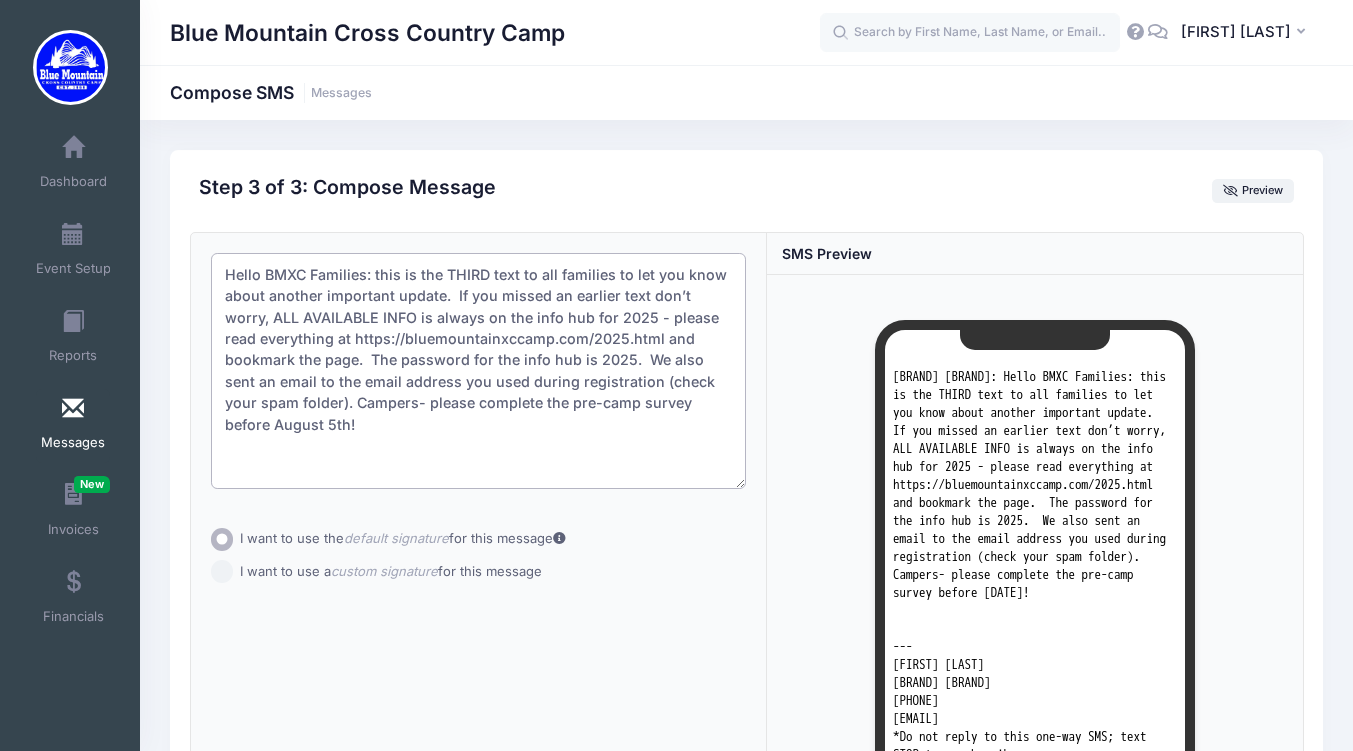 type on "Hello BMXC Families: this is the THIRD text to all families to let you know about another important update.  If you missed an earlier text don’t worry, ALL AVAILABLE INFO is always on the info hub for 2025 - please read everything at https://bluemountainxccamp.com/2025.html and bookmark the page.  The password for the info hub is 2025.  We also sent an email to the email address you used during registration (check your spam folder). Campers- please complete the pre-camp survey before August 5th!" 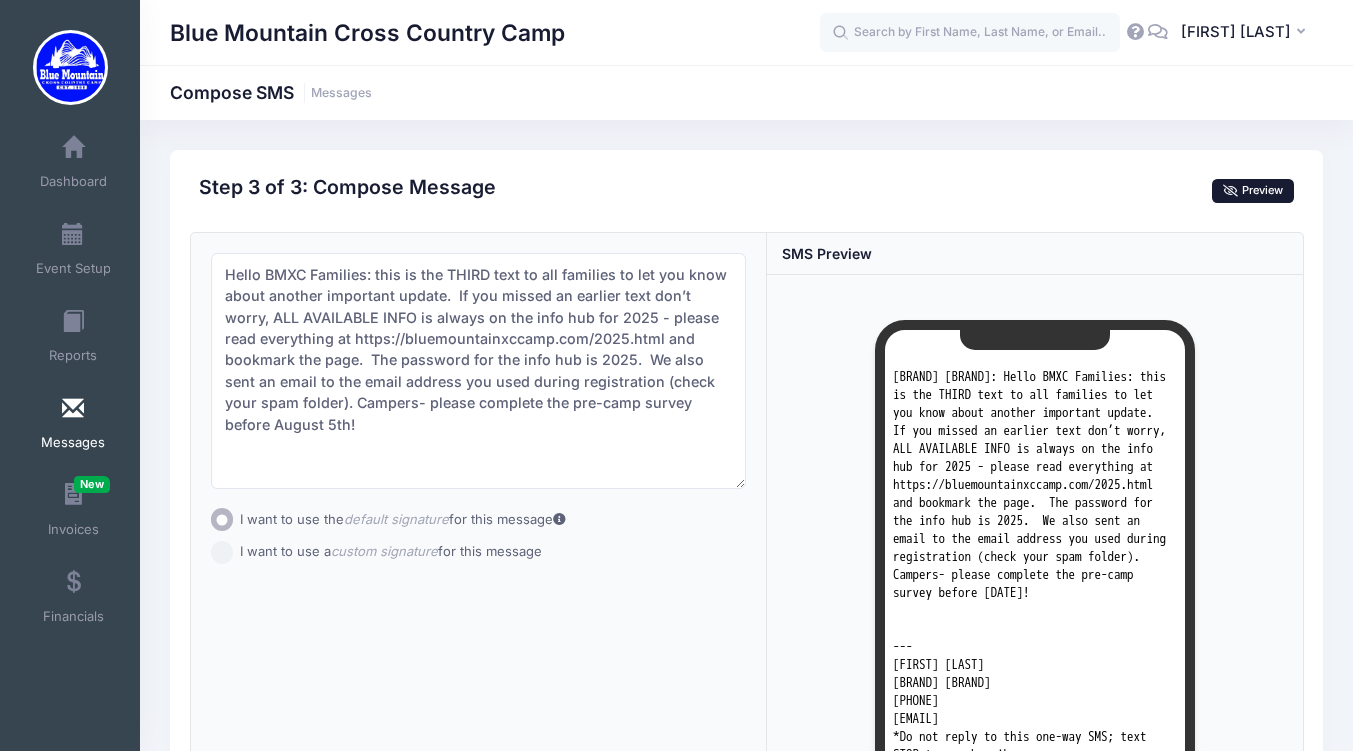 click on "Preview" at bounding box center (1253, 190) 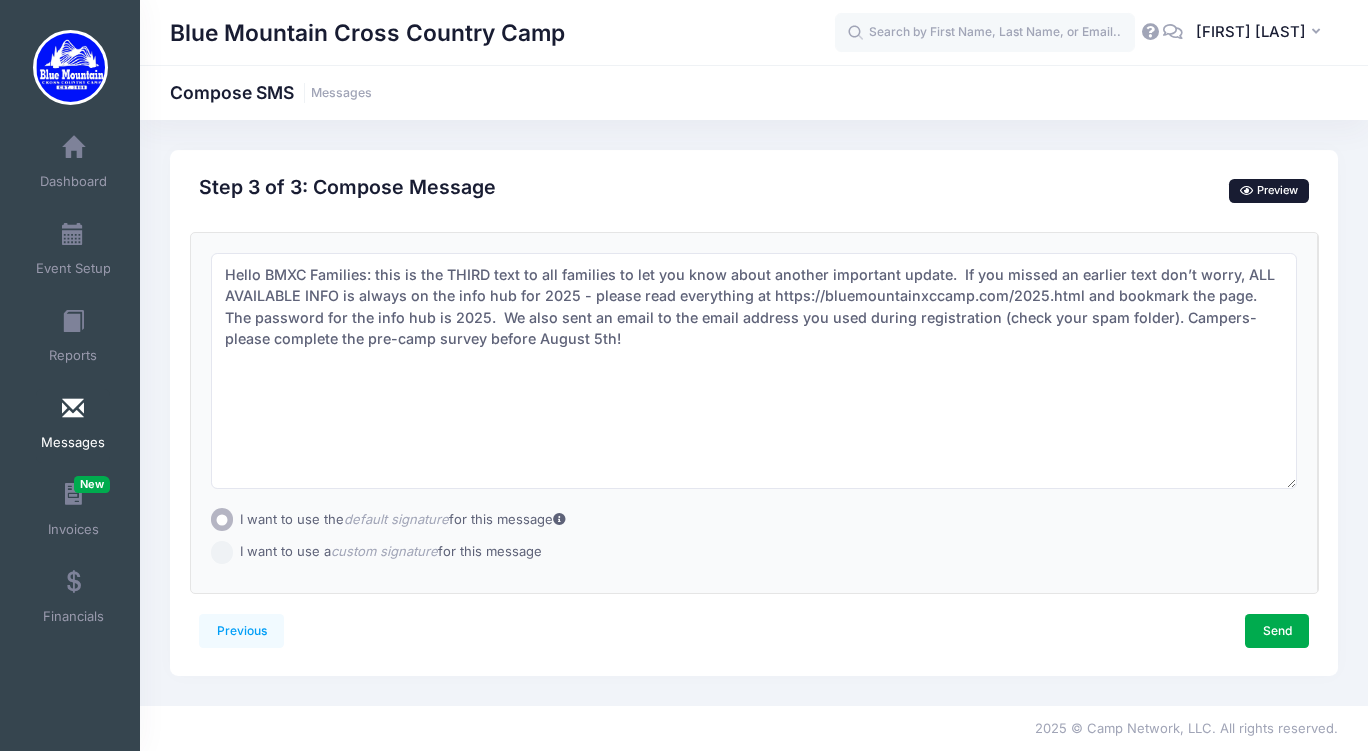 click on "Preview" at bounding box center [1269, 190] 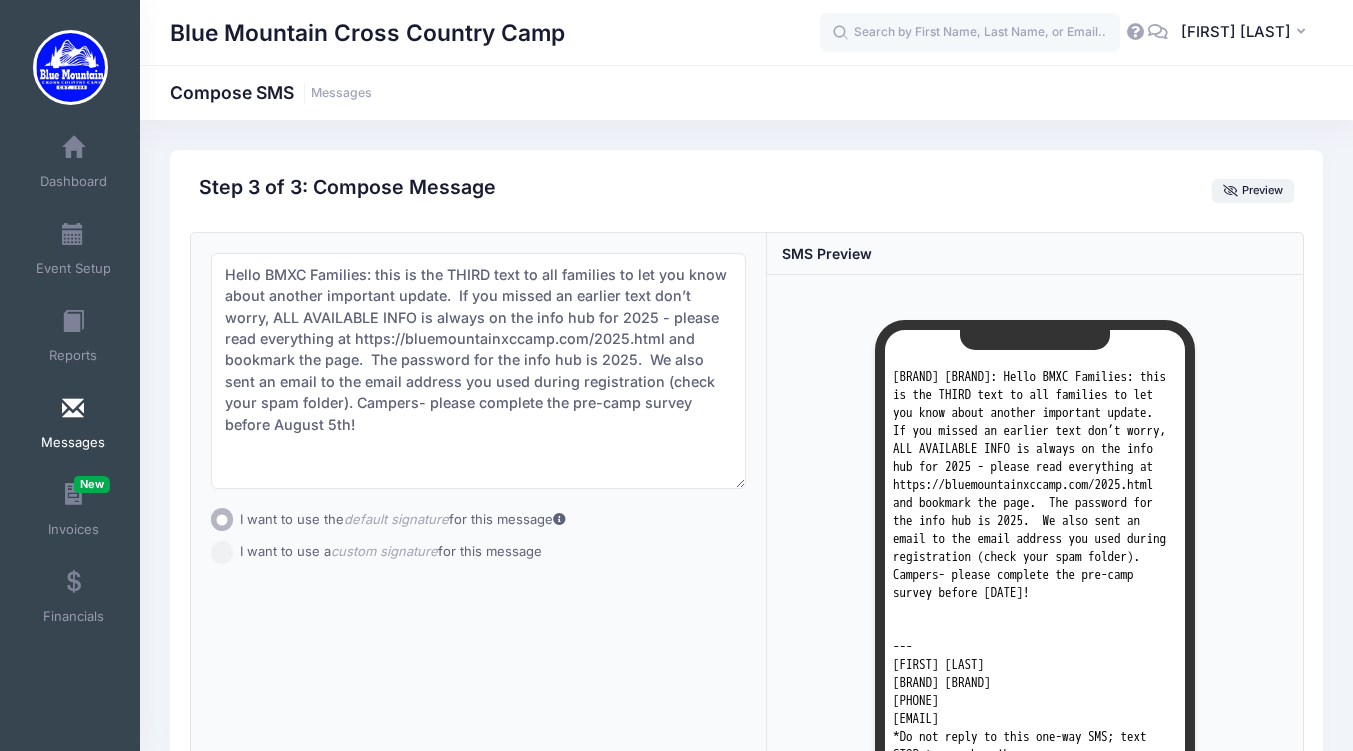 click at bounding box center [73, 409] 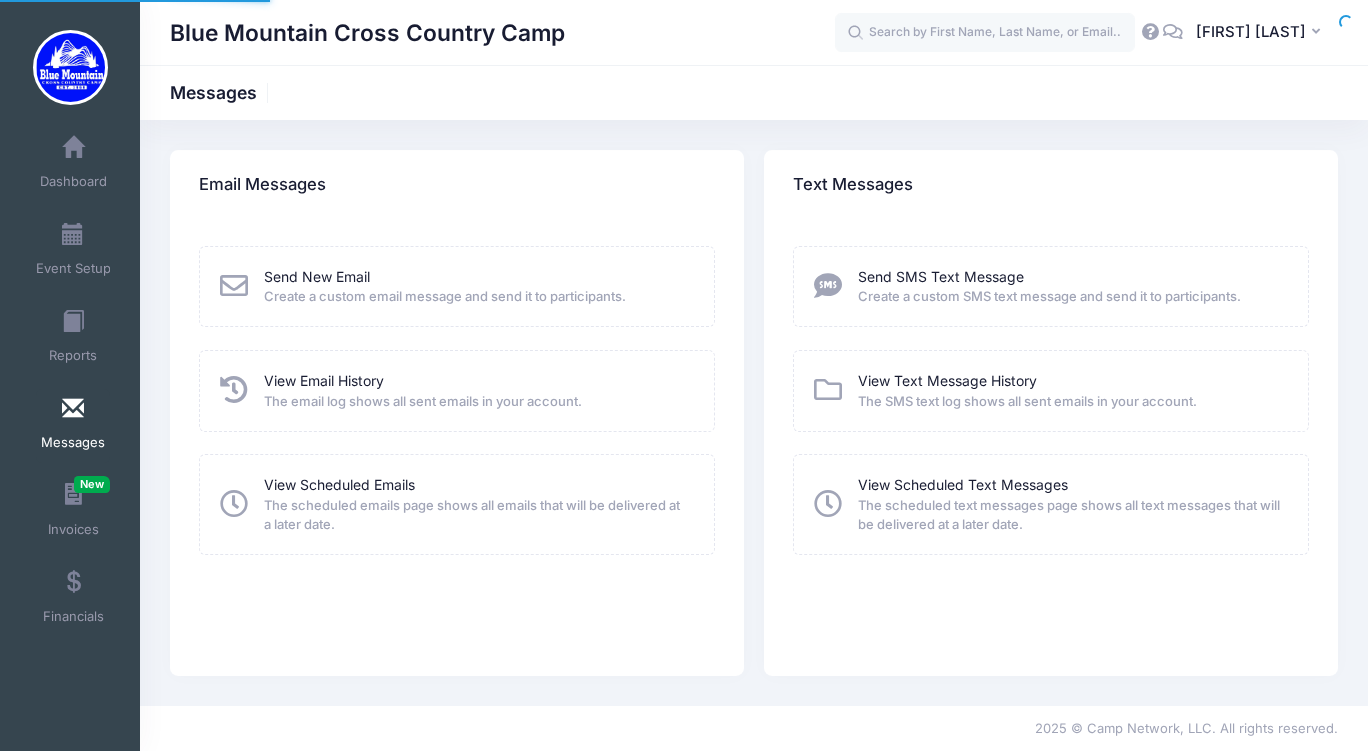 scroll, scrollTop: 0, scrollLeft: 0, axis: both 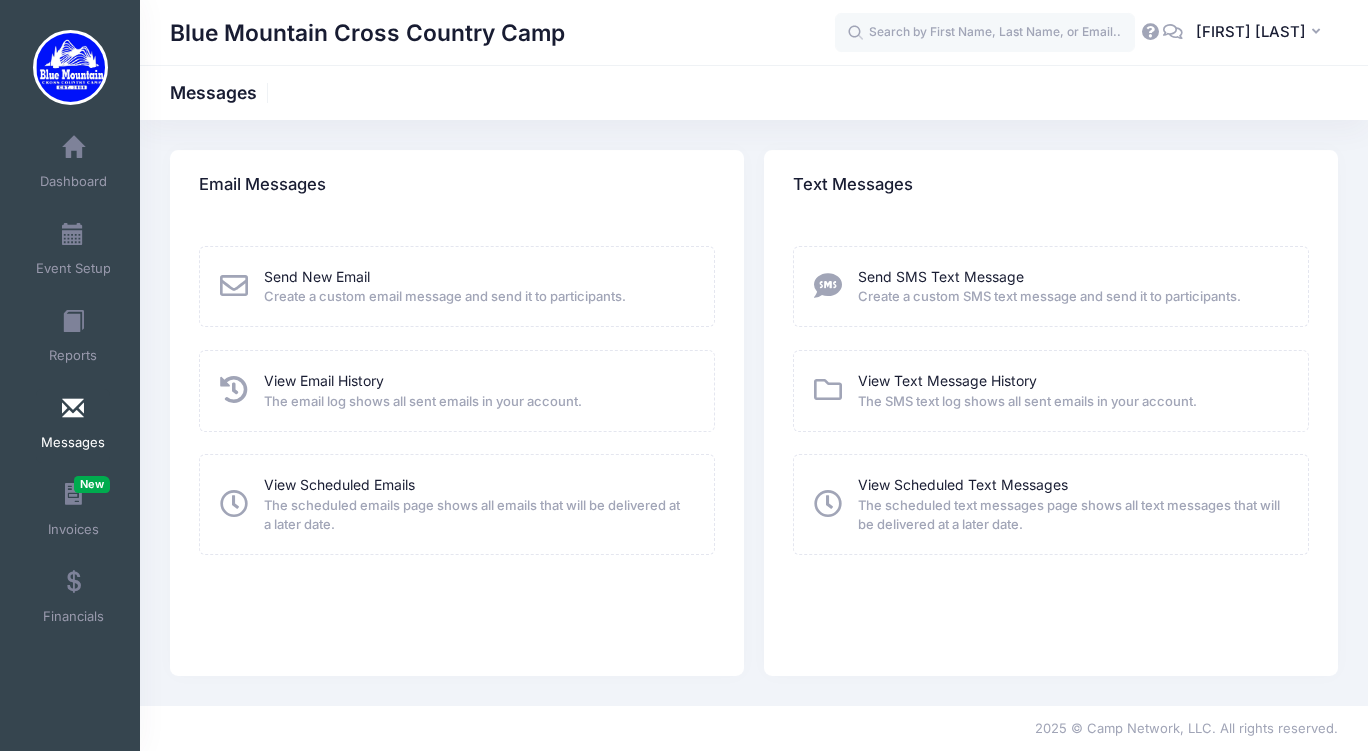 click on "View Scheduled Text Messages" at bounding box center [963, 484] 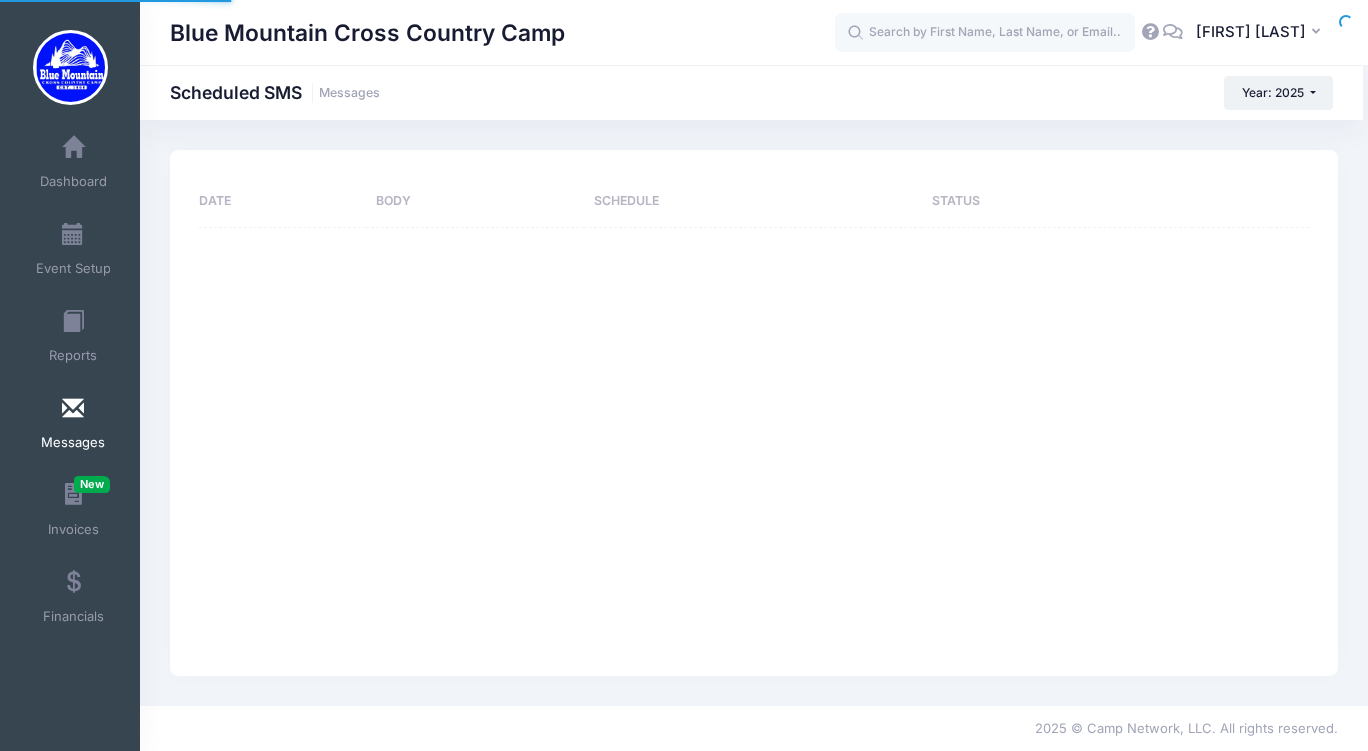 scroll, scrollTop: 0, scrollLeft: 0, axis: both 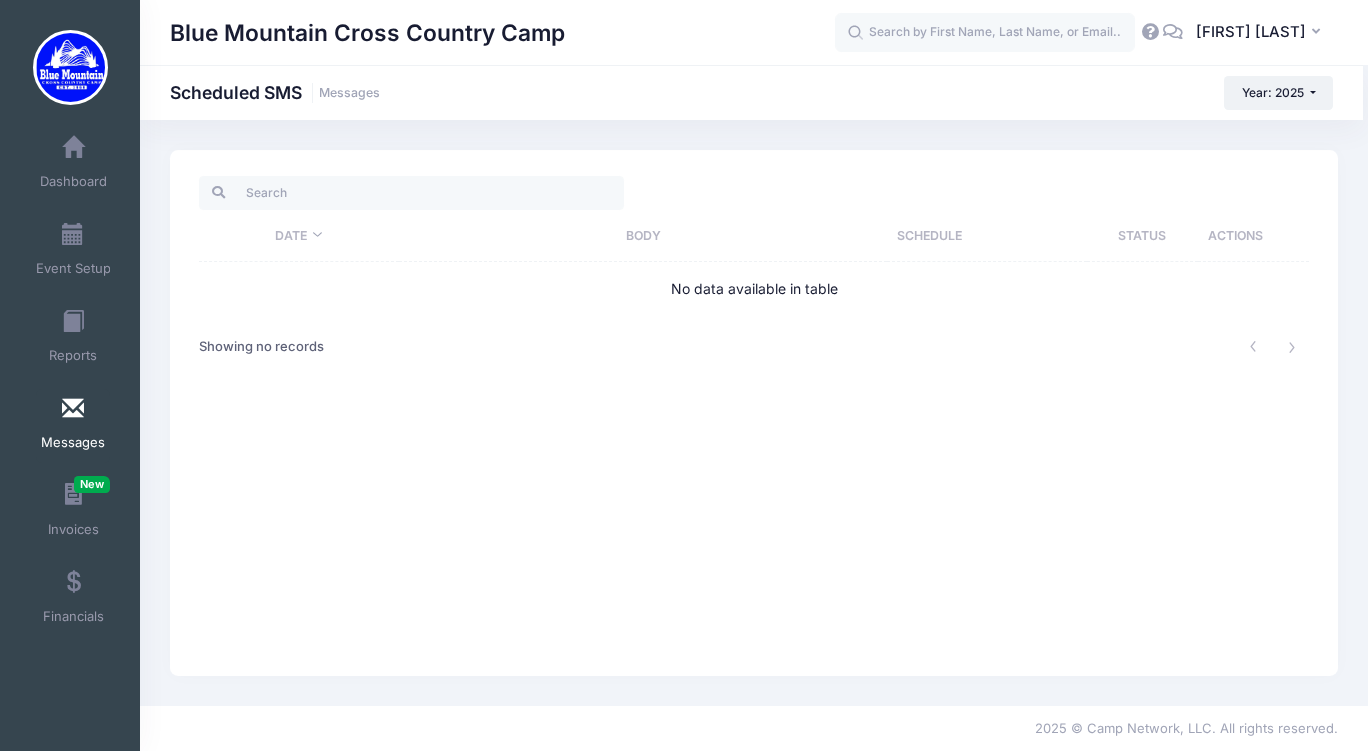 click at bounding box center [73, 409] 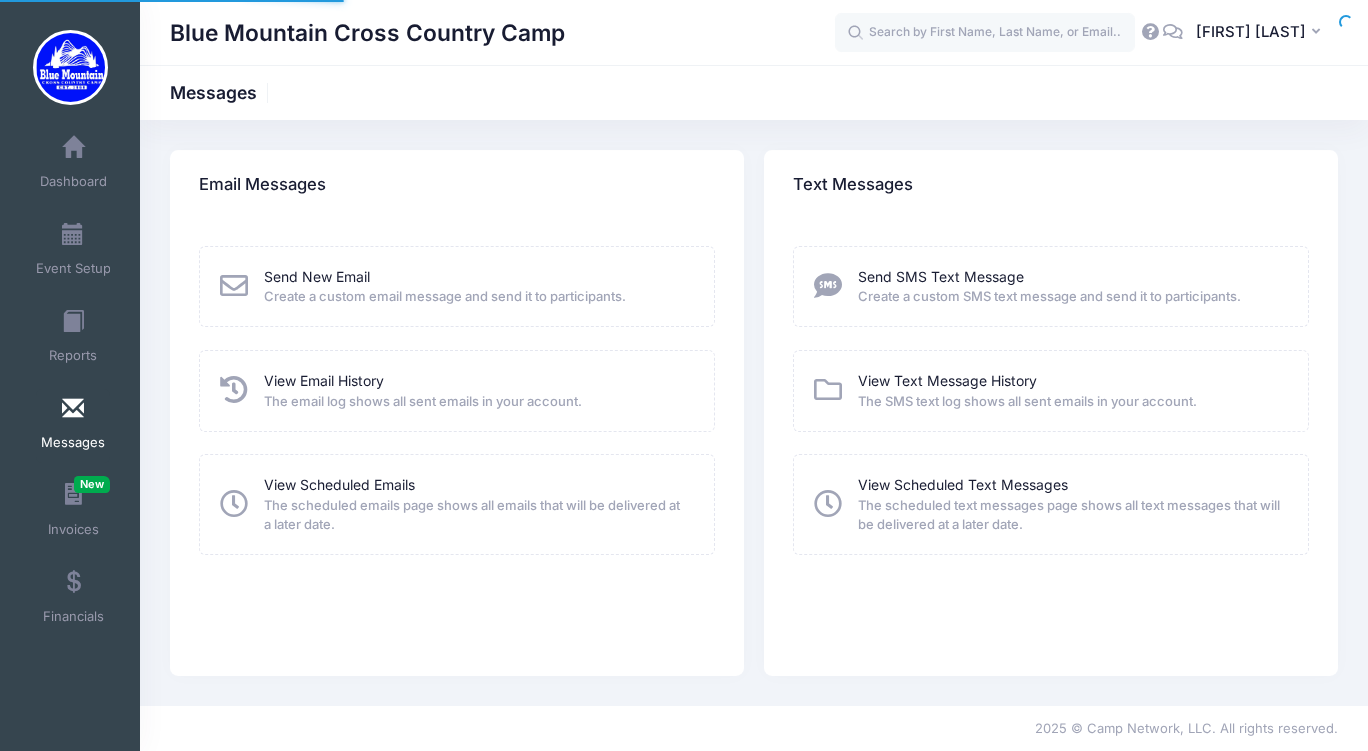 scroll, scrollTop: 0, scrollLeft: 0, axis: both 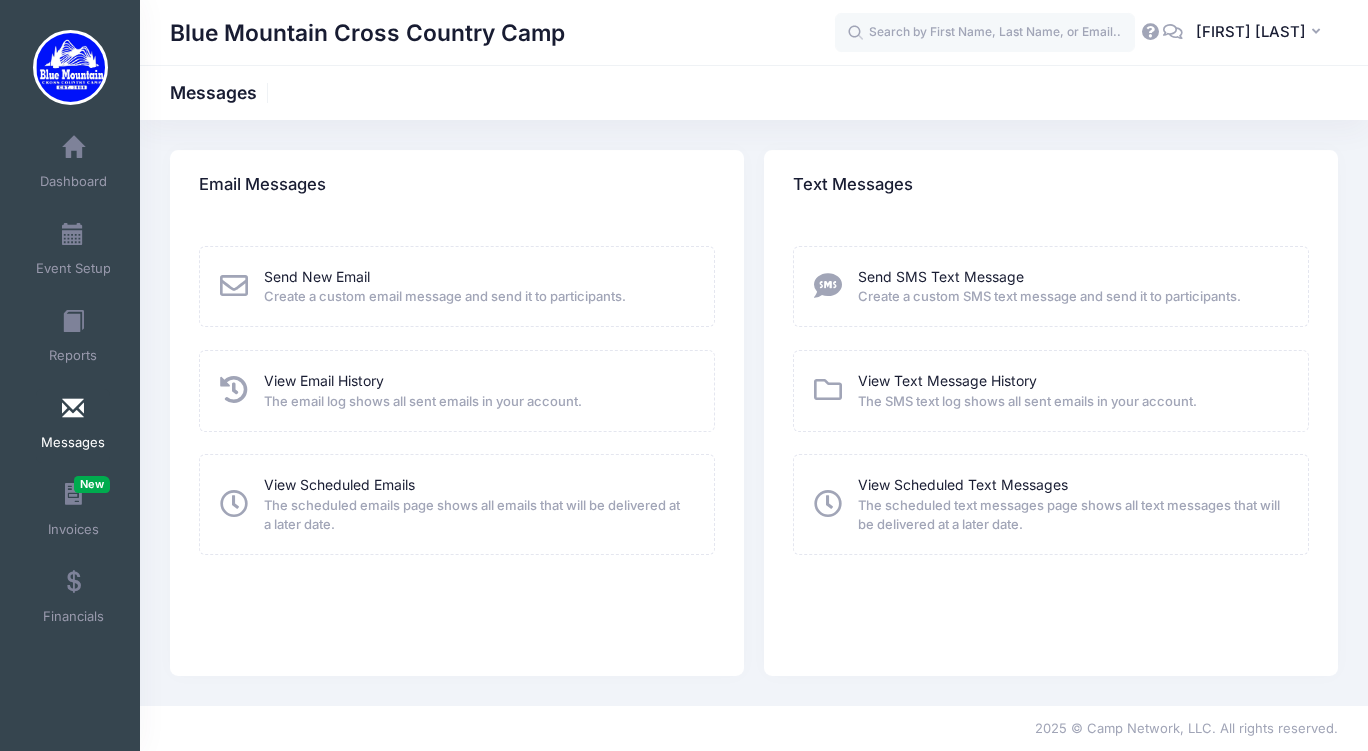 click on "Send New Email" at bounding box center [317, 276] 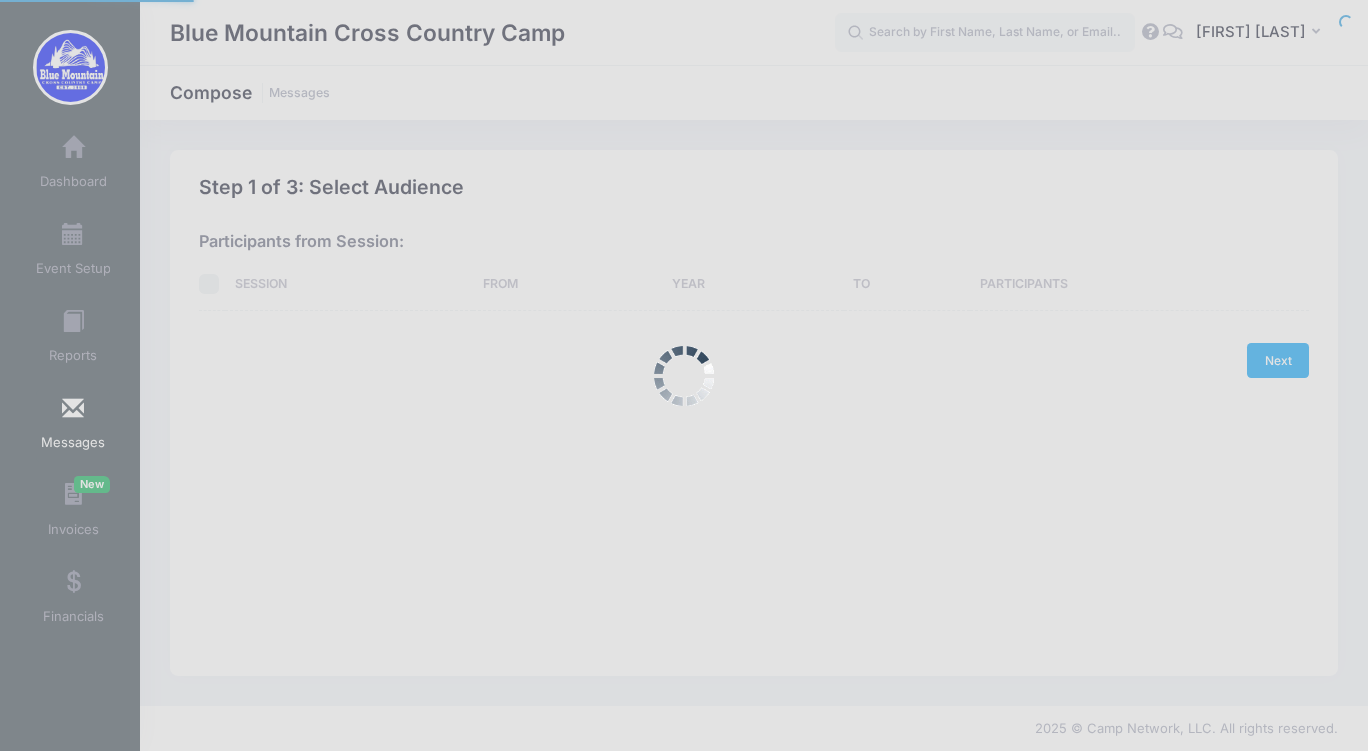 scroll, scrollTop: 0, scrollLeft: 0, axis: both 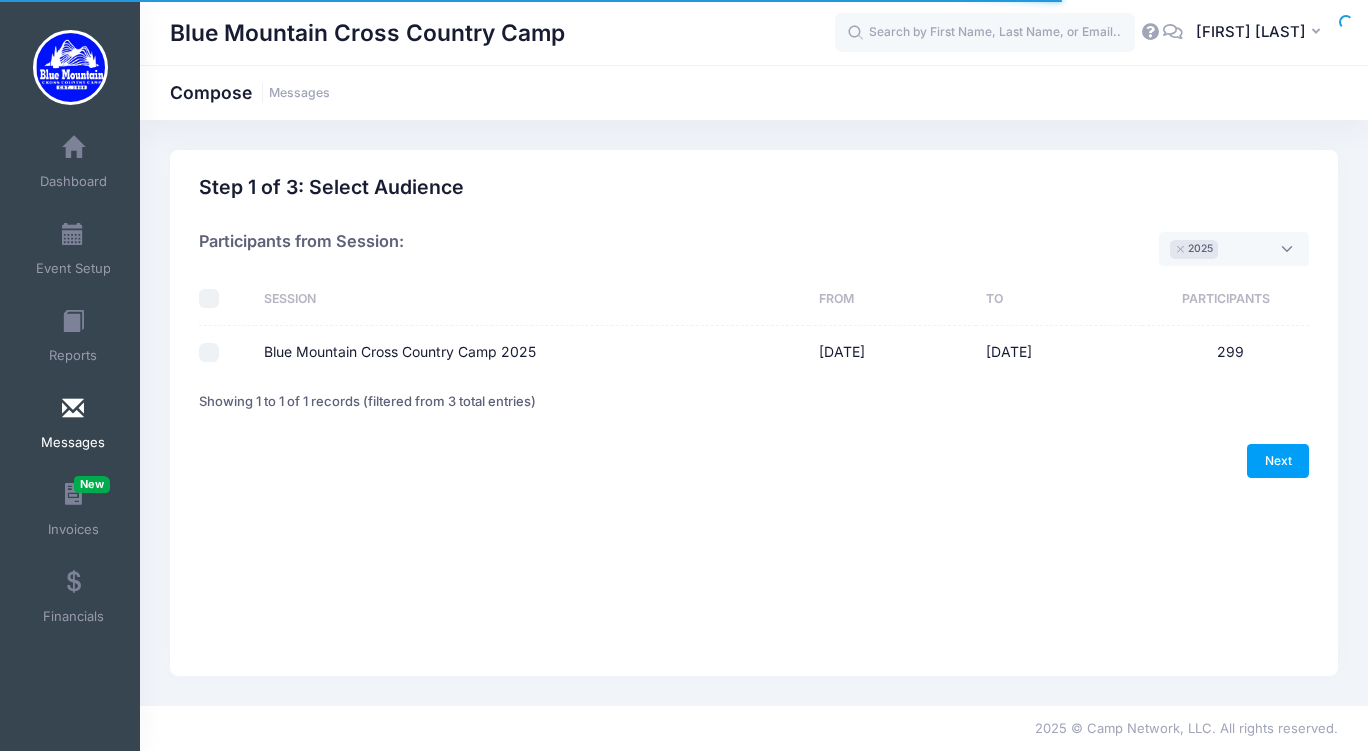 click on "Blue Mountain Cross Country Camp 2025" at bounding box center [209, 353] 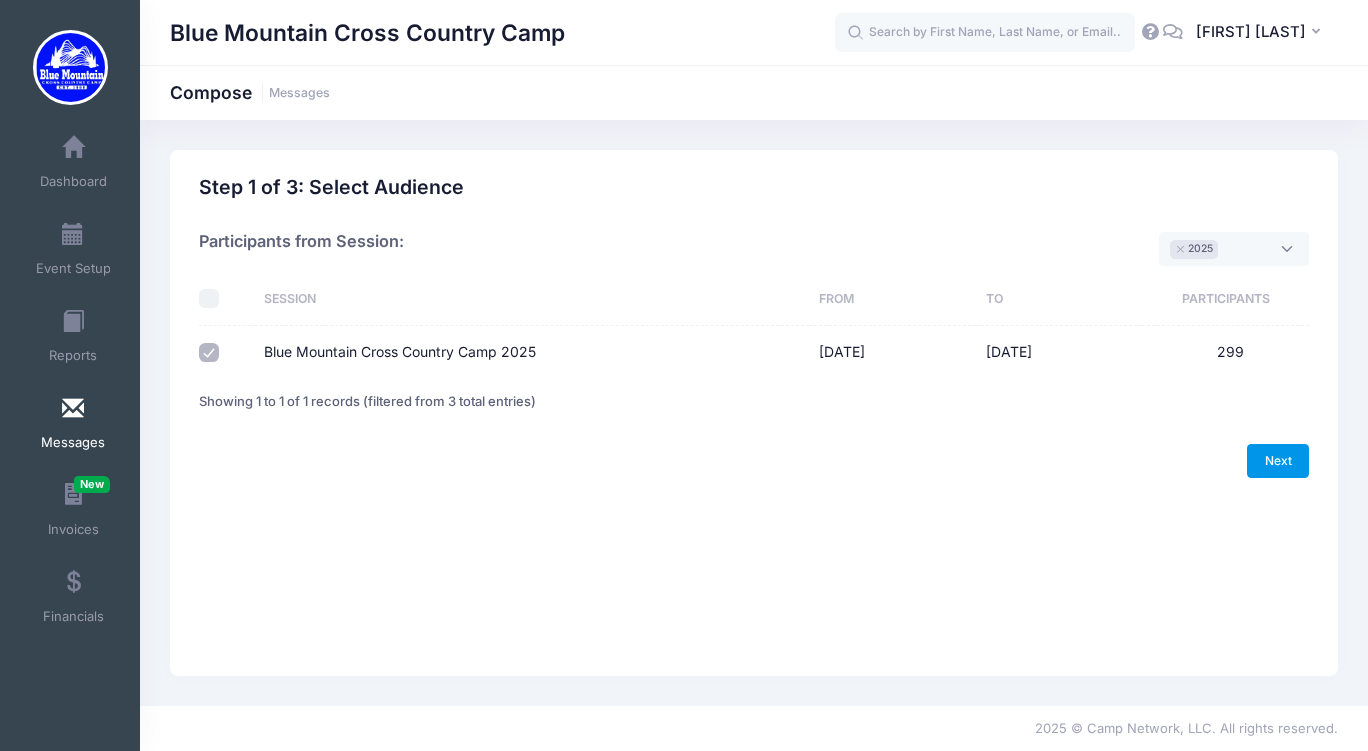 click on "Next" at bounding box center (1278, 461) 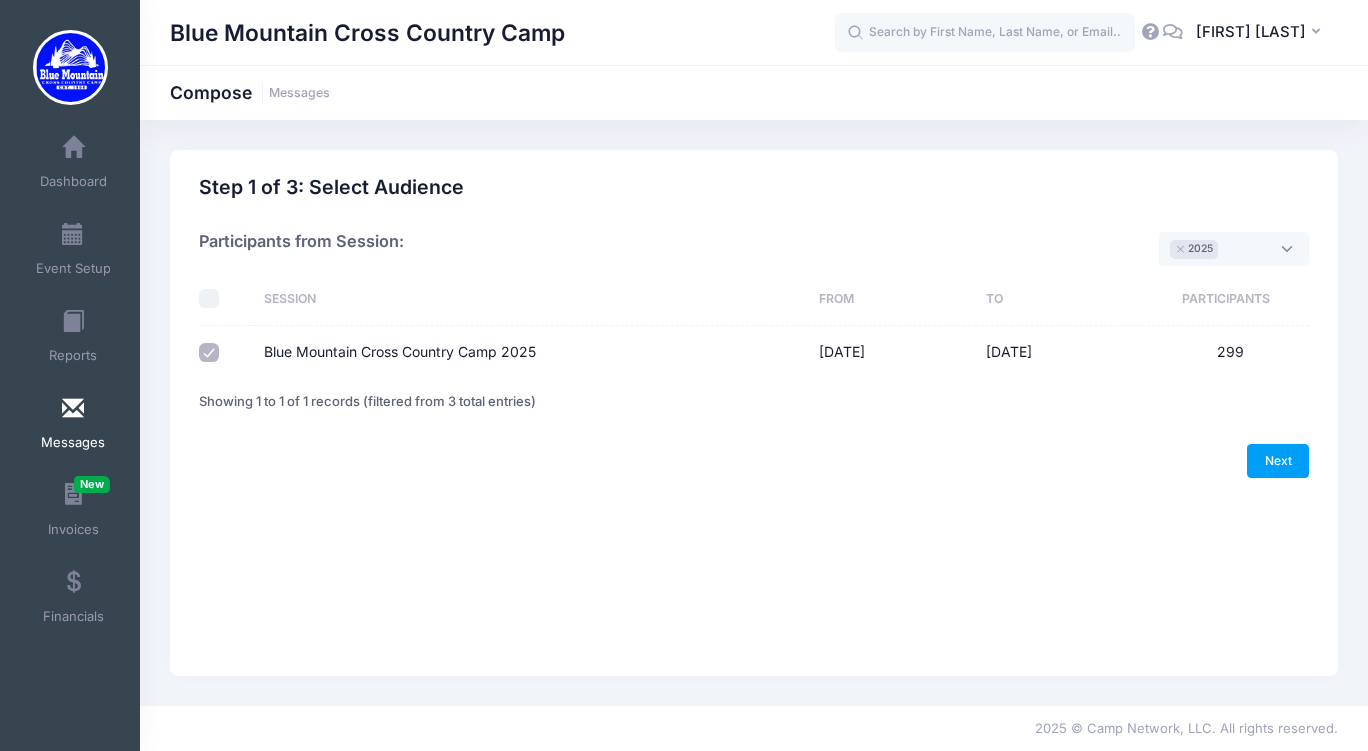 select on "50" 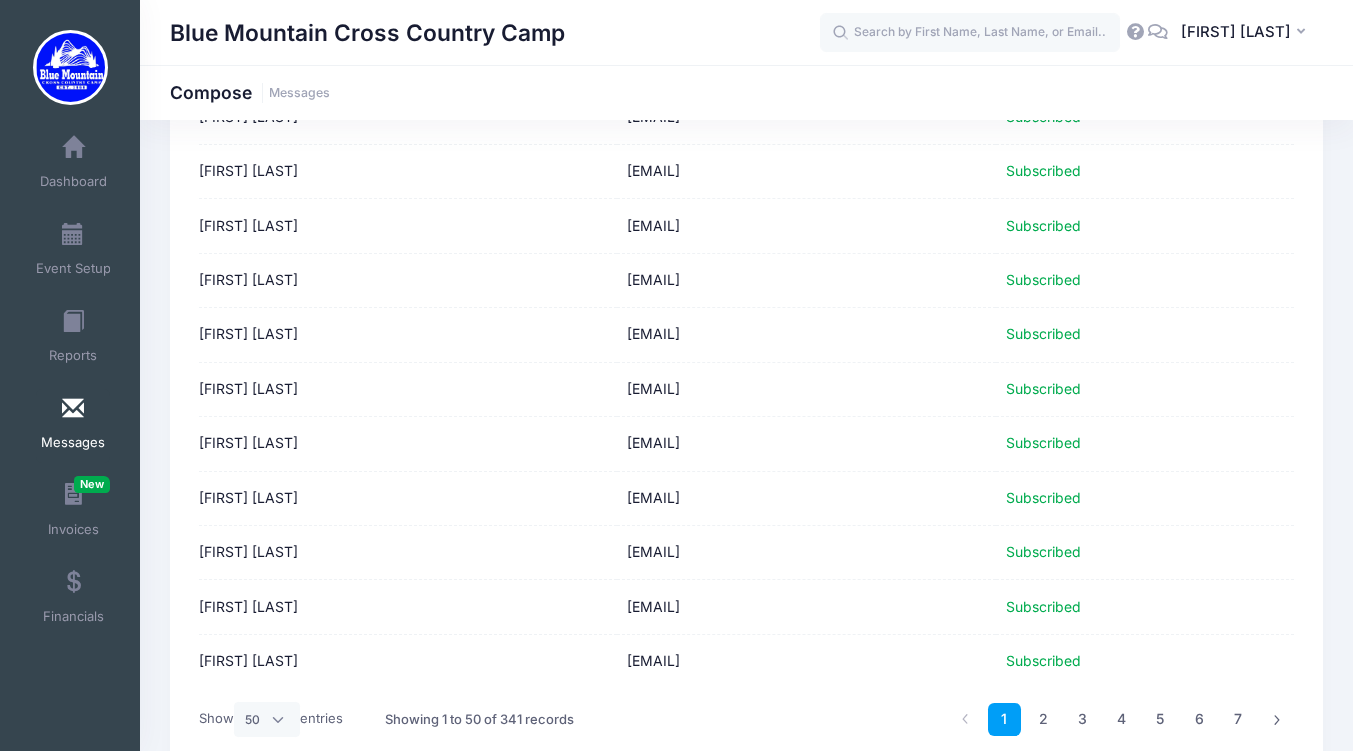 scroll, scrollTop: 2487, scrollLeft: 0, axis: vertical 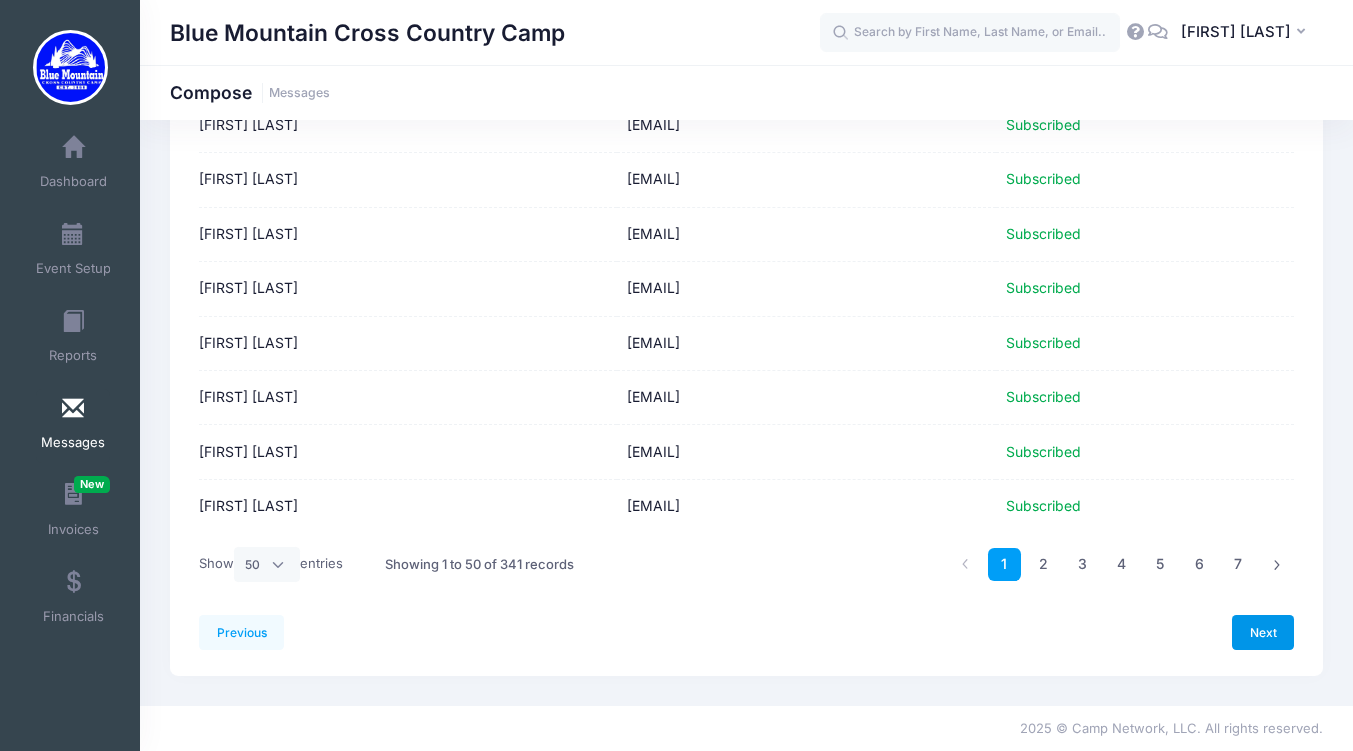 click on "Next" at bounding box center [1263, 632] 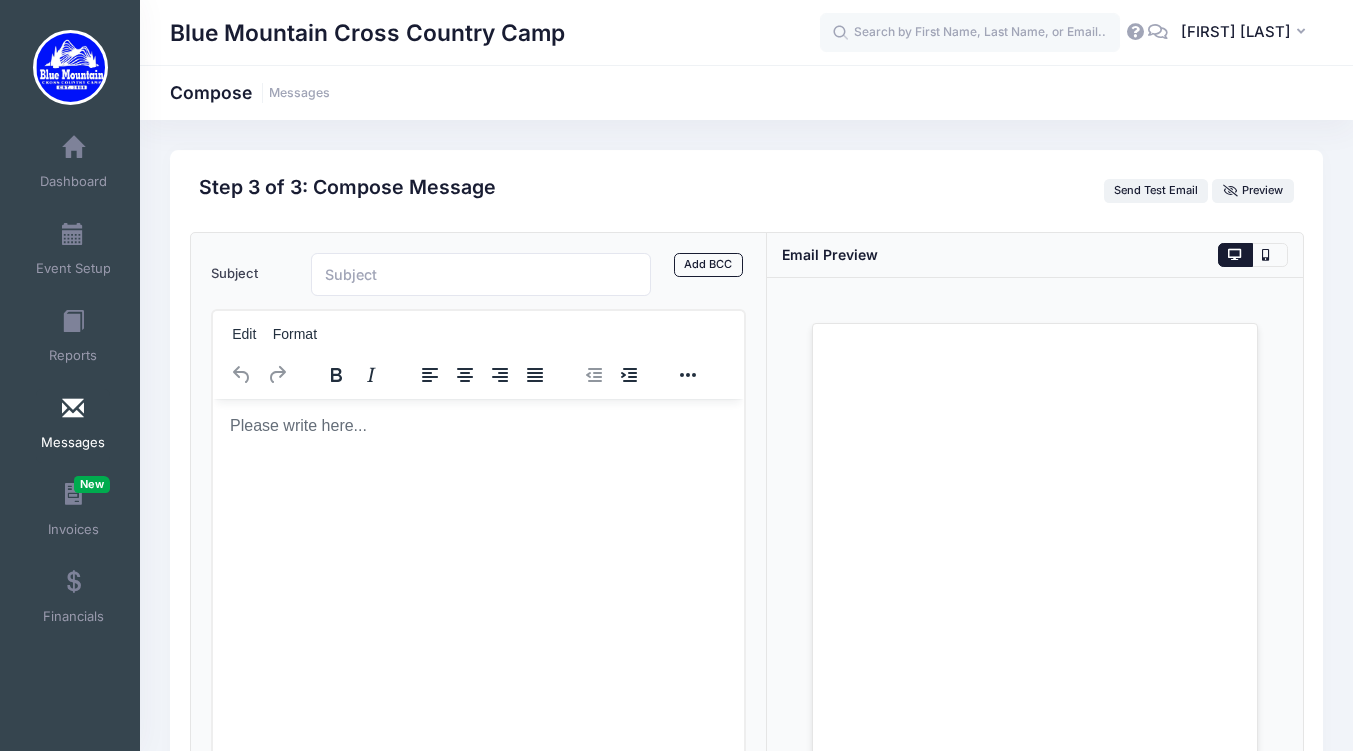 scroll, scrollTop: 0, scrollLeft: 0, axis: both 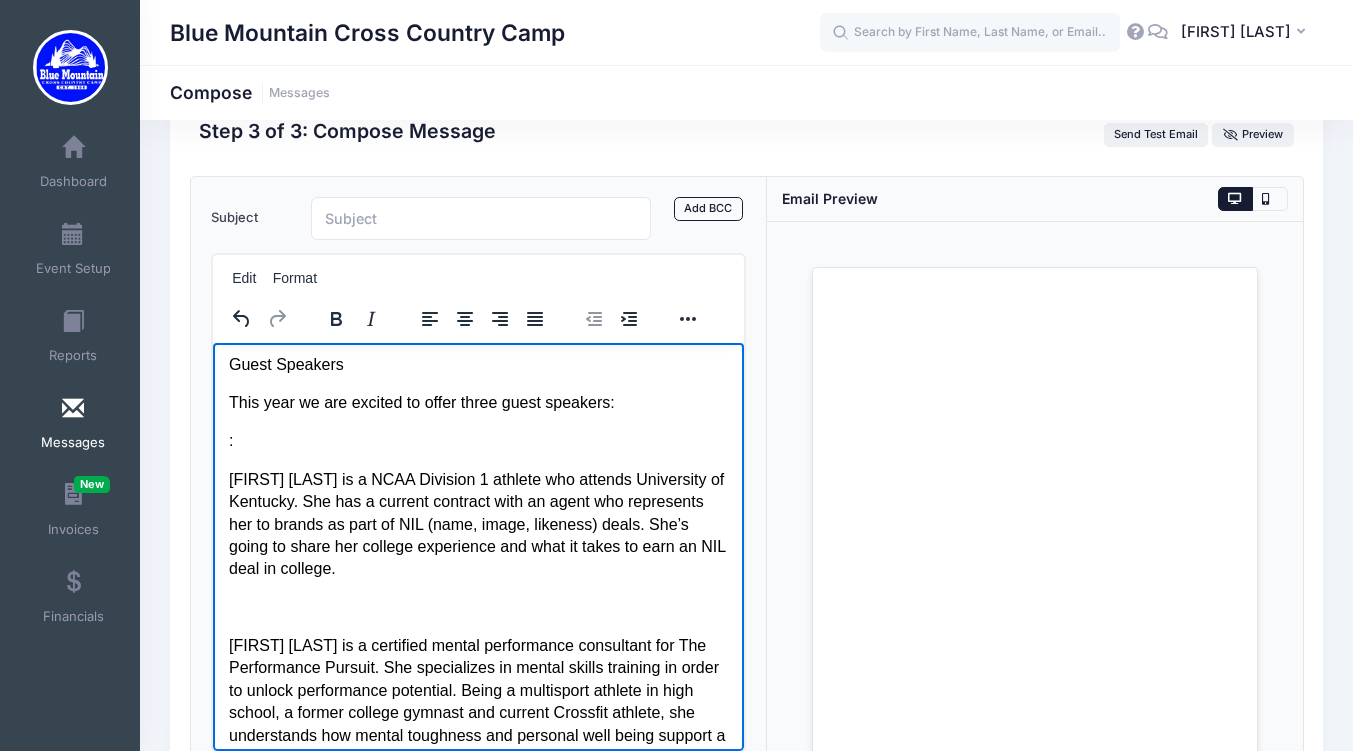 click on ":" at bounding box center [478, 440] 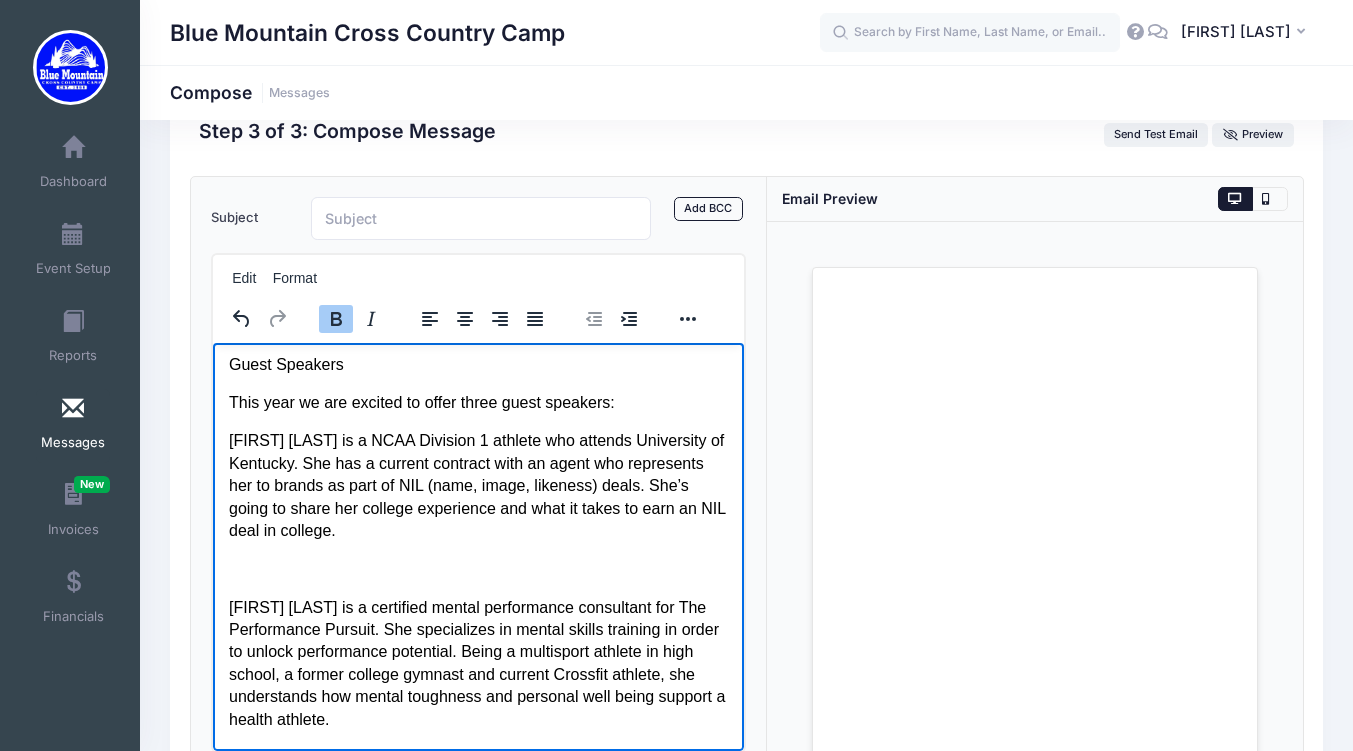 click at bounding box center (478, 568) 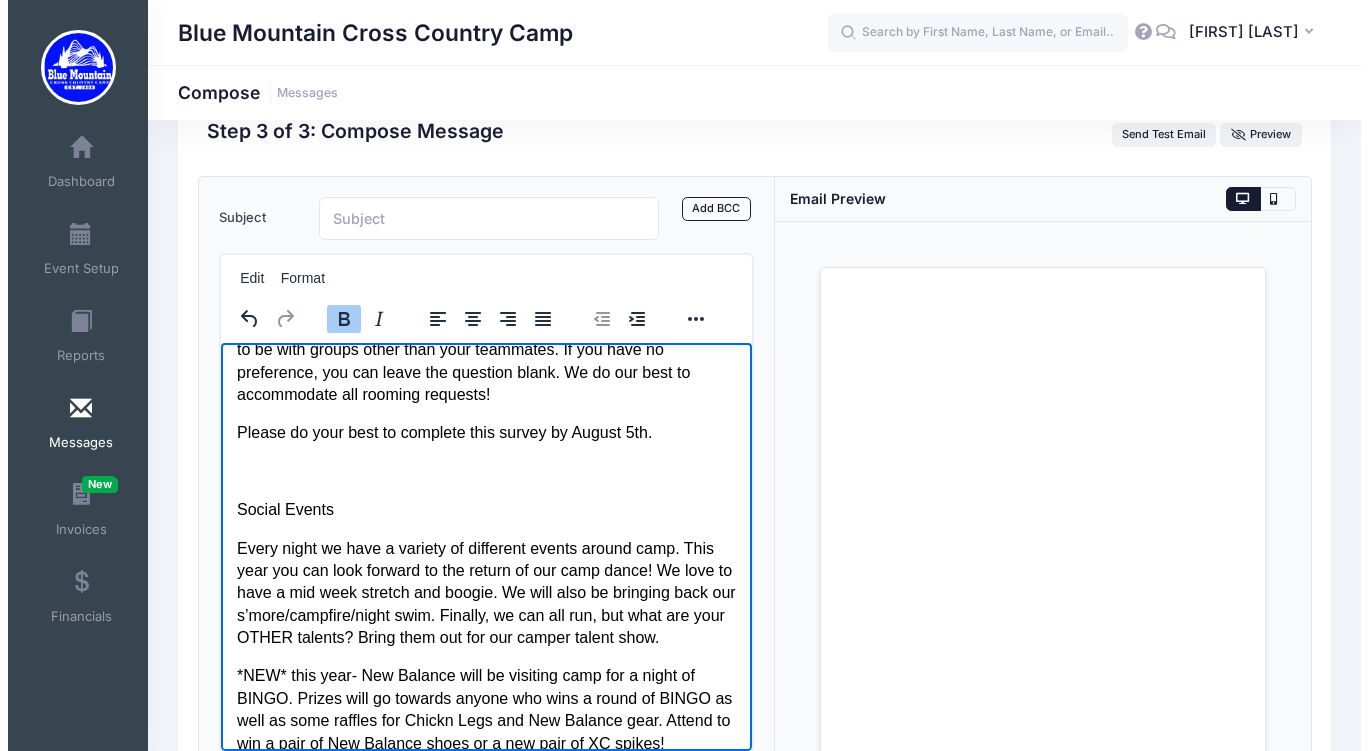 scroll, scrollTop: 2741, scrollLeft: 0, axis: vertical 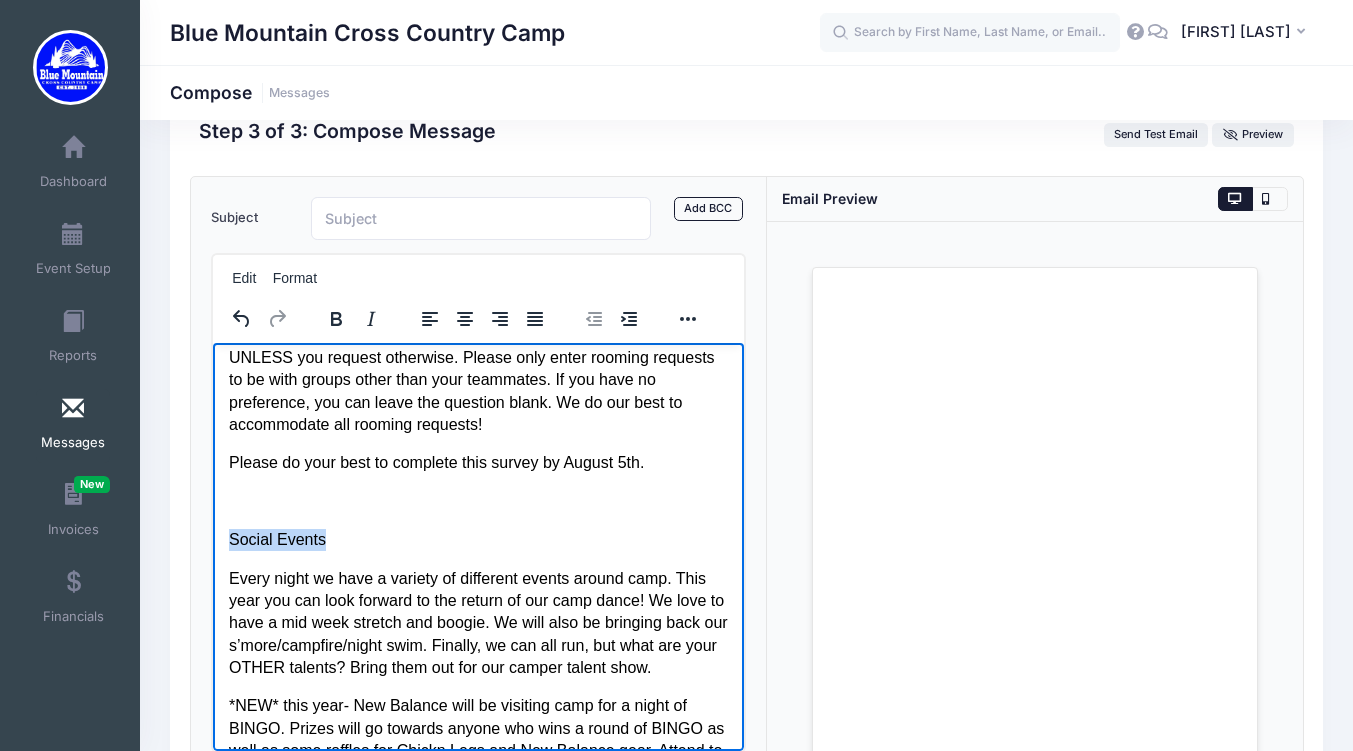 drag, startPoint x: 327, startPoint y: 623, endPoint x: 222, endPoint y: 627, distance: 105.076164 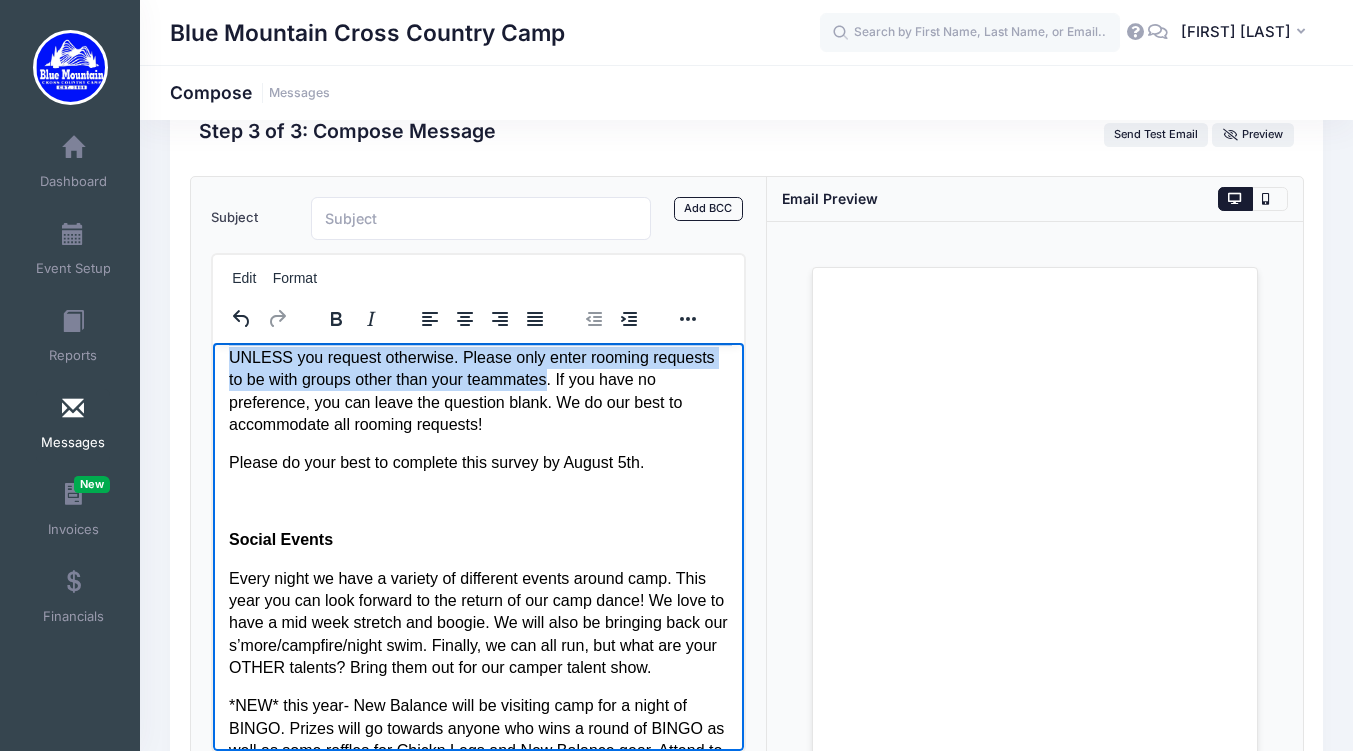 drag, startPoint x: 228, startPoint y: 422, endPoint x: 552, endPoint y: 472, distance: 327.83533 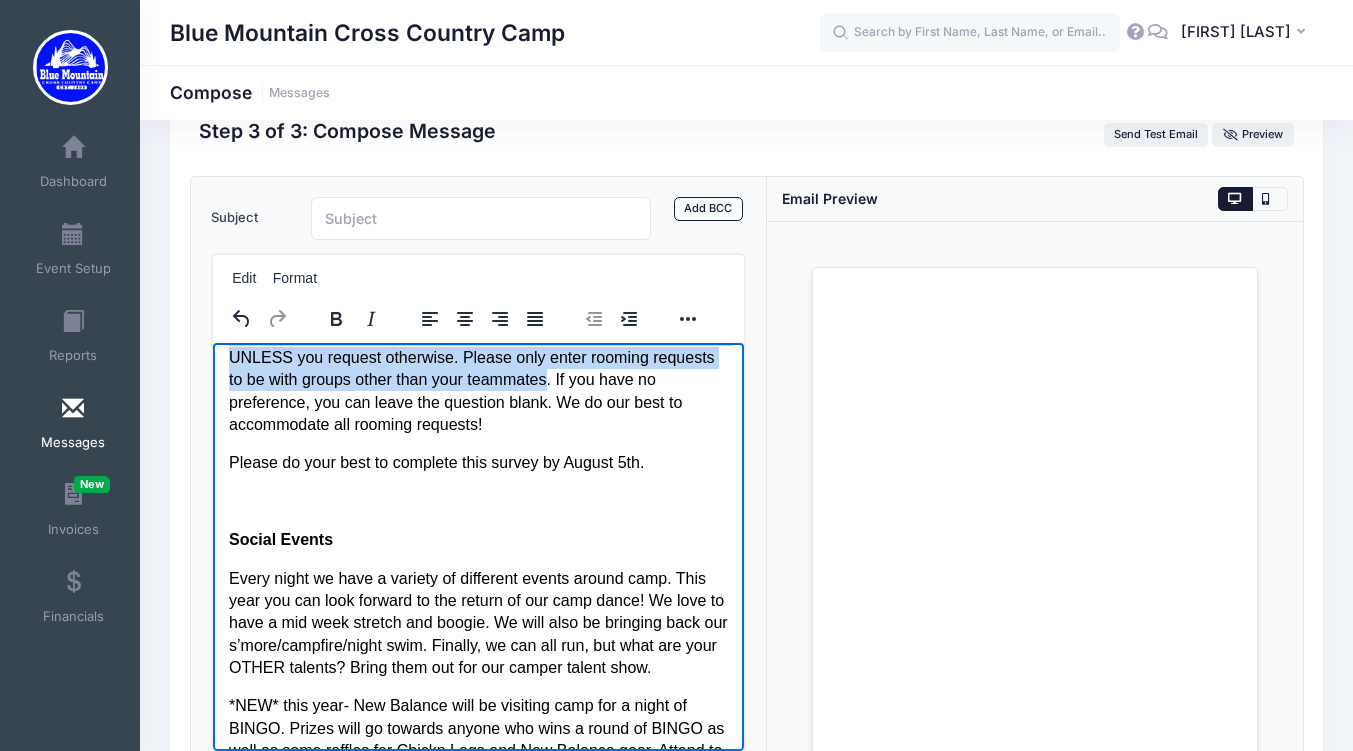 click on "ROOMING REQUESTS: All campers are bunked with their teammates UNLESS you request otherwise. Please only enter rooming requests to be with groups other than your teammates. If you have no preference, you can leave the question blank. We do our best to accommodate all rooming requests!" at bounding box center (478, 379) 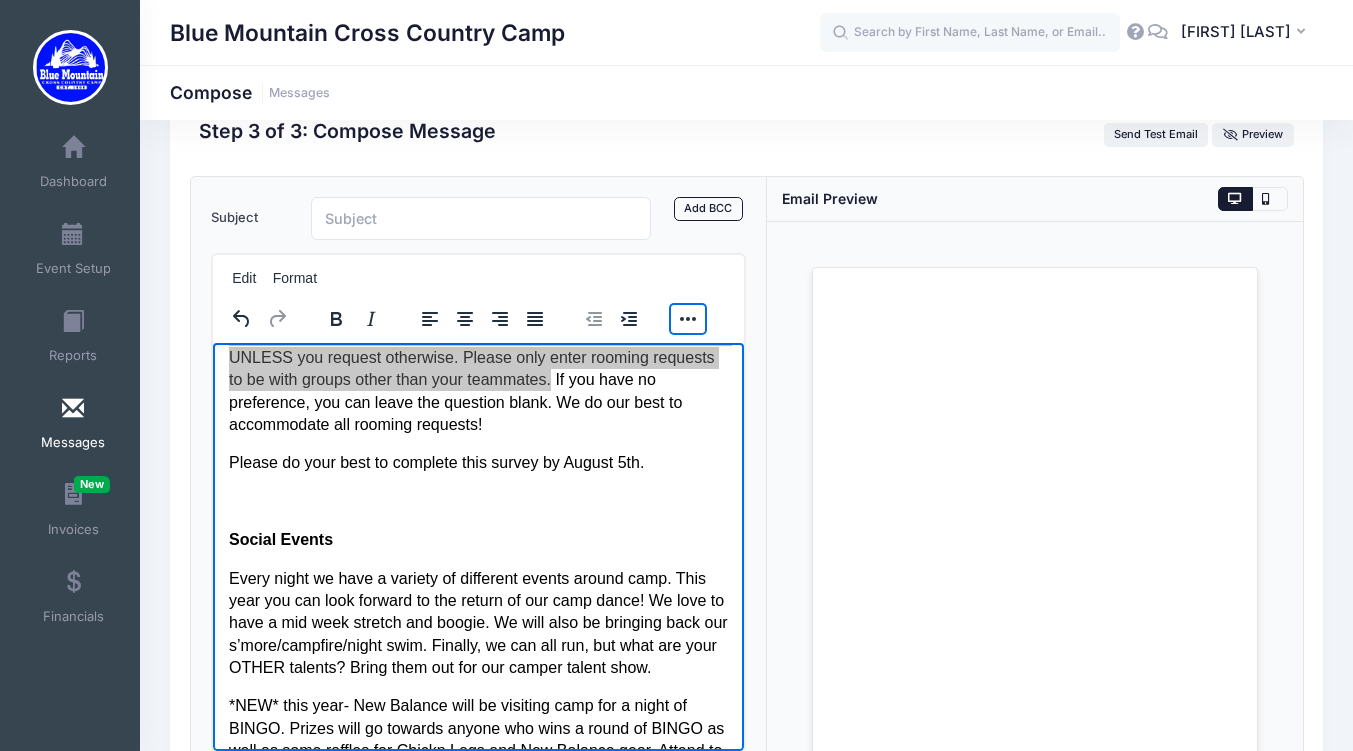 click at bounding box center (688, 319) 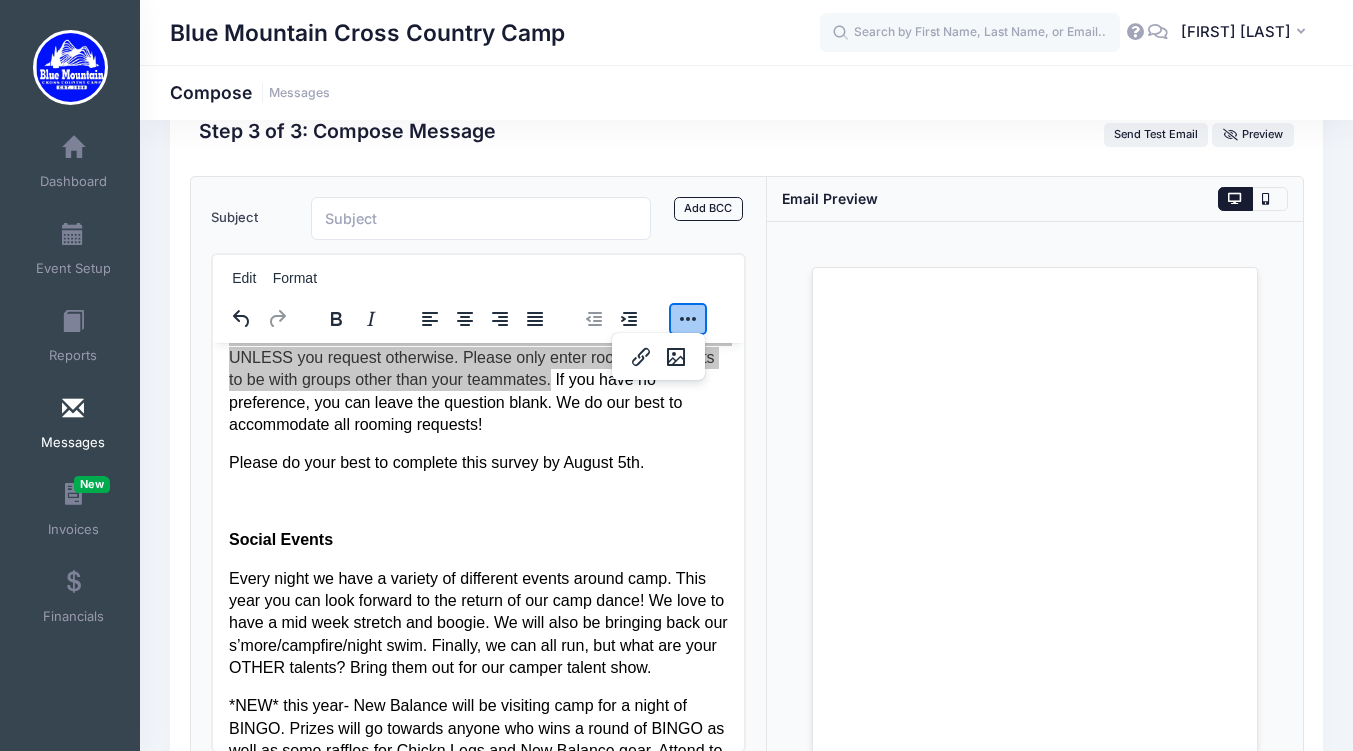 click at bounding box center [688, 319] 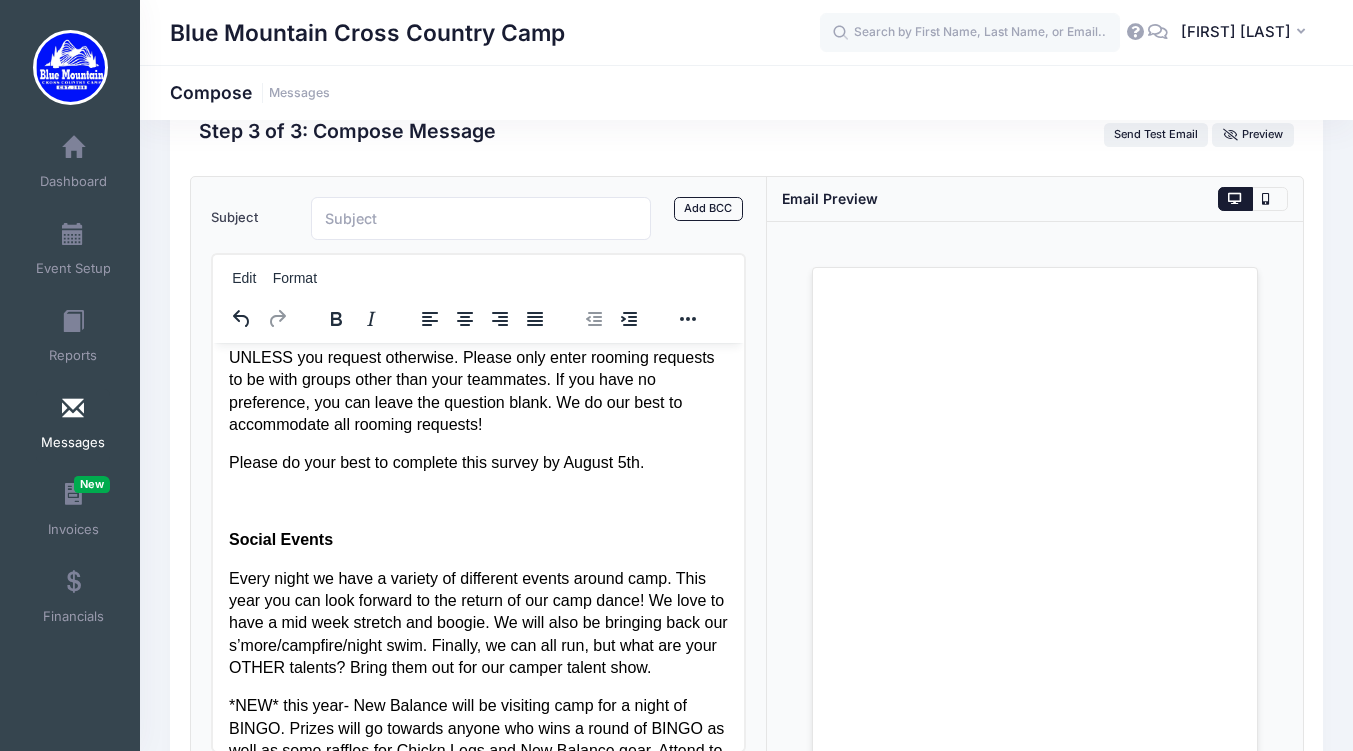 click on "2025 CAMP SURVEY" at bounding box center [398, 295] 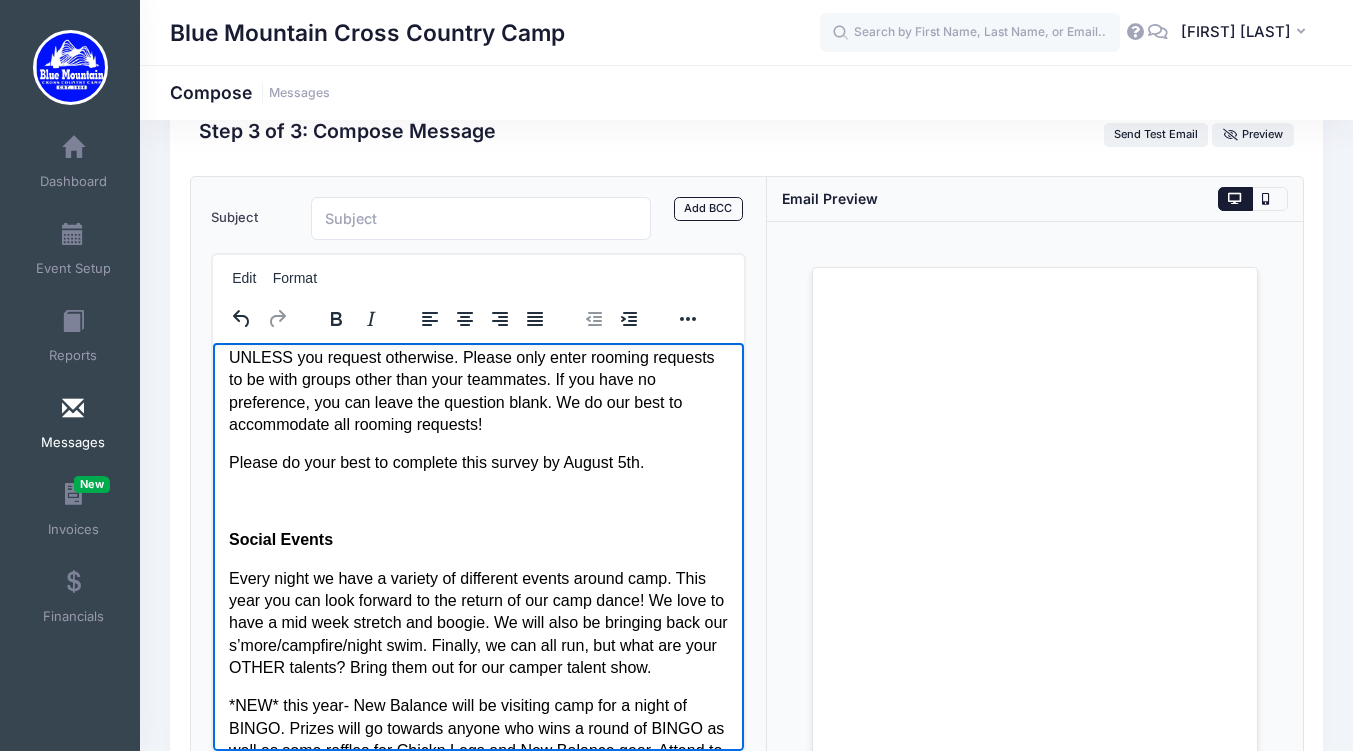 click on "2025 CAMP SURVEY" at bounding box center (398, 295) 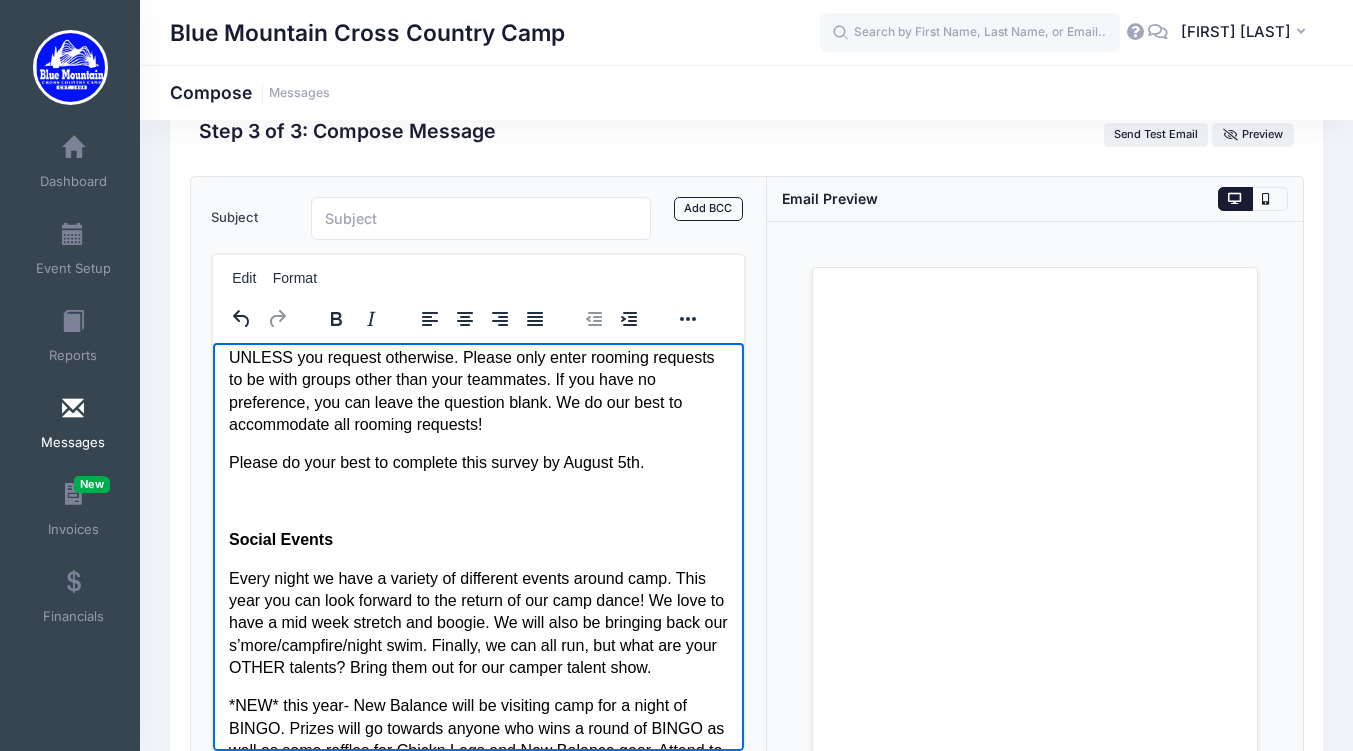 drag, startPoint x: 470, startPoint y: 389, endPoint x: 324, endPoint y: 396, distance: 146.16771 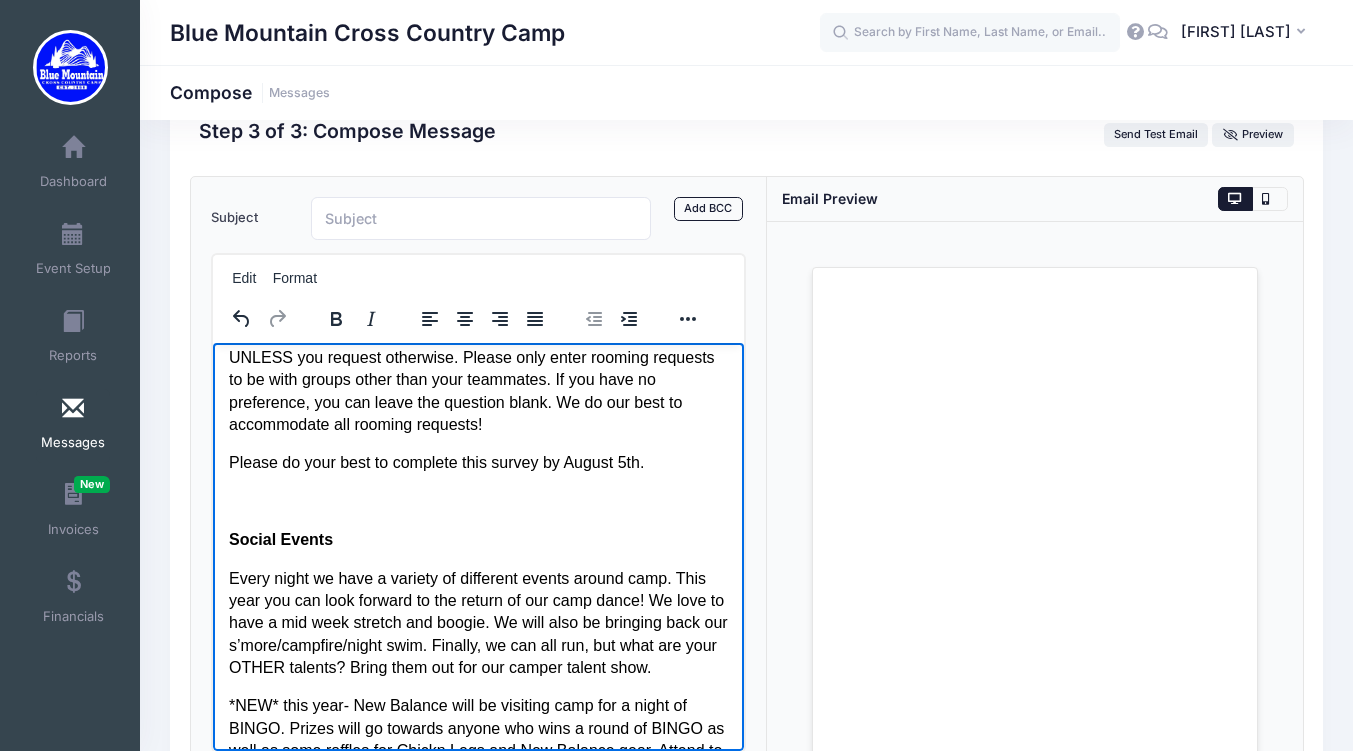 click on "In order to place you in a cabin with your desired roommates and a running group that best suits your current fitness ability, please complete the  2025 CAMP SURVEY  to the best of your ability." at bounding box center (478, 273) 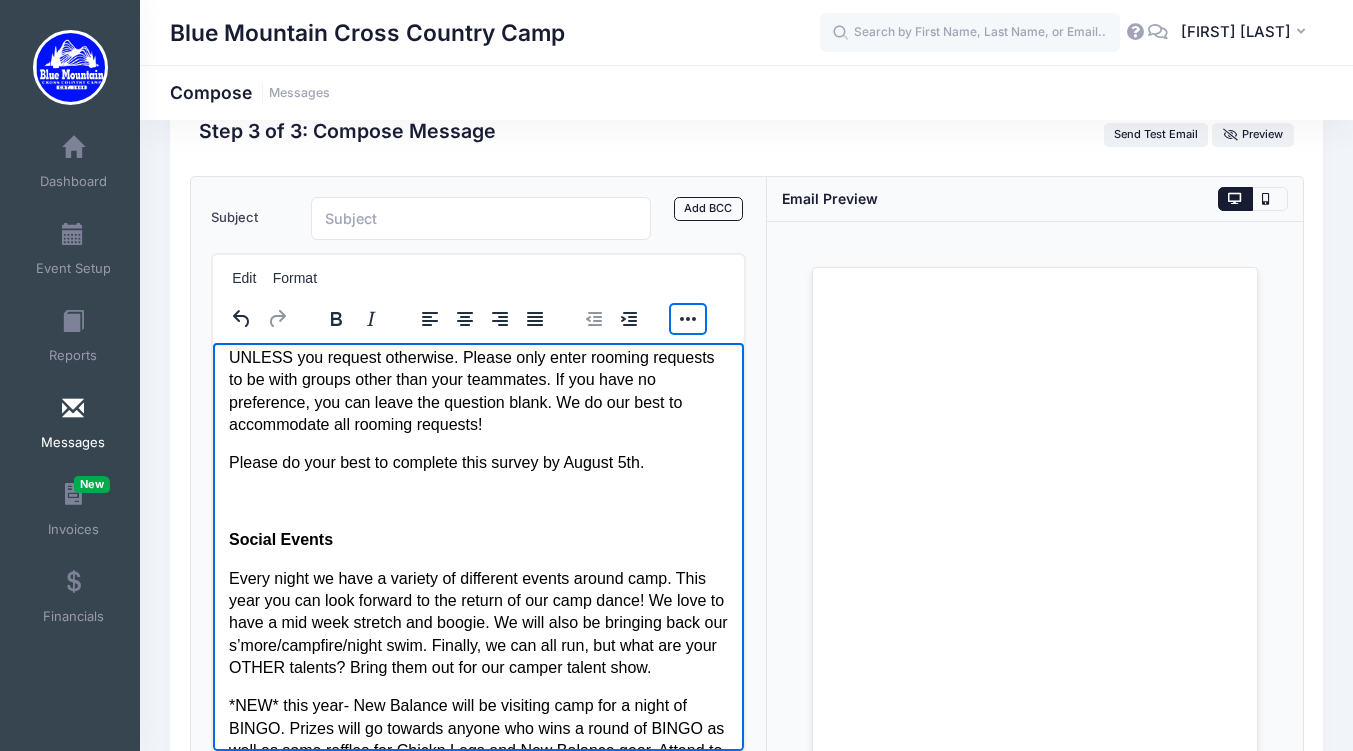 click at bounding box center (688, 319) 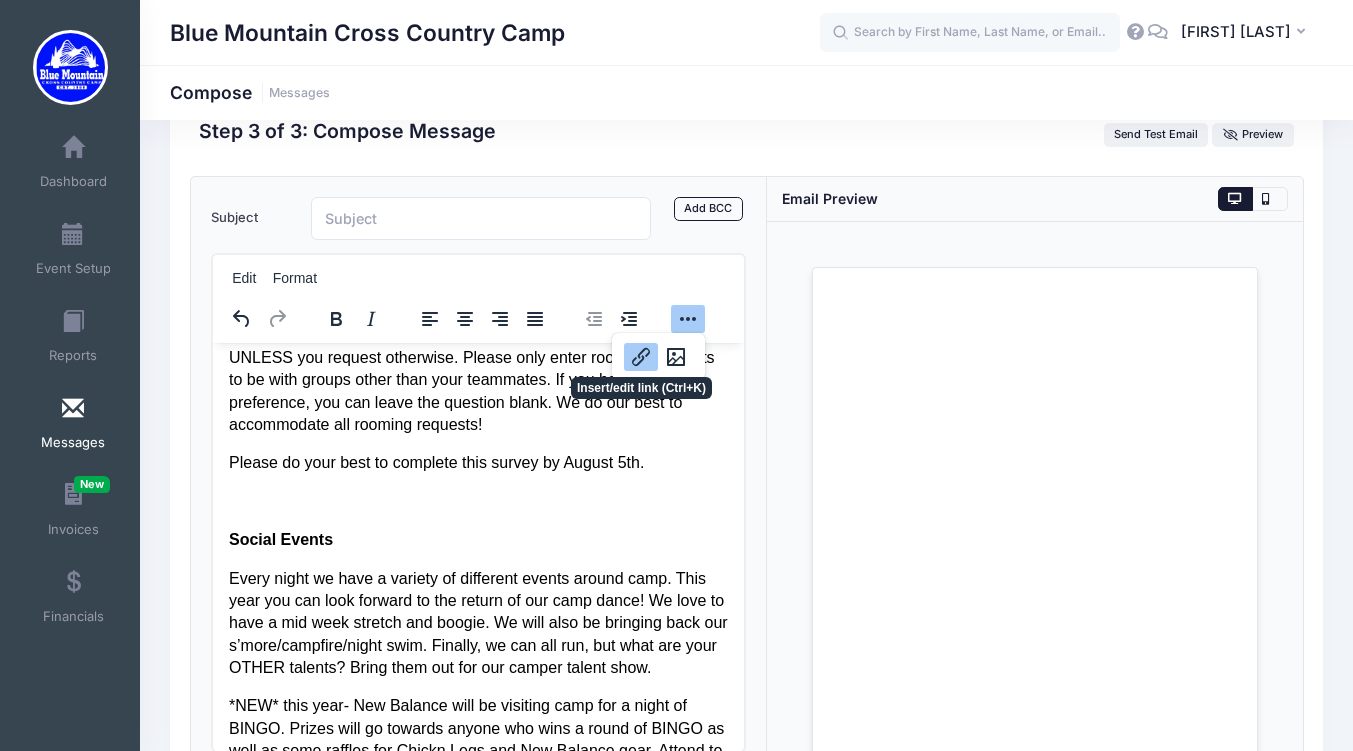 click at bounding box center (641, 357) 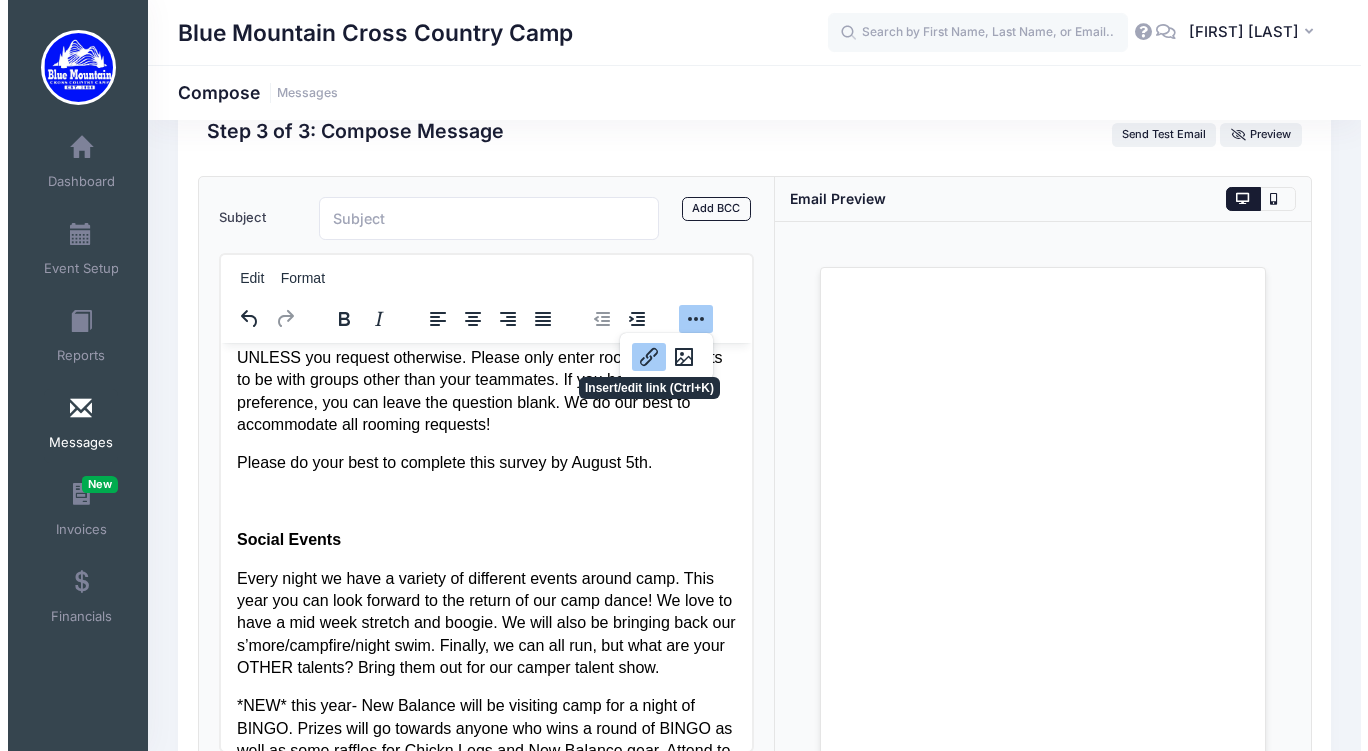 scroll, scrollTop: 2696, scrollLeft: 0, axis: vertical 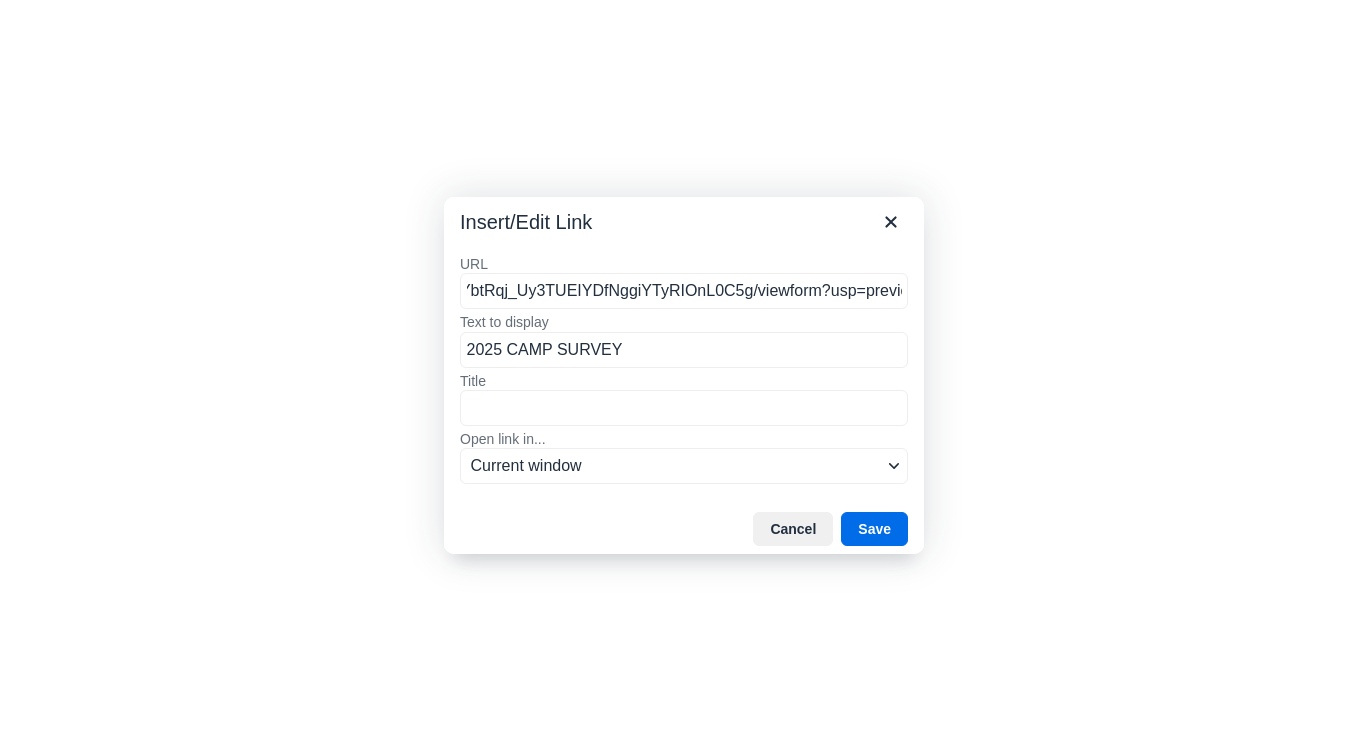 click on "https://docs.google.com/forms/d/e/1FAIpQLSd13PVFNY5dFtC6NYbtRqj_Uy3TUEIYDfNggiYTyRIOnL0C5g/viewform?usp=preview" at bounding box center [684, 291] 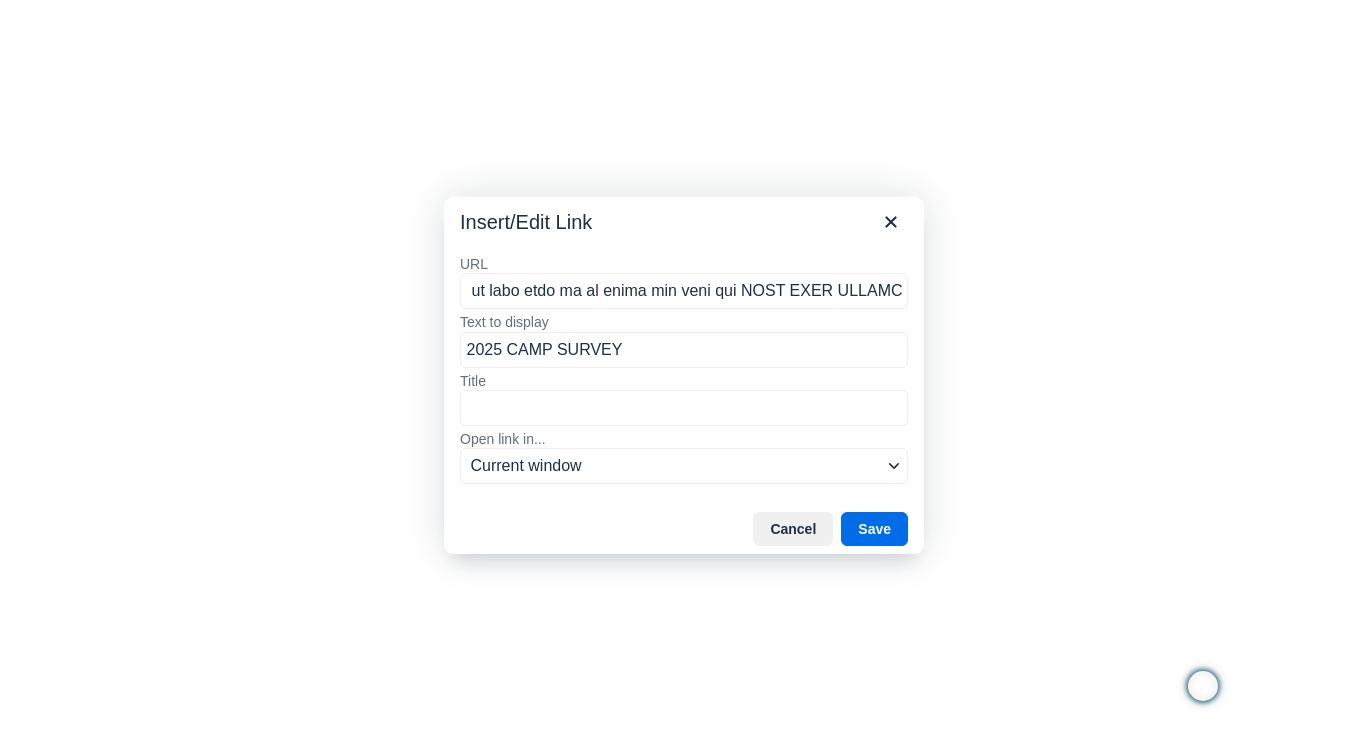 scroll, scrollTop: 0, scrollLeft: 43044, axis: horizontal 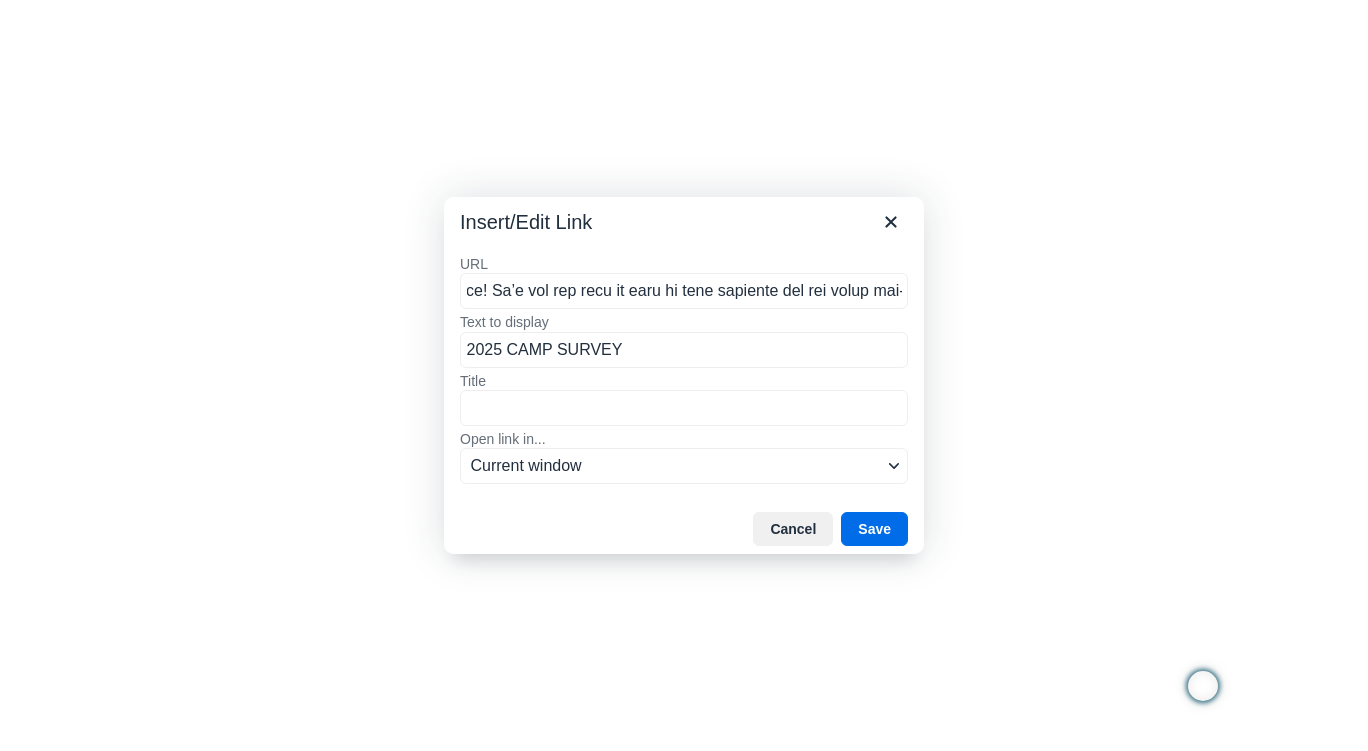 type on "https://docs.google.com/forms/d/e/1FAIpQLSd13PVFNY5dFtC6NYbtRqj_Uy3TUEIYDfNggiYTyRIOnL0C5g/viewform?usp=preview" 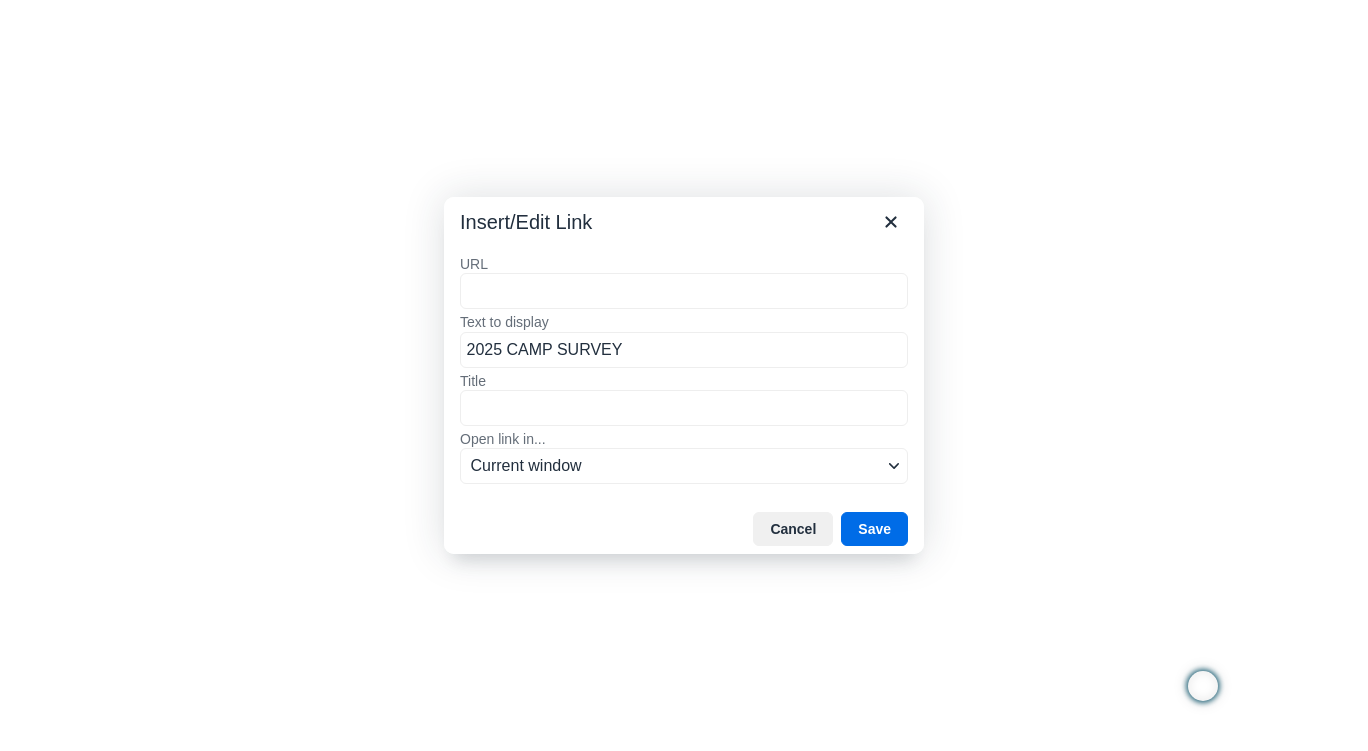 scroll, scrollTop: 0, scrollLeft: 0, axis: both 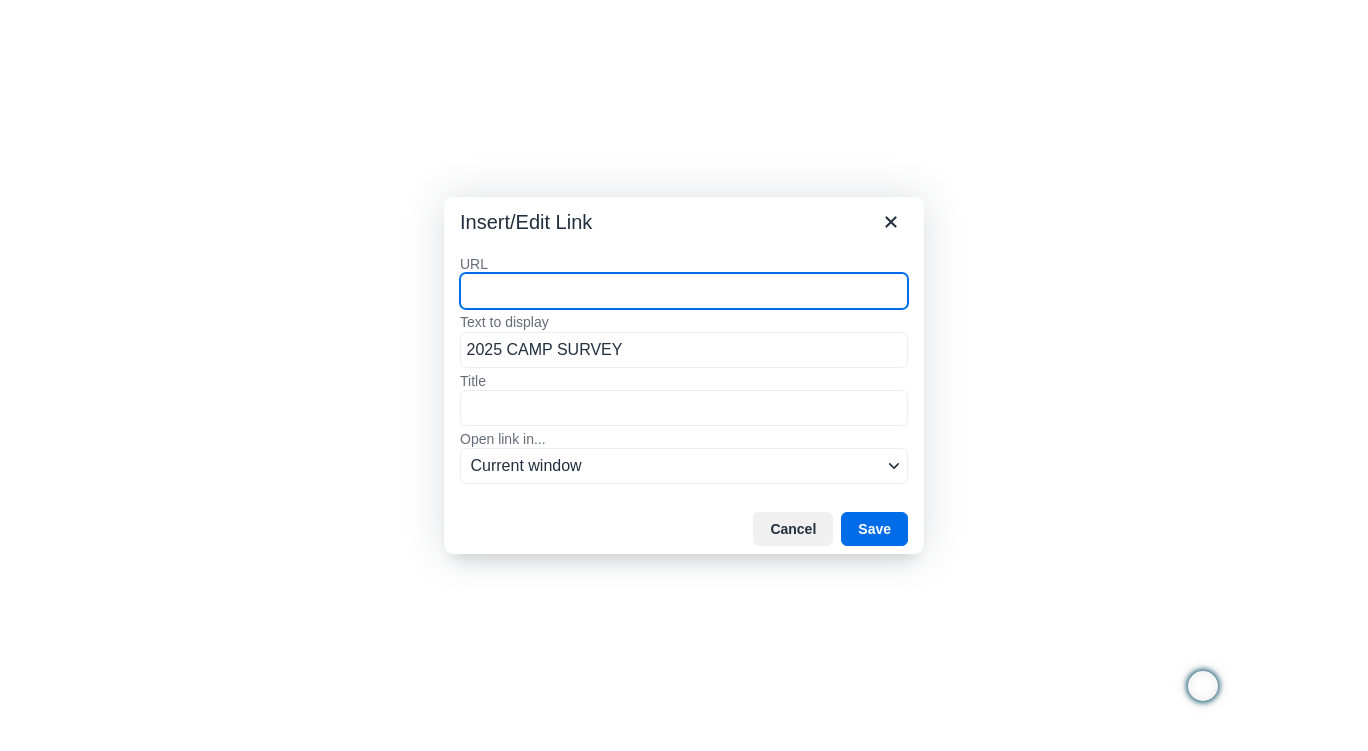 paste on "https://docs.google.com/forms/d/e/1FAIpQLSd13PVFNY5dFtC6NYbtRqj_Uy3TUEIYDfNggiYTyRIOnL0C5g/viewform?usp=dialog" 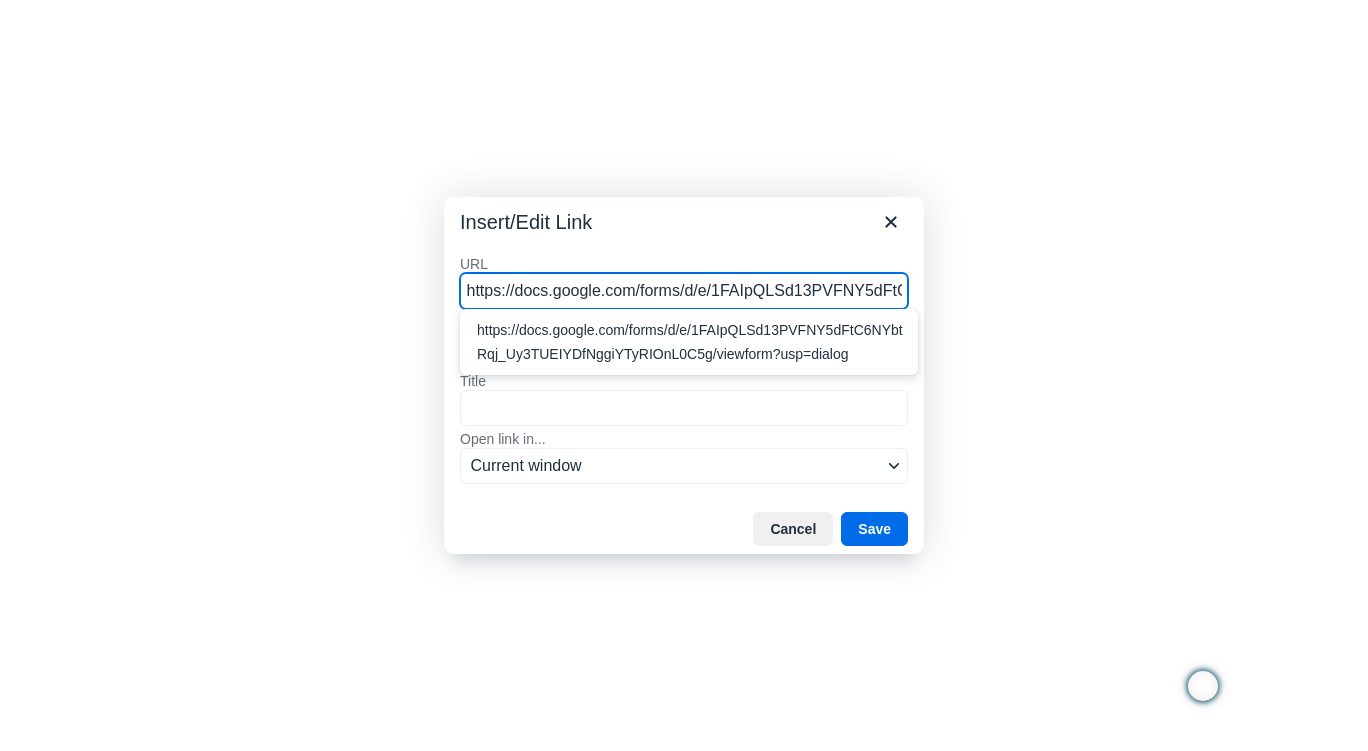 scroll, scrollTop: 0, scrollLeft: 458, axis: horizontal 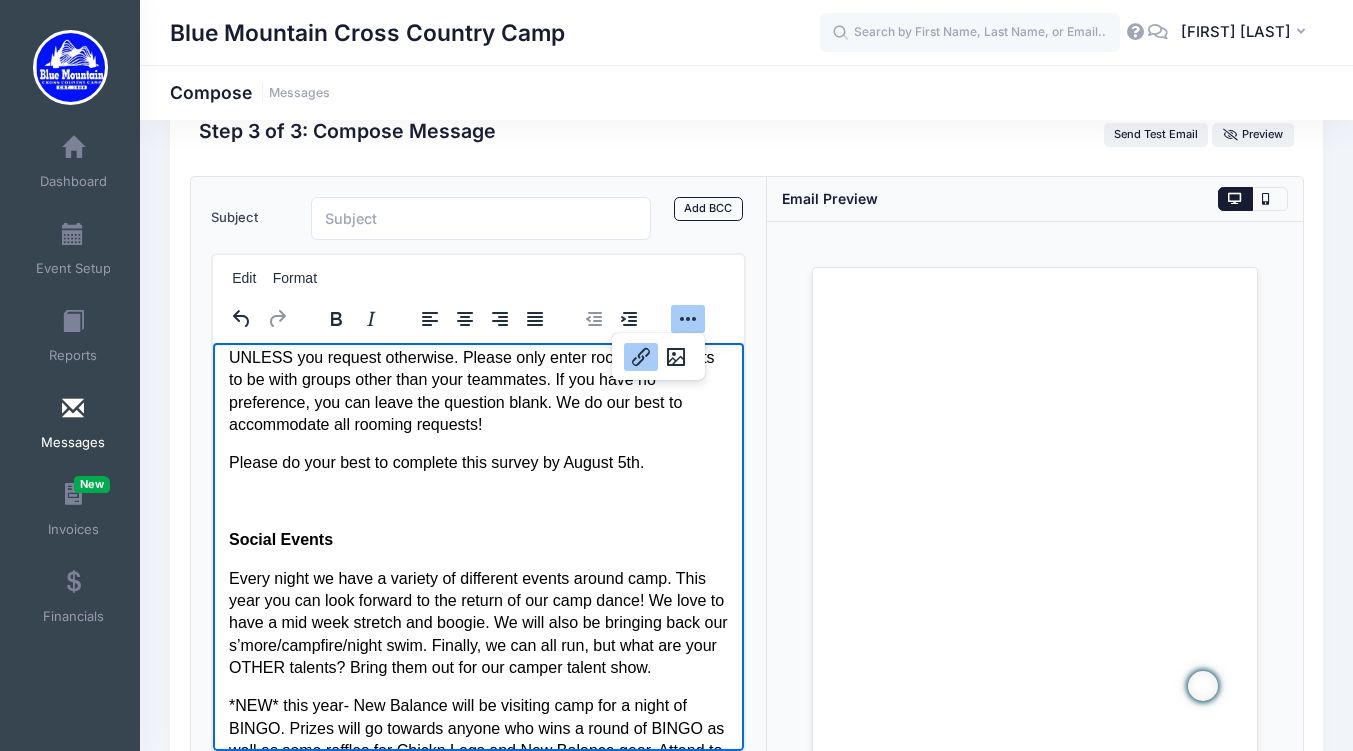 click on "2025 CAMP SURVEY" at bounding box center [398, 295] 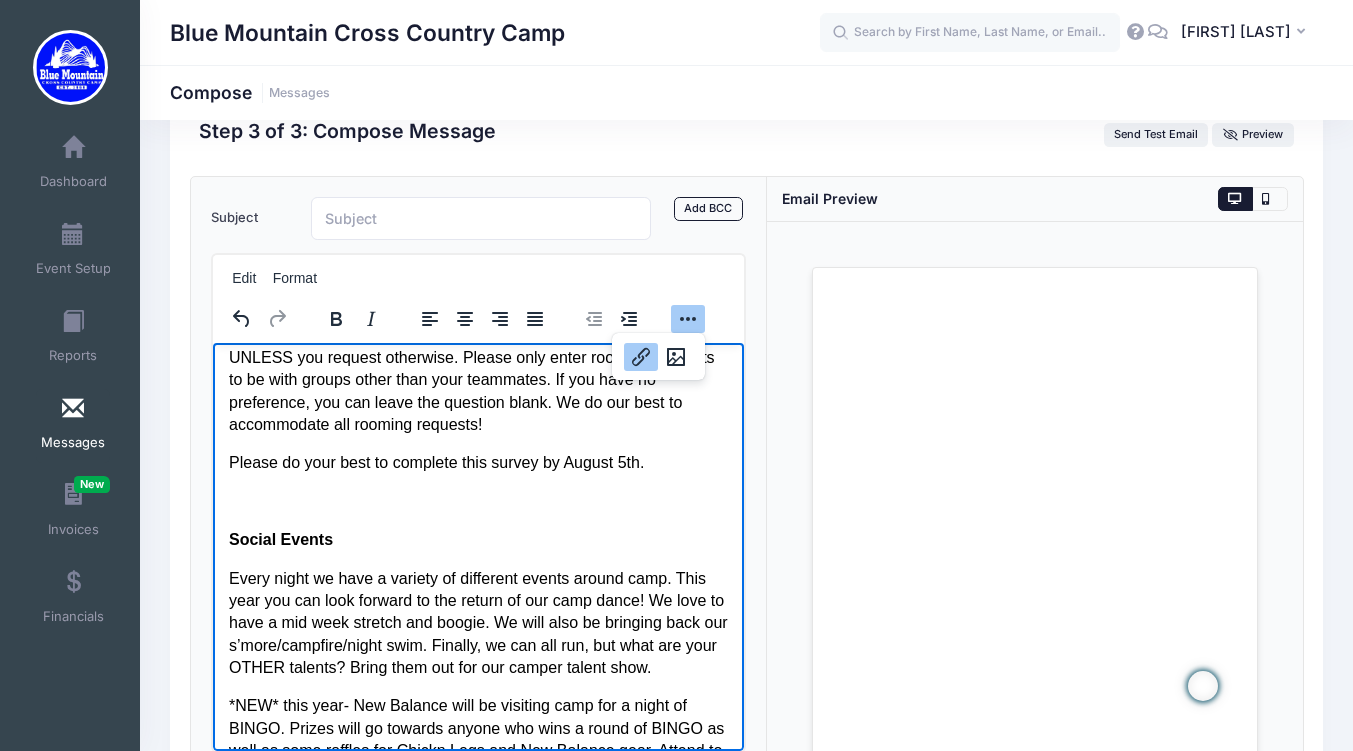 click 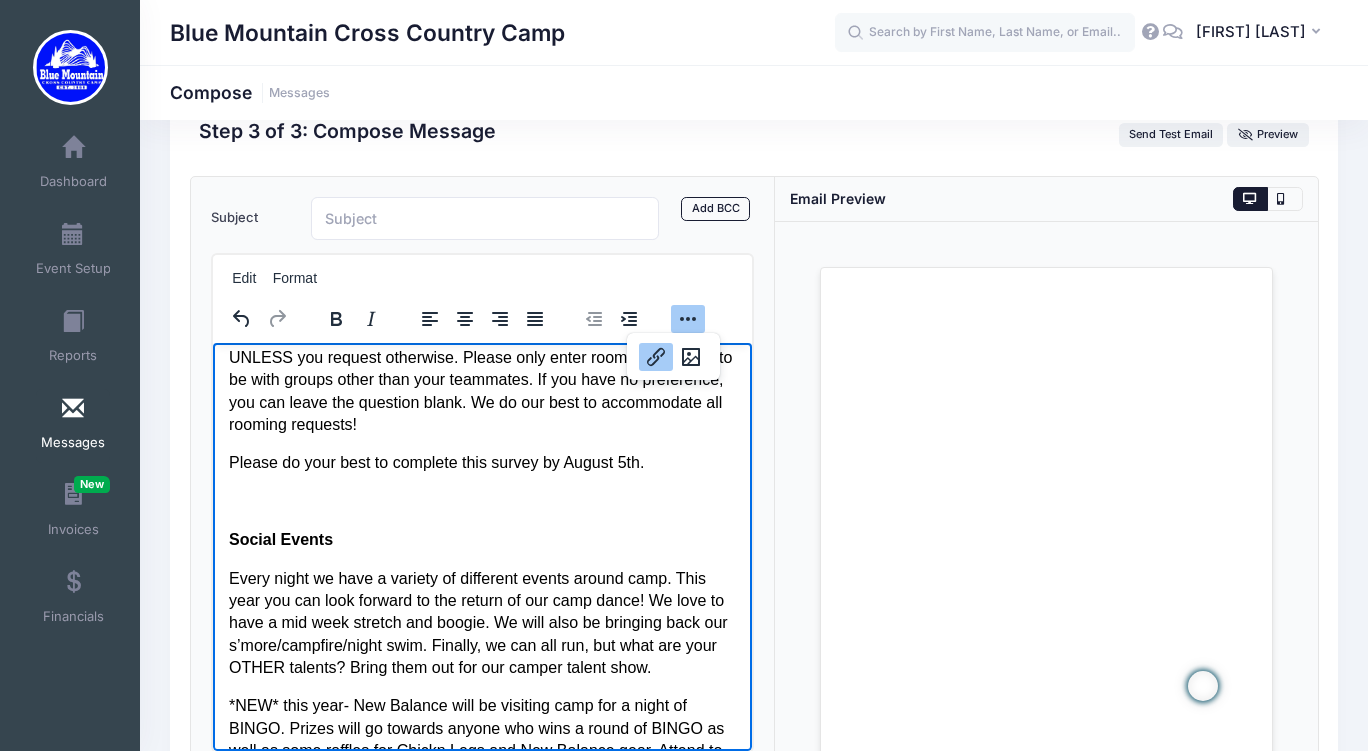scroll, scrollTop: 2696, scrollLeft: 0, axis: vertical 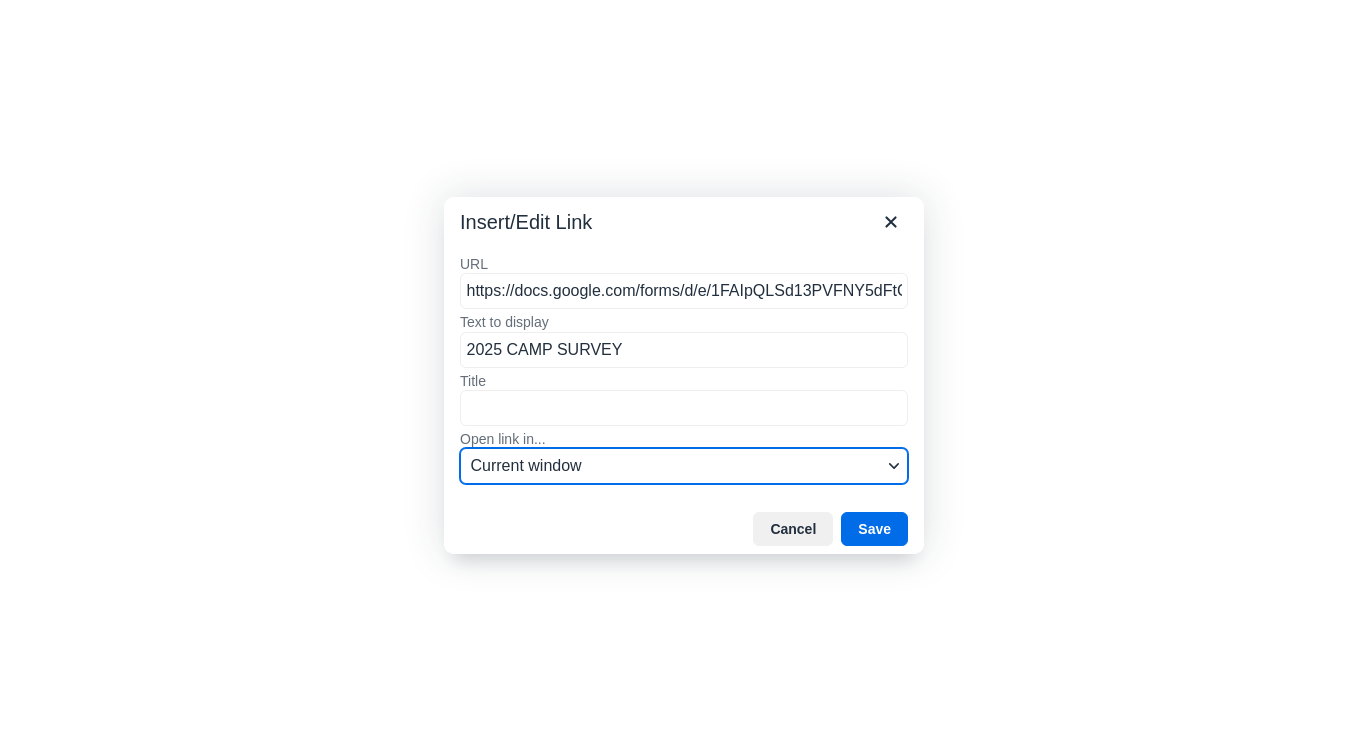 click on "Current window" at bounding box center [676, 466] 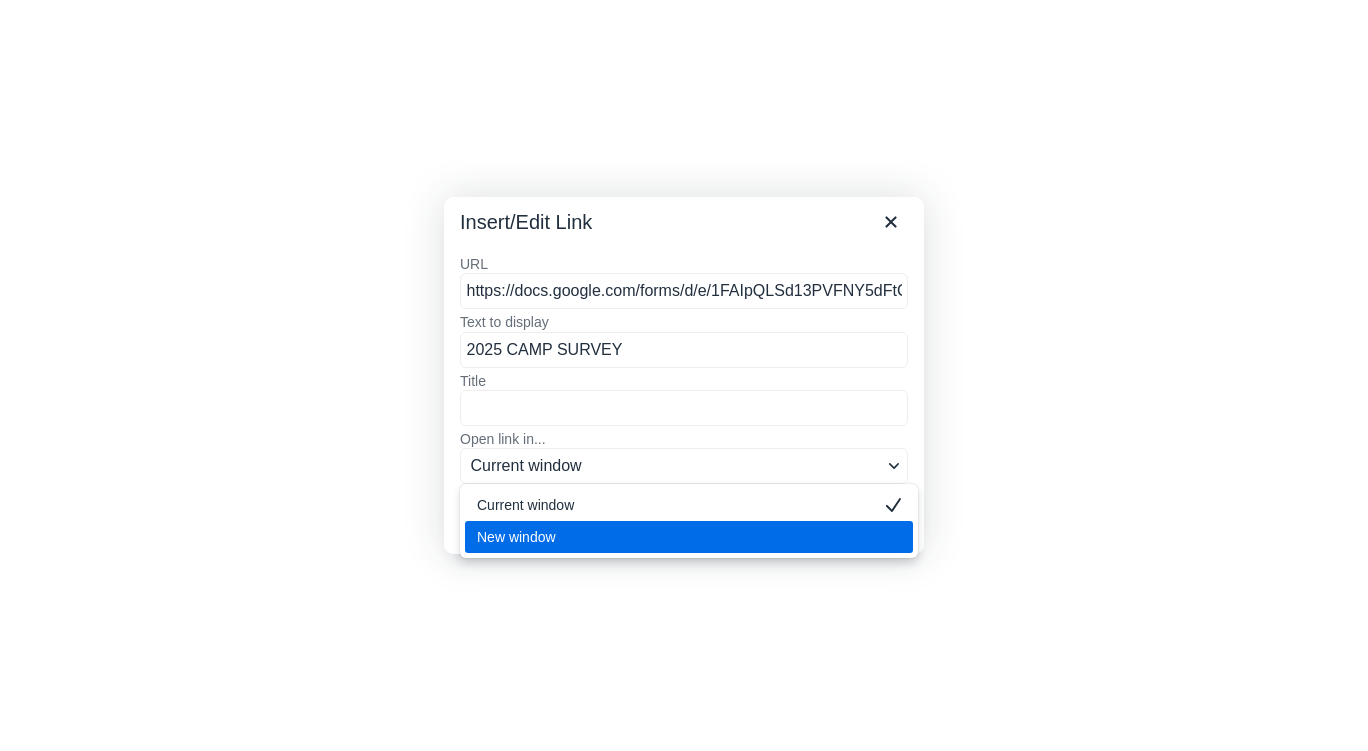 click on "New window" at bounding box center [675, 537] 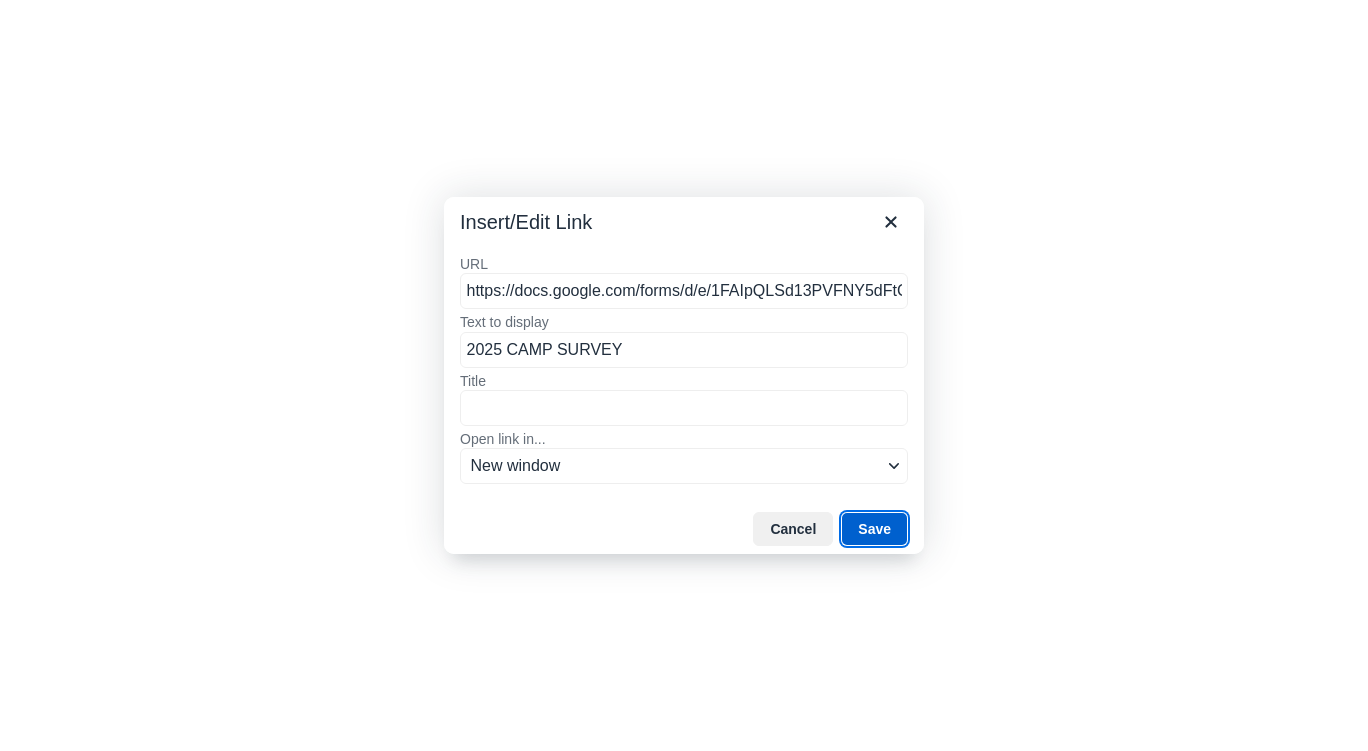 click on "Save" at bounding box center (874, 529) 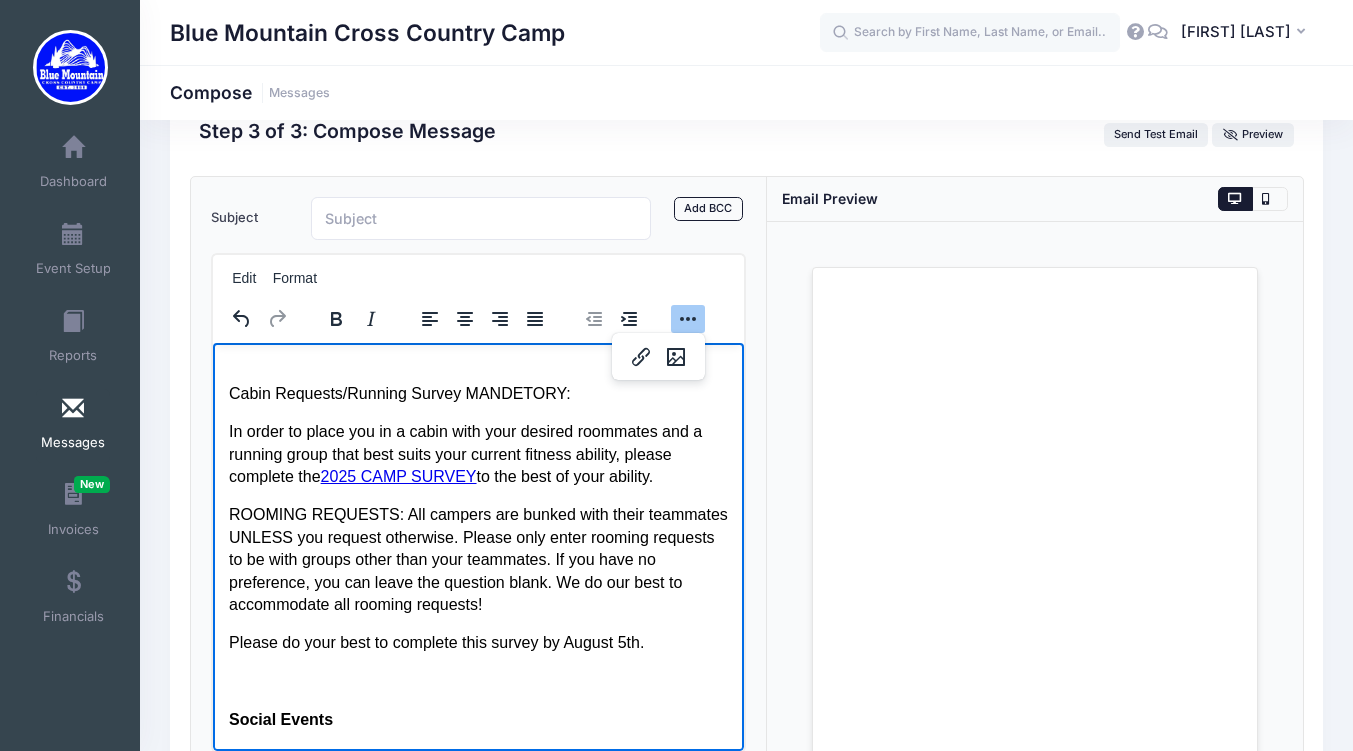 scroll, scrollTop: 2571, scrollLeft: 0, axis: vertical 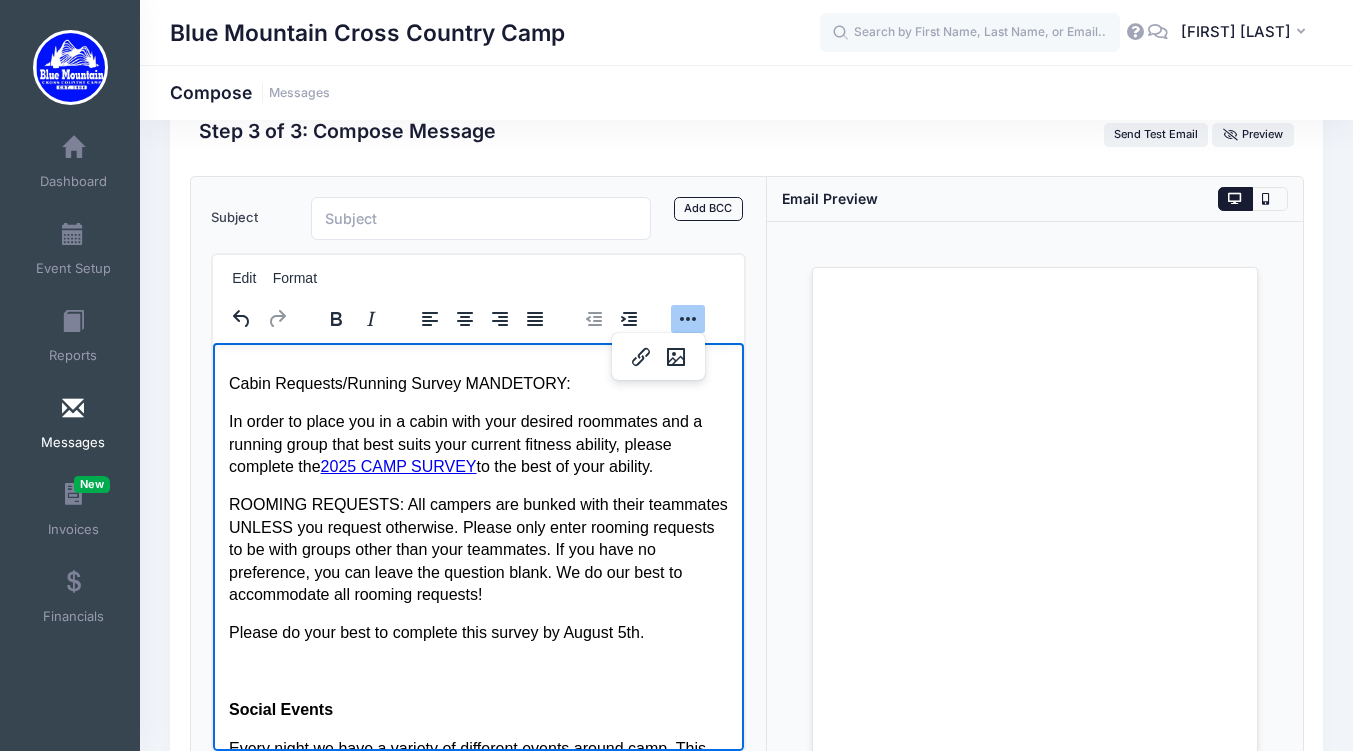 click on "This bus is SOLD OUT. If you would like a spot, you can email to join the waitlist." at bounding box center (478, 295) 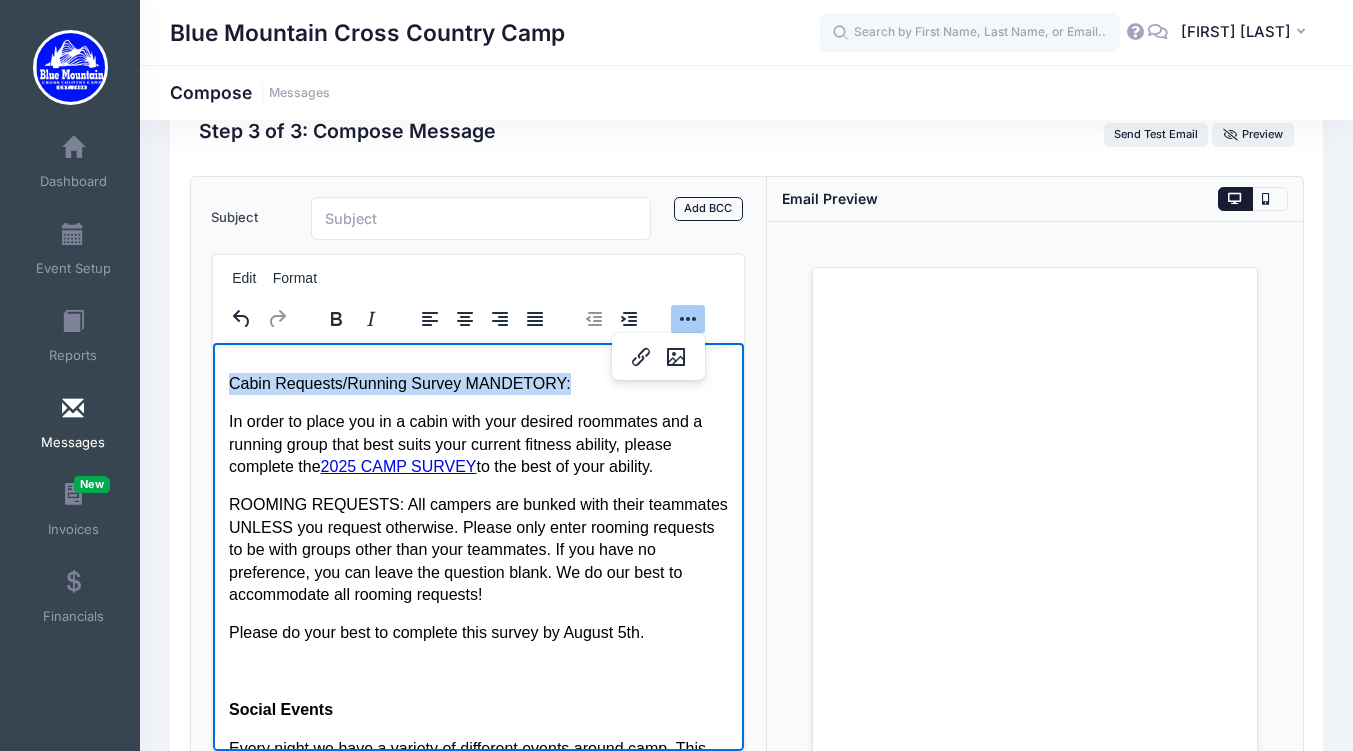drag, startPoint x: 565, startPoint y: 471, endPoint x: 220, endPoint y: 462, distance: 345.11737 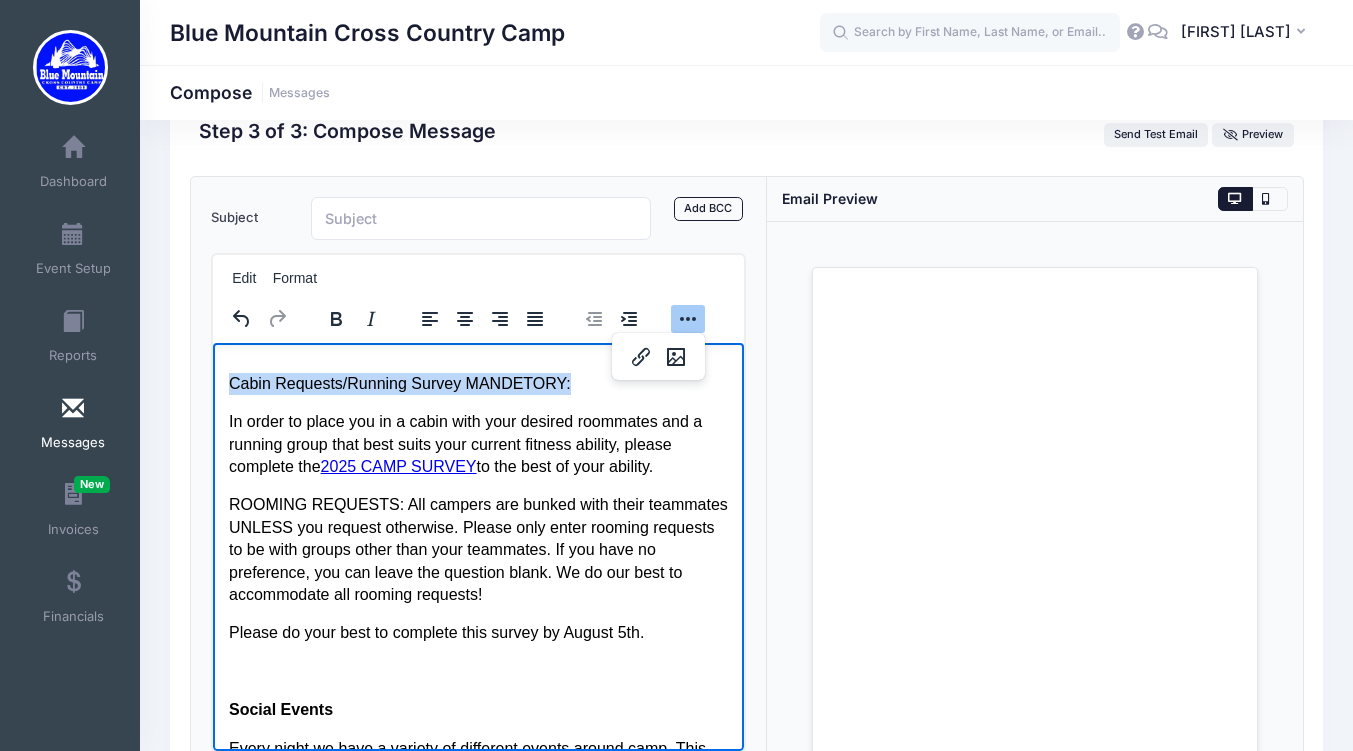 click on "Hello Again Running Families! Camp is only 16 days away!  Please do your part to be ready for camp and READ THIS ENTIRE EMAIL. Also read our  FAQ  which has answers to most of your common questions about packing lists, running groups, cabins, food, and more.    This is the THIRD email update of the summer.  We also sent out a text in conjunction with the email.  If you missed or lost an earlier email don’t worry - ALL AVAILABLE INFO is always on the  2025 info hub  - please read everything posted there and bookmark the page.  The password for the info hub is 2025. Camp Arrival: If you are bringing any medications to camp, please make sure they are in their original package and accessible at check-in. Even if you are not turning medications over to the nurse for the week, they may request to confirm what you have packed (includes epipens, inhalers, all prescriptions, and also all non-prescription medications). Parent Drop Off: 81 Spruce Lake Road Poyntelle, PA 18454  NY BUS NJ BUS  2025 CAMP SURVEY" at bounding box center [478, -97] 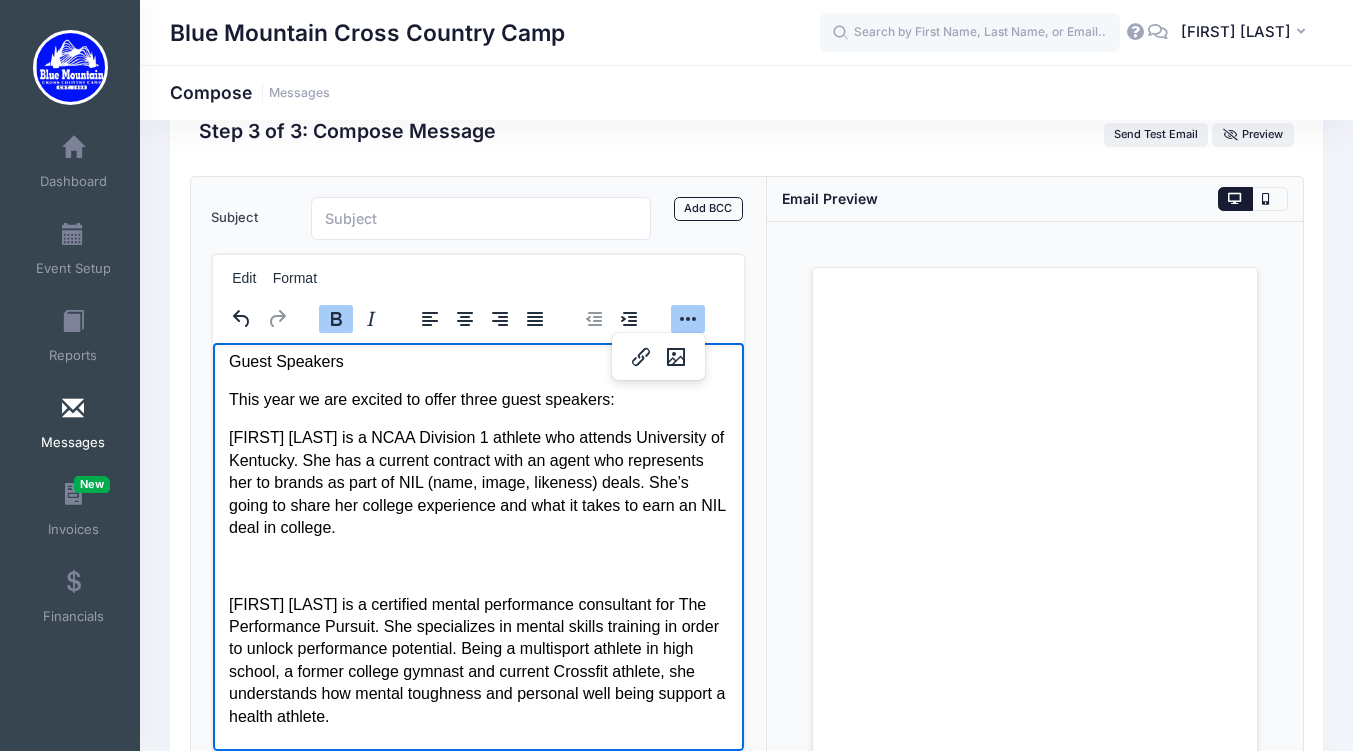 scroll, scrollTop: 3283, scrollLeft: 0, axis: vertical 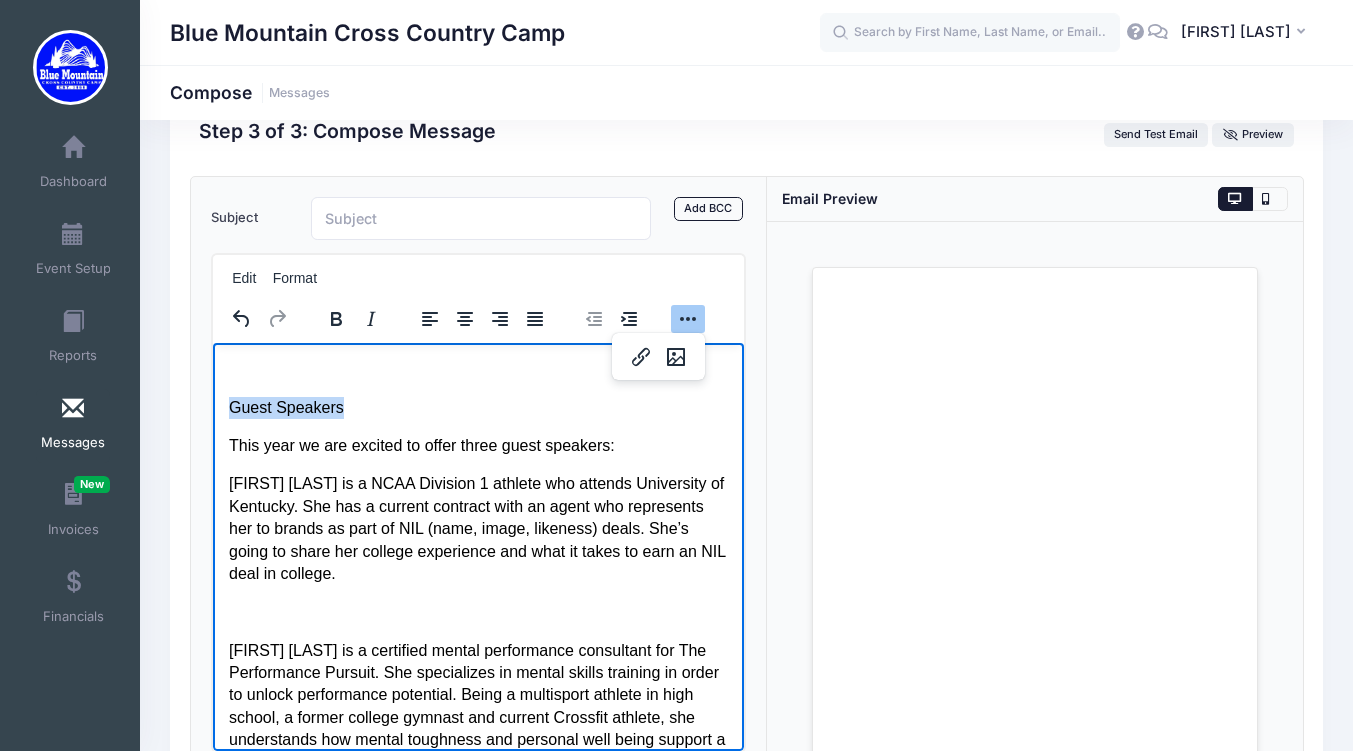 drag, startPoint x: 344, startPoint y: 541, endPoint x: 227, endPoint y: 537, distance: 117.06836 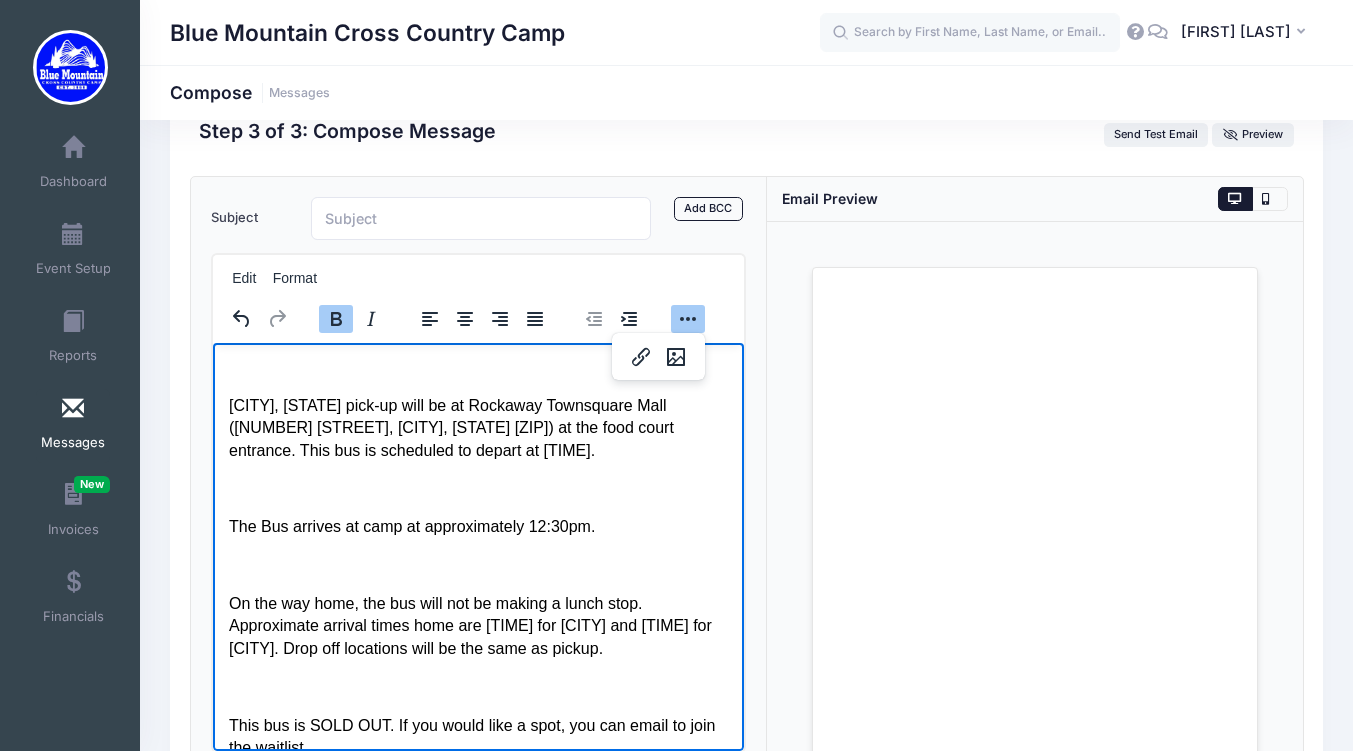 scroll, scrollTop: 2114, scrollLeft: 0, axis: vertical 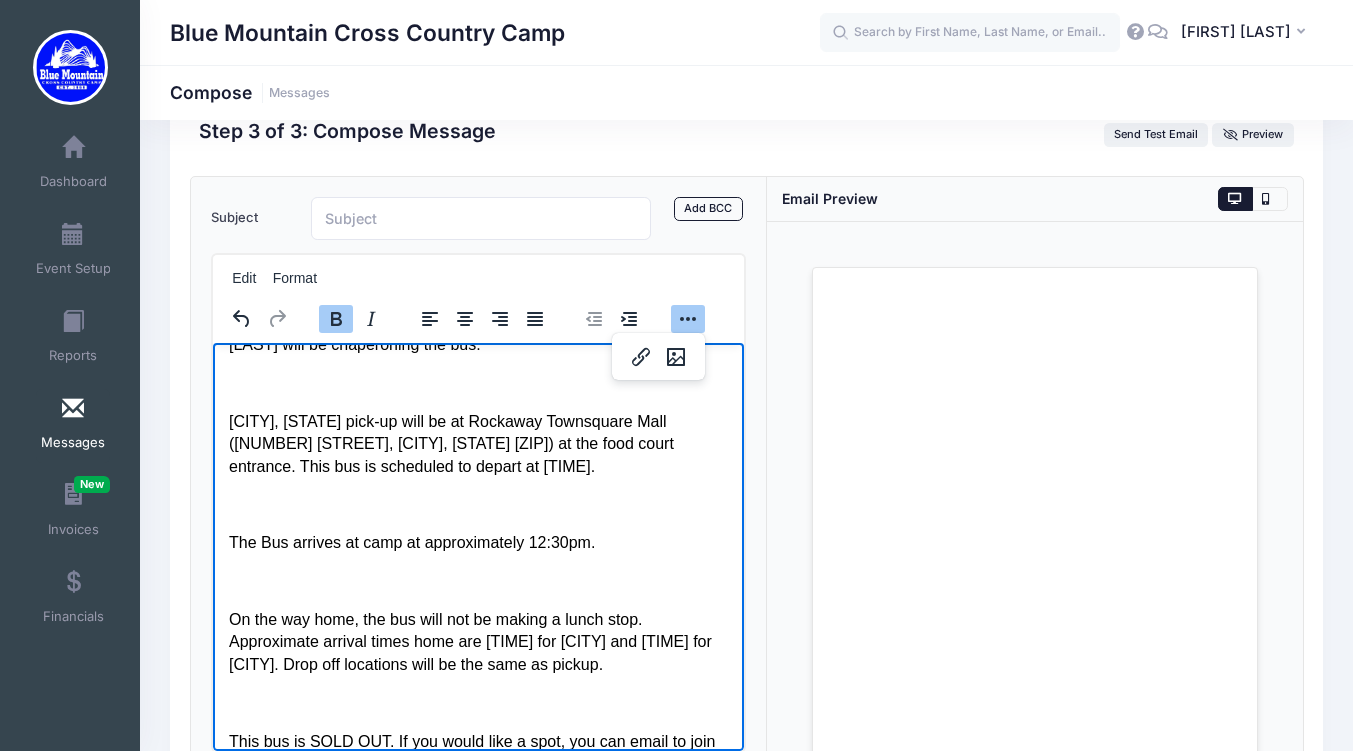 click on "On the way home, the bus will not be making a lunch stop. Approximate arrival times home are 12:30pm for ROCKAWAY and 1:45 for WOODBRIDGE. Drop off locations will be the same as pickup." at bounding box center [478, 641] 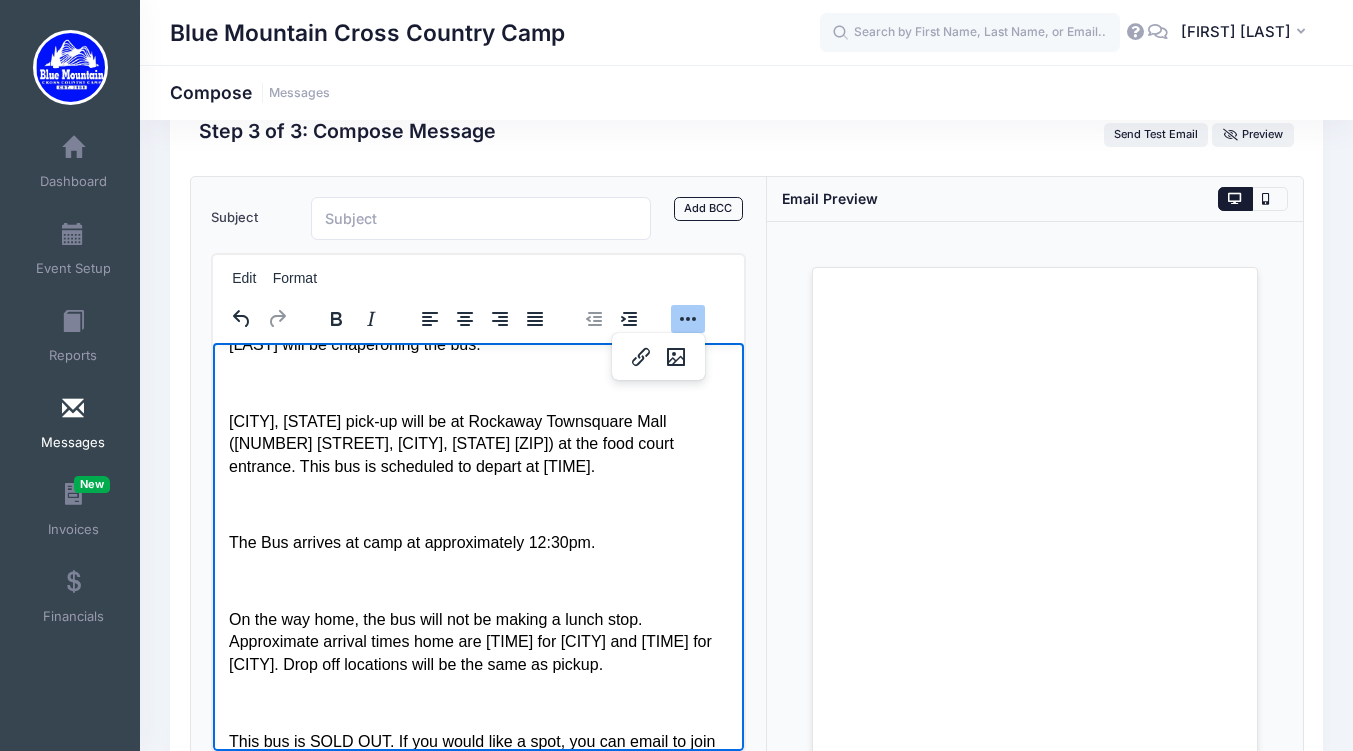 click on "Hello Again Running Families! Camp is only 16 days away!  Please do your part to be ready for camp and READ THIS ENTIRE EMAIL. Also read our  FAQ  which has answers to most of your common questions about packing lists, running groups, cabins, food, and more.    This is the THIRD email update of the summer.  We also sent out a text in conjunction with the email.  If you missed or lost an earlier email don’t worry - ALL AVAILABLE INFO is always on the  2025 info hub  - please read everything posted there and bookmark the page.  The password for the info hub is 2025. Camp Arrival: If you are bringing any medications to camp, please make sure they are in their original package and accessible at check-in. Even if you are not turning medications over to the nurse for the week, they may request to confirm what you have packed (includes epipens, inhalers, all prescriptions, and also all non-prescription medications). Parent Drop Off: 81 Spruce Lake Road Poyntelle, PA 18454  NY BUS NJ BUS  2025 CAMP SURVEY" at bounding box center (478, 360) 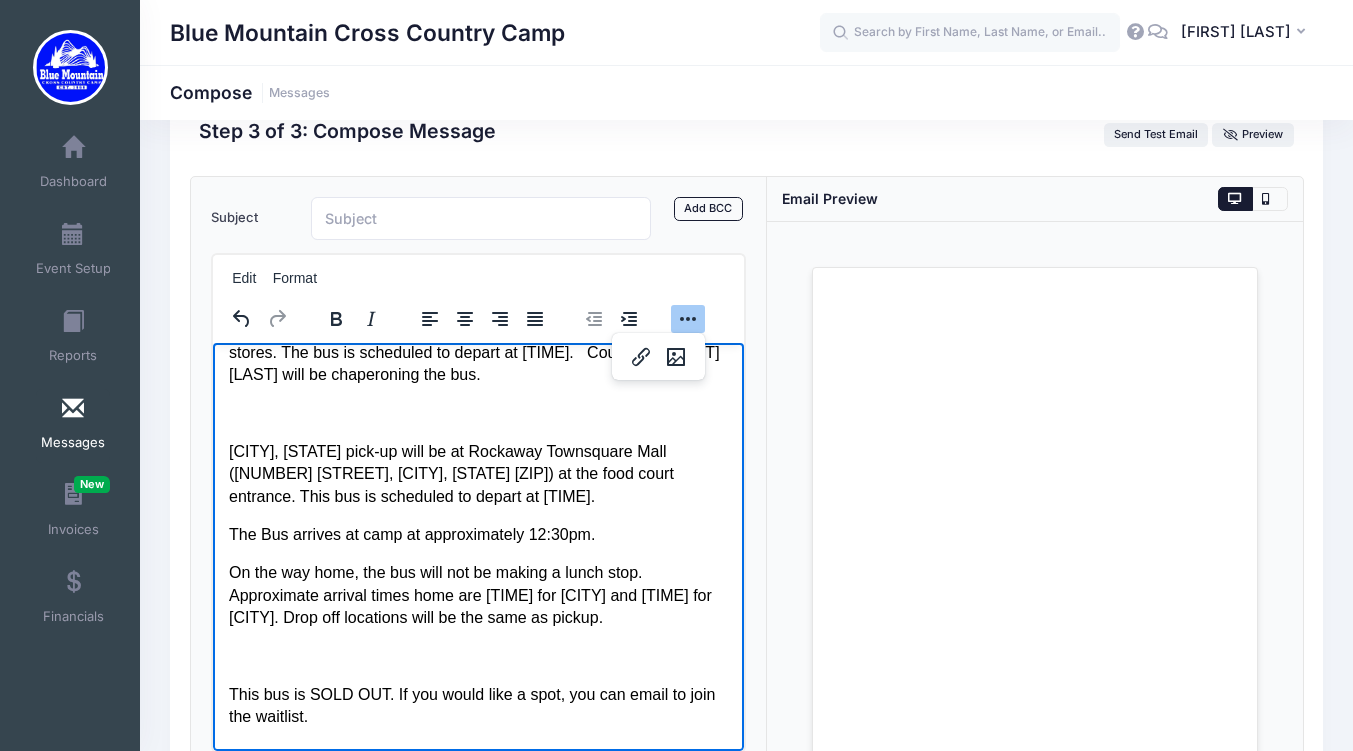 scroll, scrollTop: 1890, scrollLeft: 0, axis: vertical 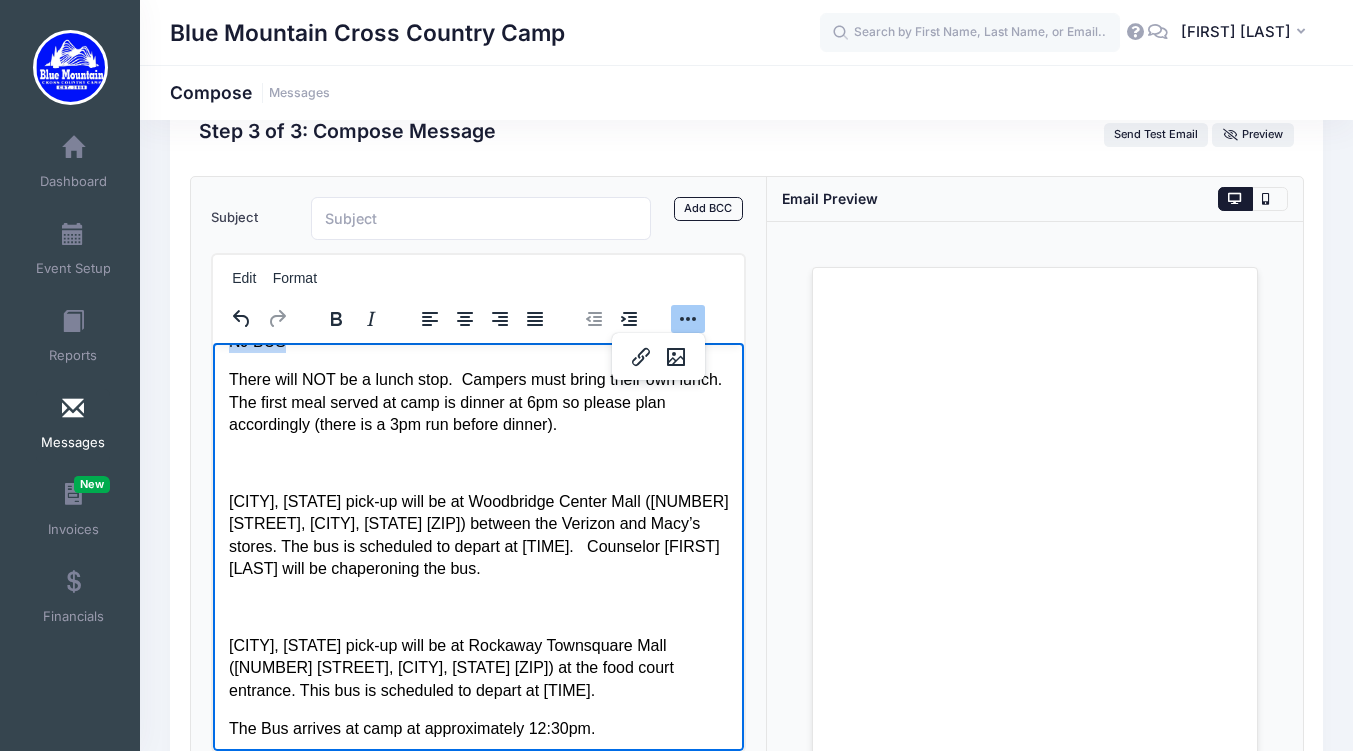 drag, startPoint x: 291, startPoint y: 410, endPoint x: 232, endPoint y: 408, distance: 59.03389 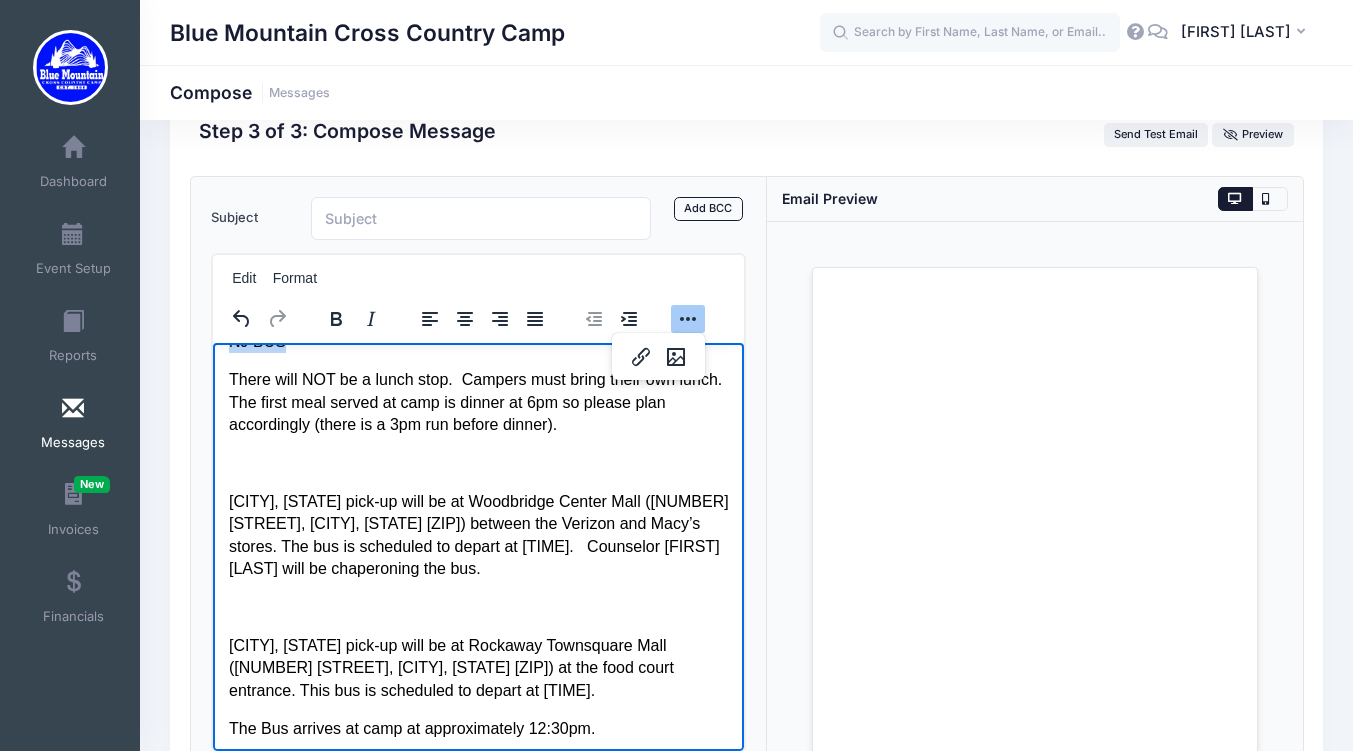click 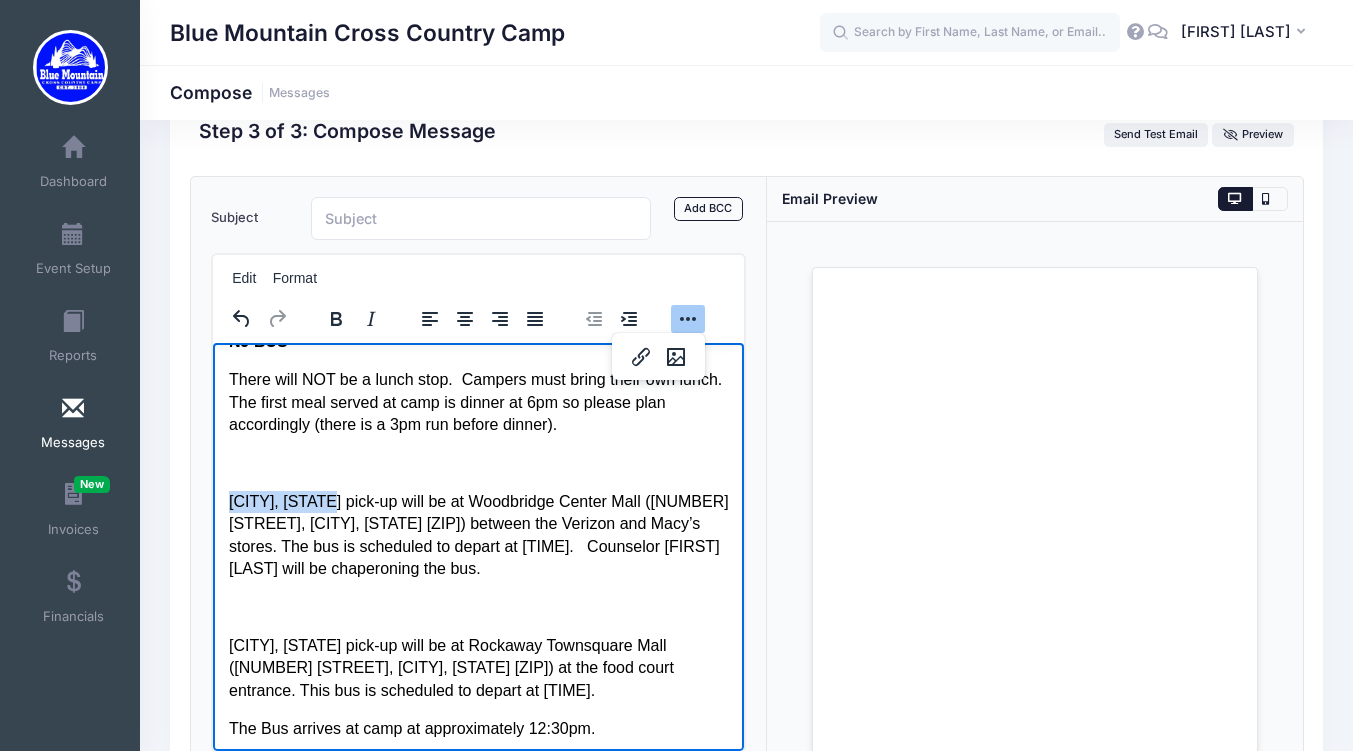 drag, startPoint x: 344, startPoint y: 552, endPoint x: 235, endPoint y: 567, distance: 110.02727 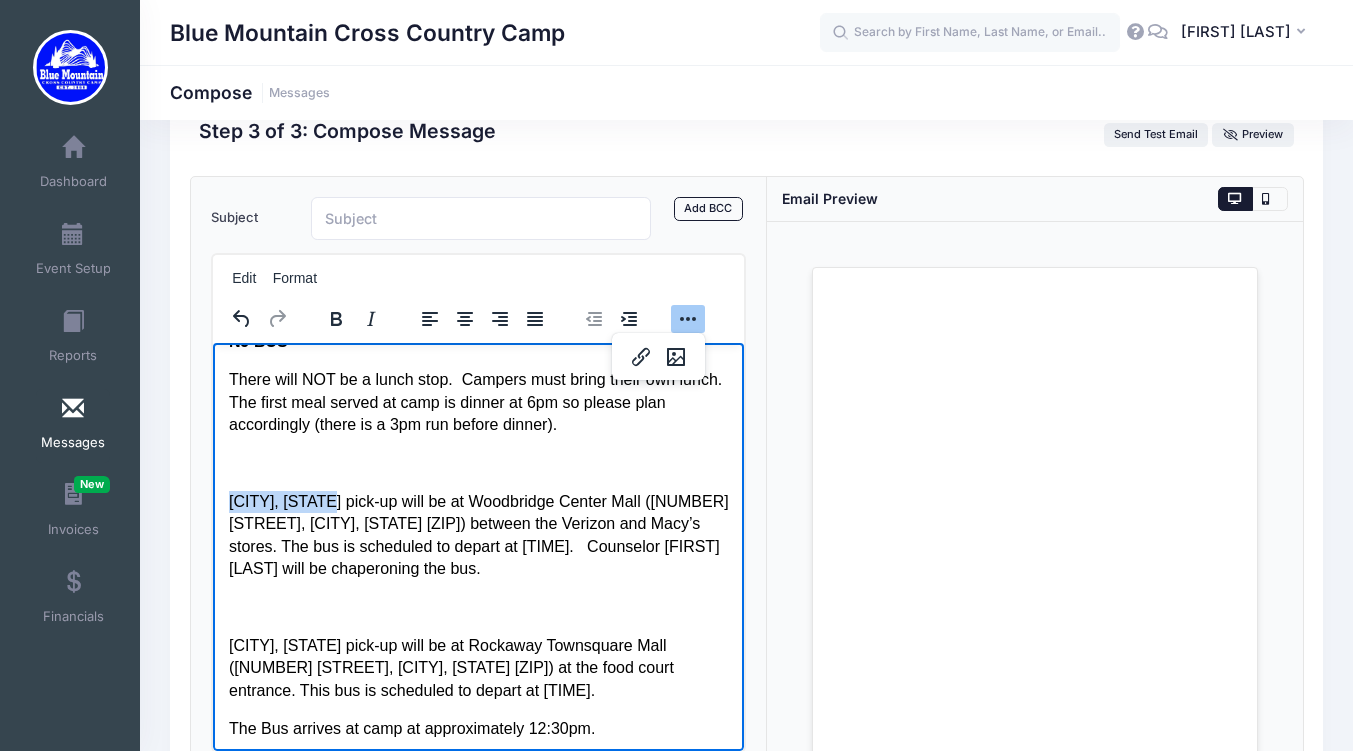 click on "Hello Again Running Families! Camp is only 16 days away!  Please do your part to be ready for camp and READ THIS ENTIRE EMAIL. Also read our  FAQ  which has answers to most of your common questions about packing lists, running groups, cabins, food, and more.    This is the THIRD email update of the summer.  We also sent out a text in conjunction with the email.  If you missed or lost an earlier email don’t worry - ALL AVAILABLE INFO is always on the  2025 info hub  - please read everything posted there and bookmark the page.  The password for the info hub is 2025. Camp Arrival: If you are bringing any medications to camp, please make sure they are in their original package and accessible at check-in. Even if you are not turning medications over to the nurse for the week, they may request to confirm what you have packed (includes epipens, inhalers, all prescriptions, and also all non-prescription medications). Parent Drop Off: 81 Spruce Lake Road Poyntelle, PA 18454  NY BUS NJ BUS  2025 CAMP SURVEY" at bounding box center [478, 546] 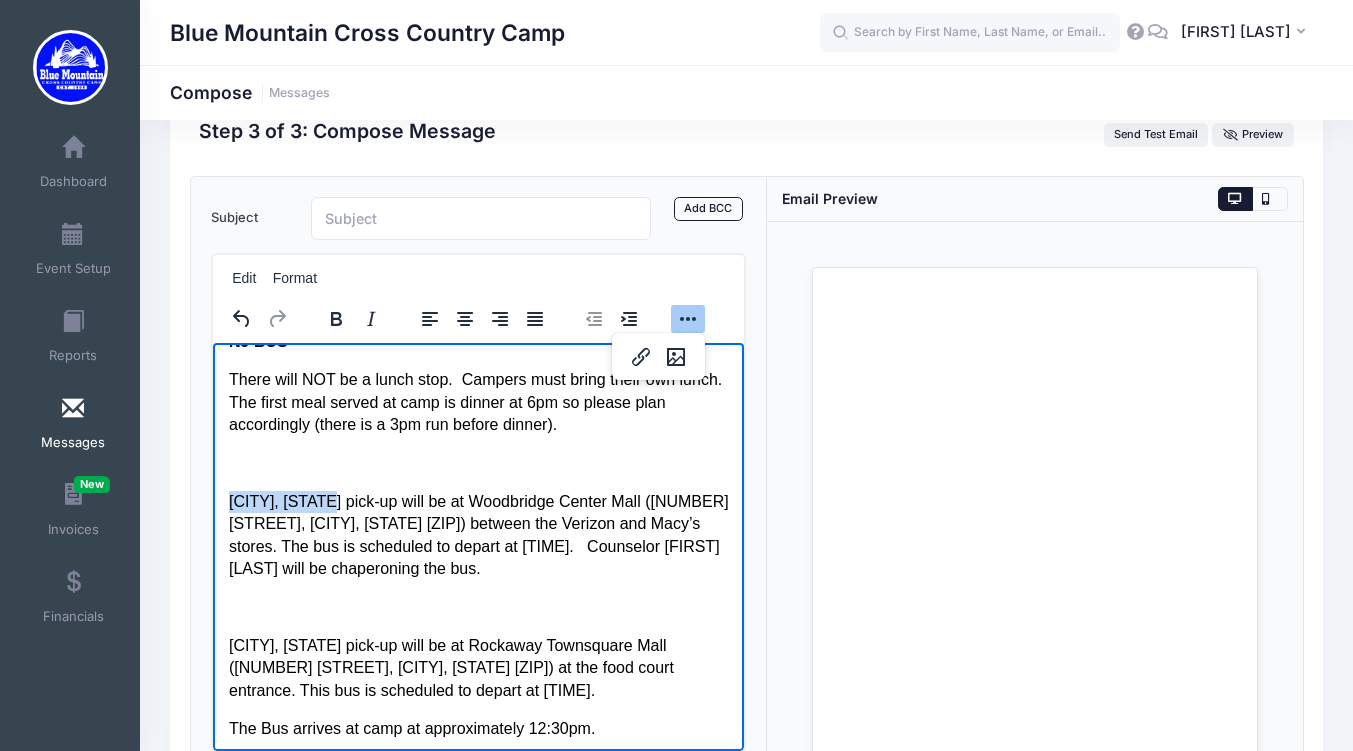 click 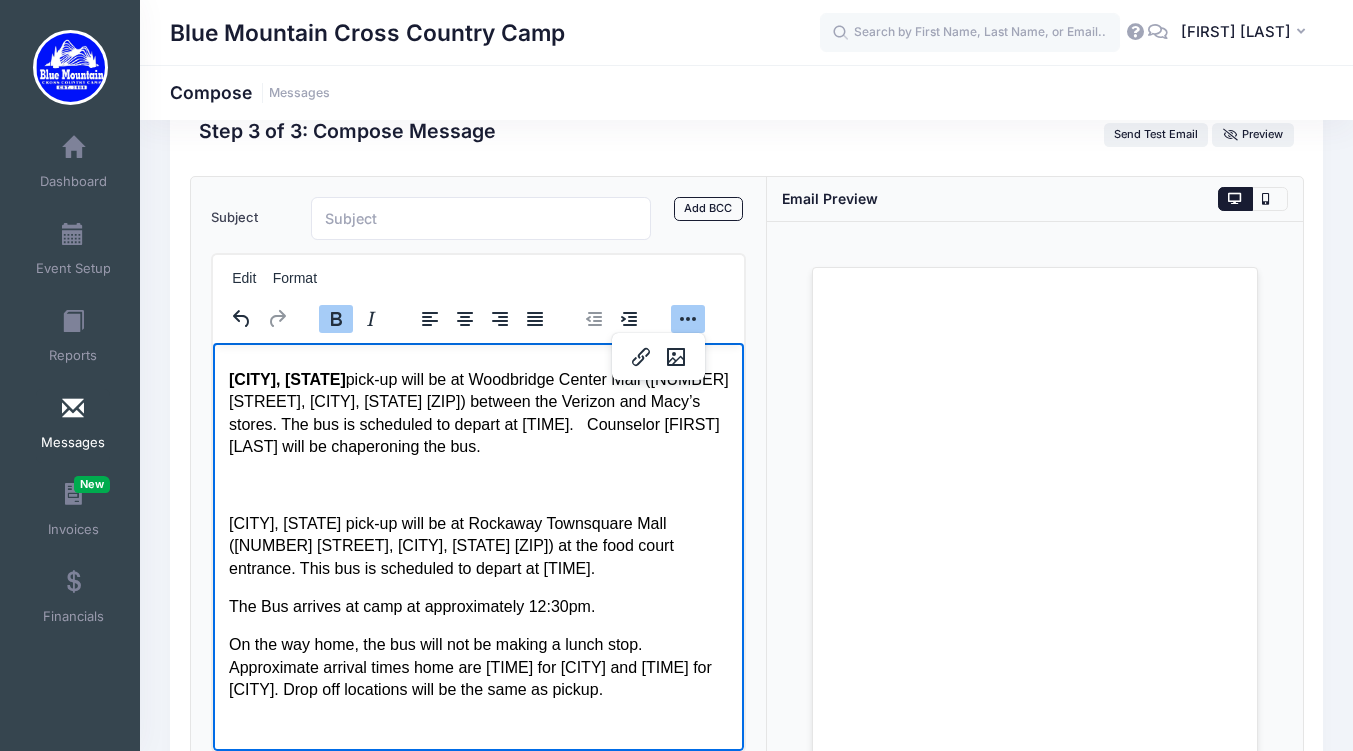 scroll, scrollTop: 2014, scrollLeft: 0, axis: vertical 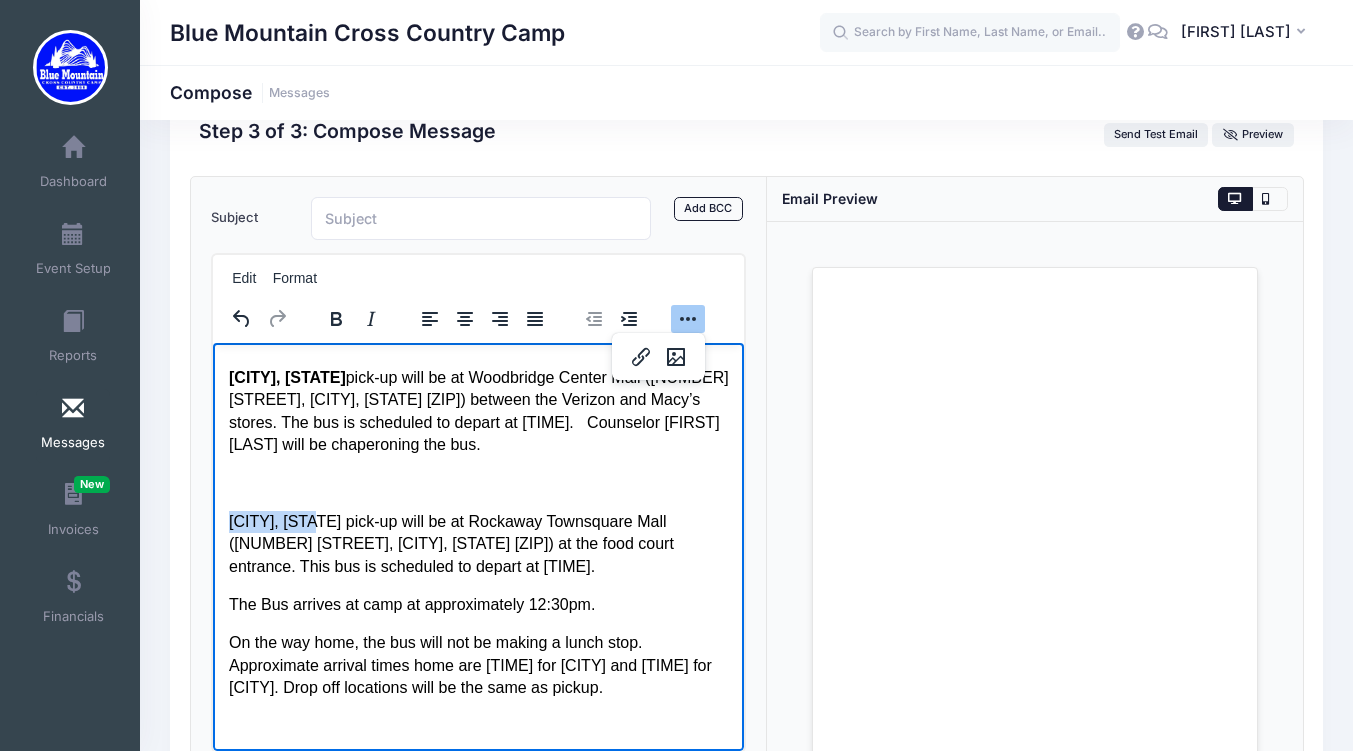 drag, startPoint x: 323, startPoint y: 591, endPoint x: 218, endPoint y: 596, distance: 105.11898 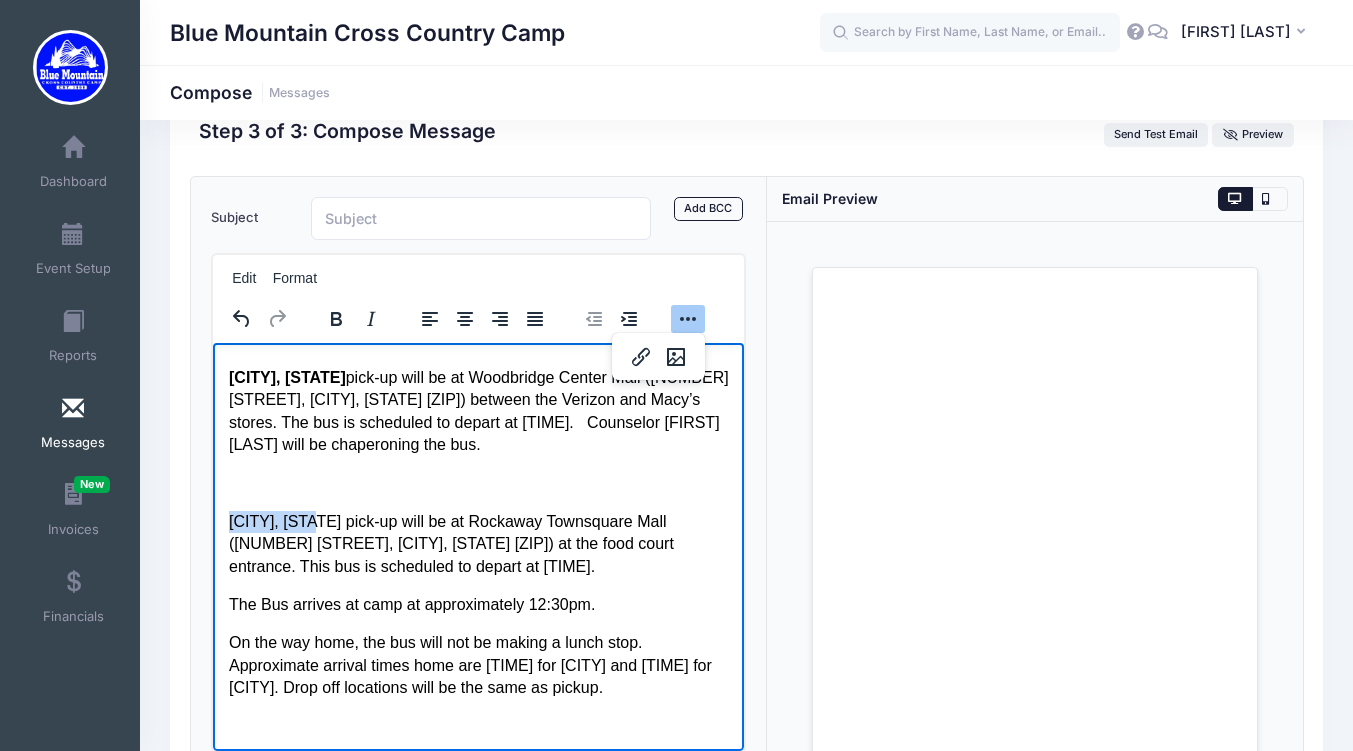 click on "Hello Again Running Families! Camp is only 16 days away!  Please do your part to be ready for camp and READ THIS ENTIRE EMAIL. Also read our  FAQ  which has answers to most of your common questions about packing lists, running groups, cabins, food, and more.    This is the THIRD email update of the summer.  We also sent out a text in conjunction with the email.  If you missed or lost an earlier email don’t worry - ALL AVAILABLE INFO is always on the  2025 info hub  - please read everything posted there and bookmark the page.  The password for the info hub is 2025. Camp Arrival: If you are bringing any medications to camp, please make sure they are in their original package and accessible at check-in. Even if you are not turning medications over to the nurse for the week, they may request to confirm what you have packed (includes epipens, inhalers, all prescriptions, and also all non-prescription medications). Parent Drop Off: 81 Spruce Lake Road Poyntelle, PA 18454  NY BUS NJ BUS Woodbridge, NJ" at bounding box center [478, 422] 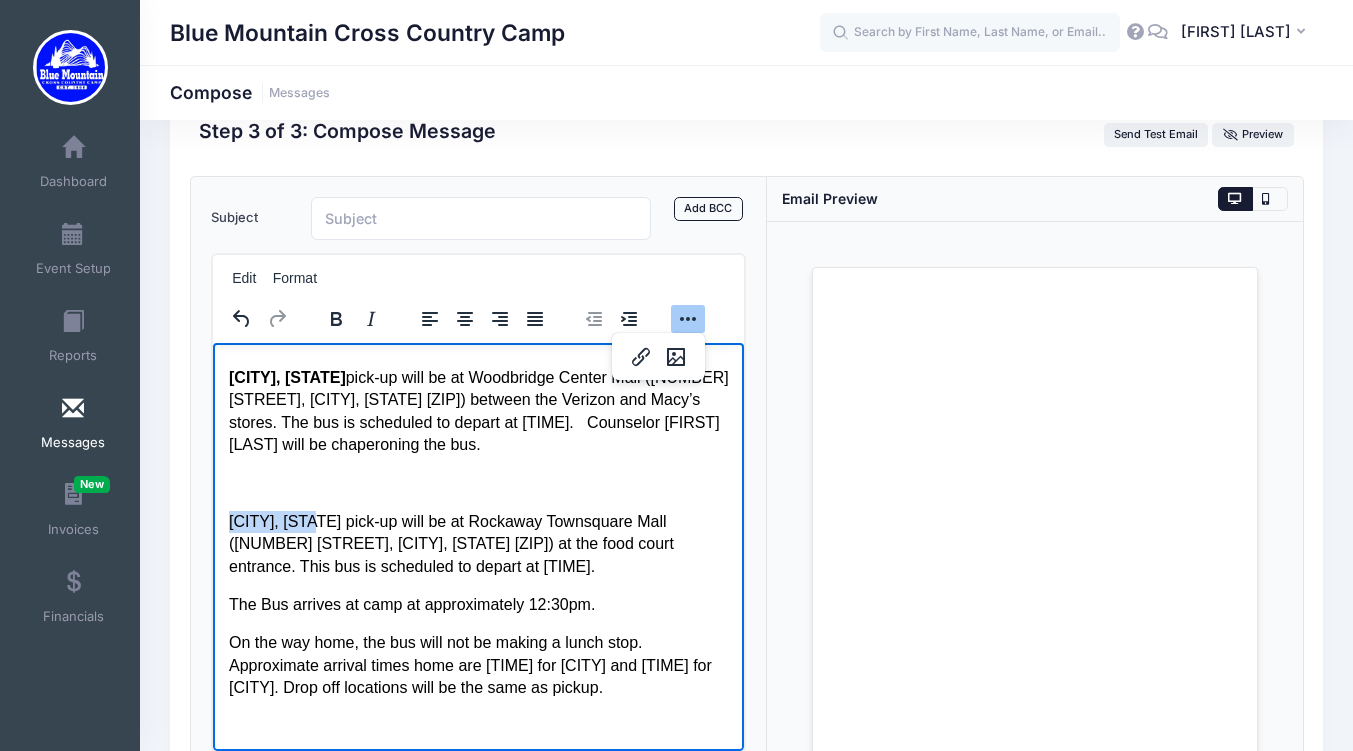 click 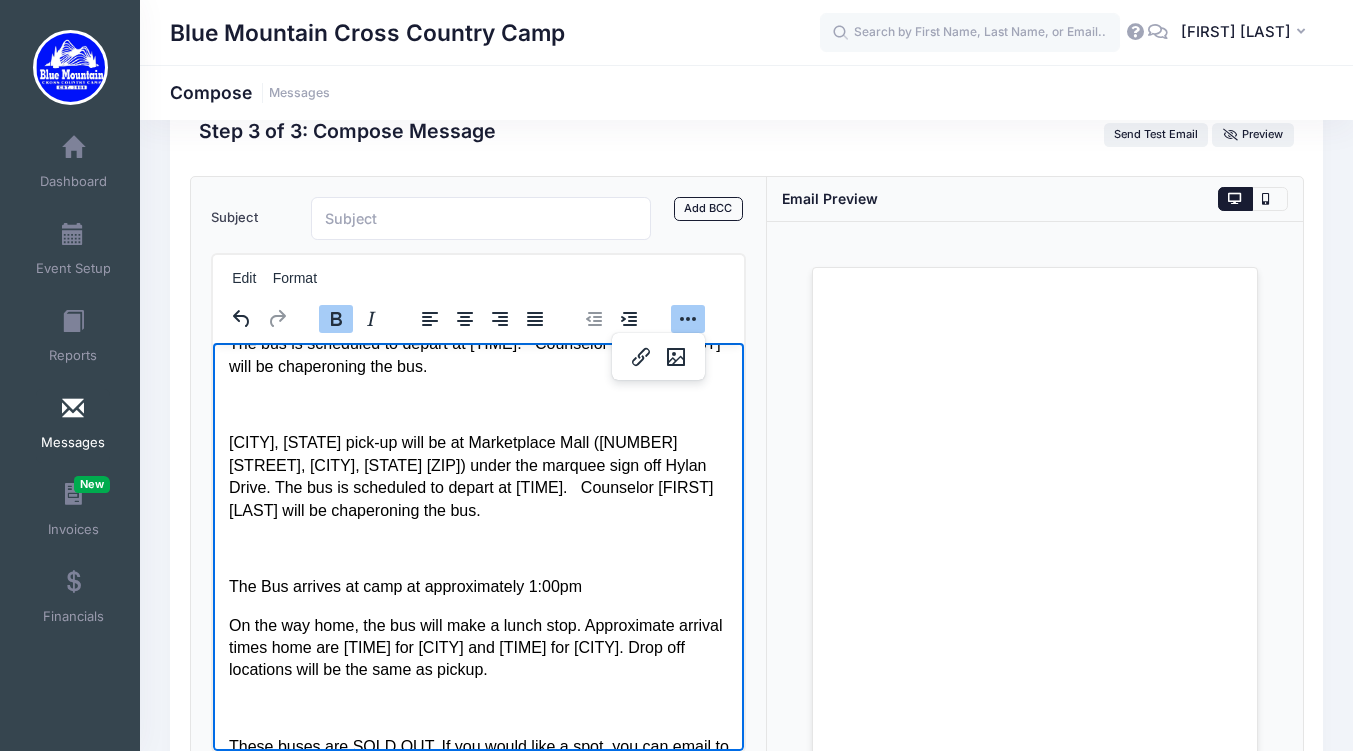 scroll, scrollTop: 1360, scrollLeft: 0, axis: vertical 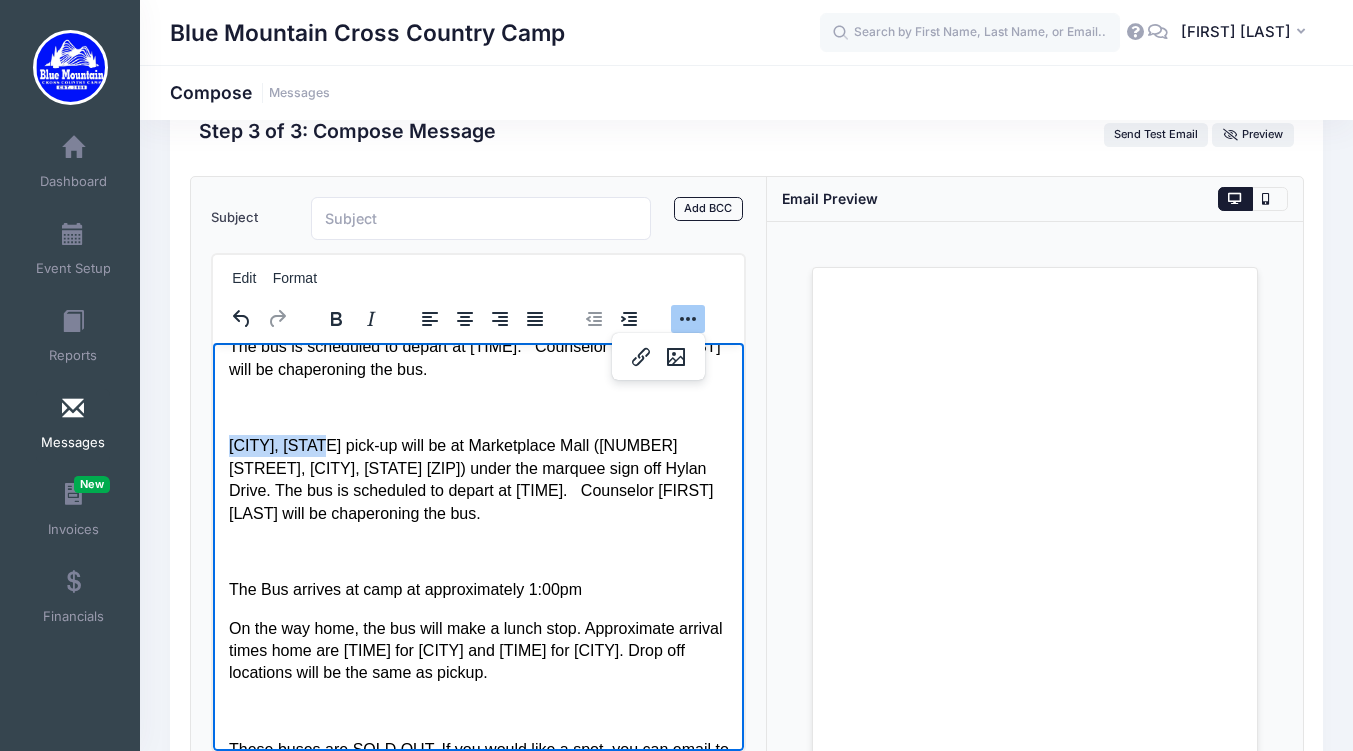 drag, startPoint x: 327, startPoint y: 507, endPoint x: 205, endPoint y: 504, distance: 122.03688 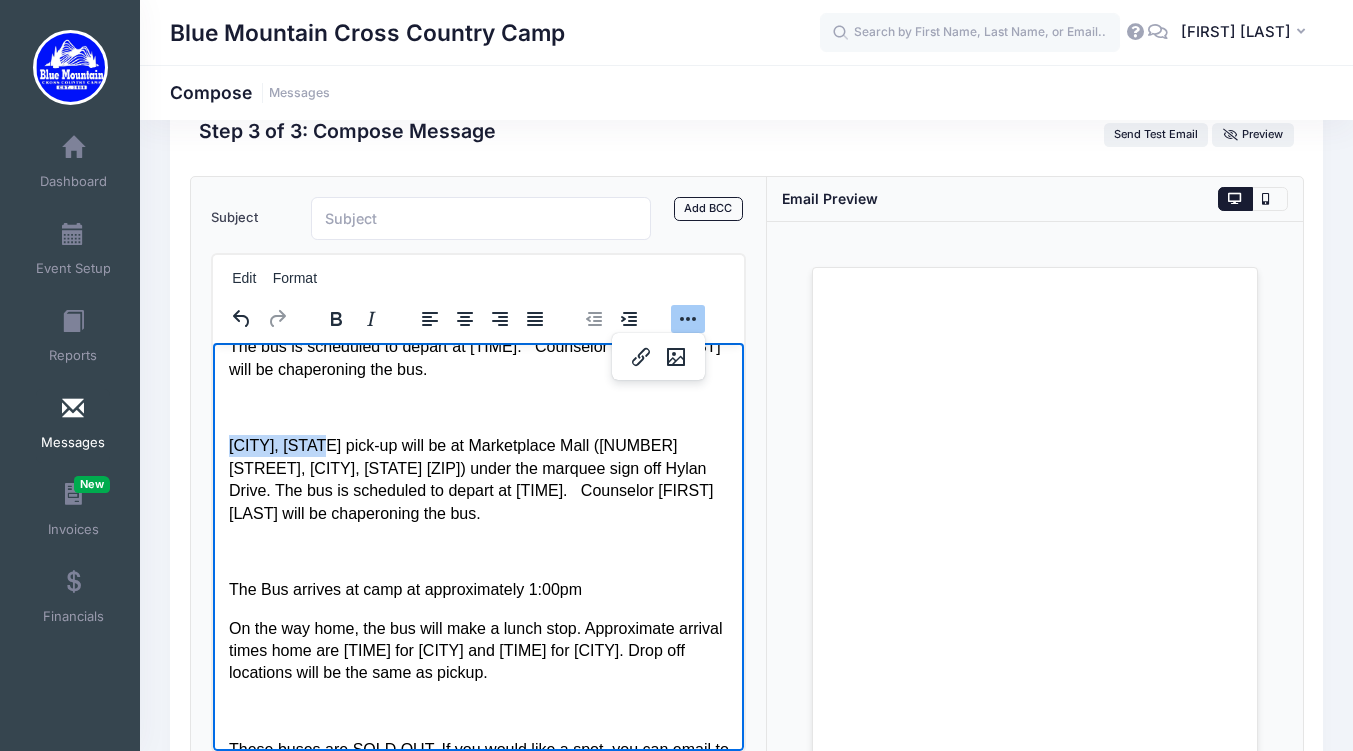 click 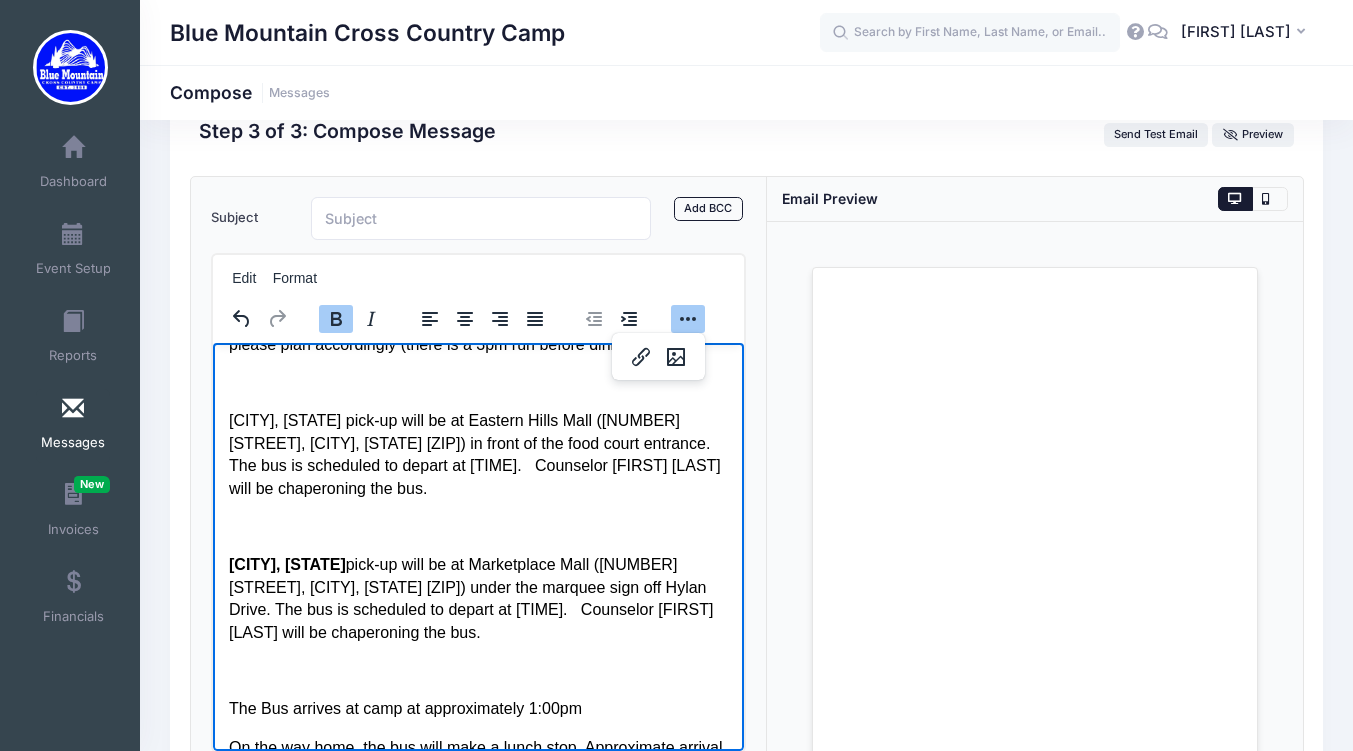 scroll, scrollTop: 1239, scrollLeft: 0, axis: vertical 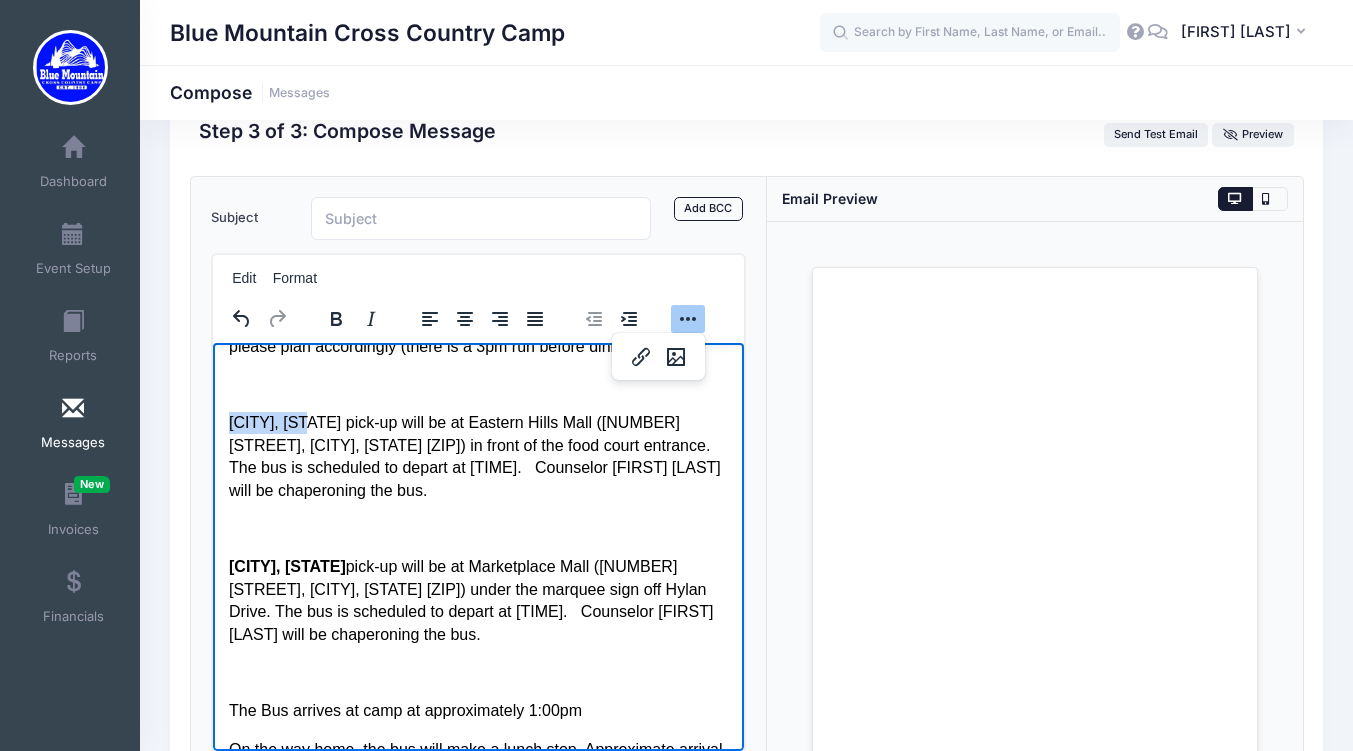 drag, startPoint x: 305, startPoint y: 493, endPoint x: 215, endPoint y: 486, distance: 90.27181 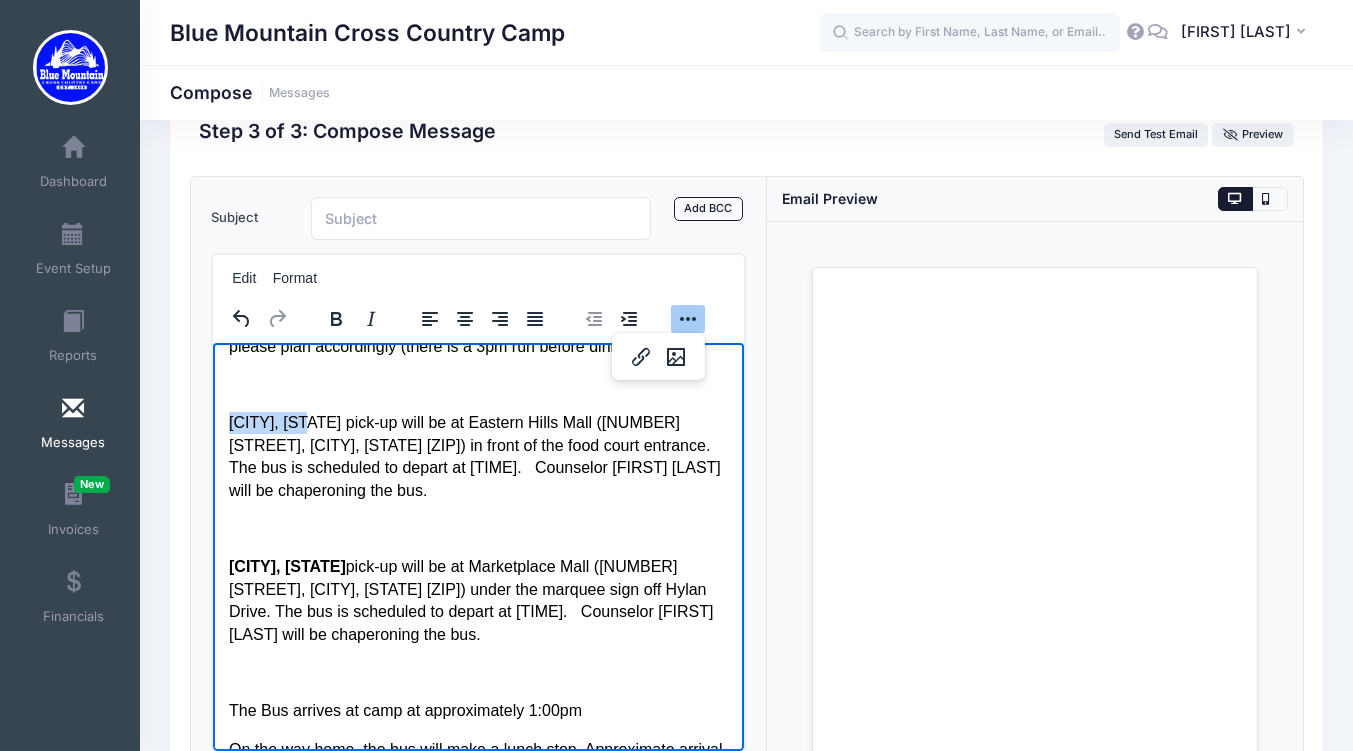 click on "Hello Again Running Families! Camp is only 16 days away!  Please do your part to be ready for camp and READ THIS ENTIRE EMAIL. Also read our  FAQ  which has answers to most of your common questions about packing lists, running groups, cabins, food, and more.    This is the THIRD email update of the summer.  We also sent out a text in conjunction with the email.  If you missed or lost an earlier email don’t worry - ALL AVAILABLE INFO is always on the  2025 info hub  - please read everything posted there and bookmark the page.  The password for the info hub is 2025. Camp Arrival: If you are bringing any medications to camp, please make sure they are in their original package and accessible at check-in. Even if you are not turning medications over to the nurse for the week, they may request to confirm what you have packed (includes epipens, inhalers, all prescriptions, and also all non-prescription medications). Parent Drop Off: 81 Spruce Lake Road Poyntelle, PA 18454  NY BUS Rochester, NY NJ BUS" at bounding box center [478, 1197] 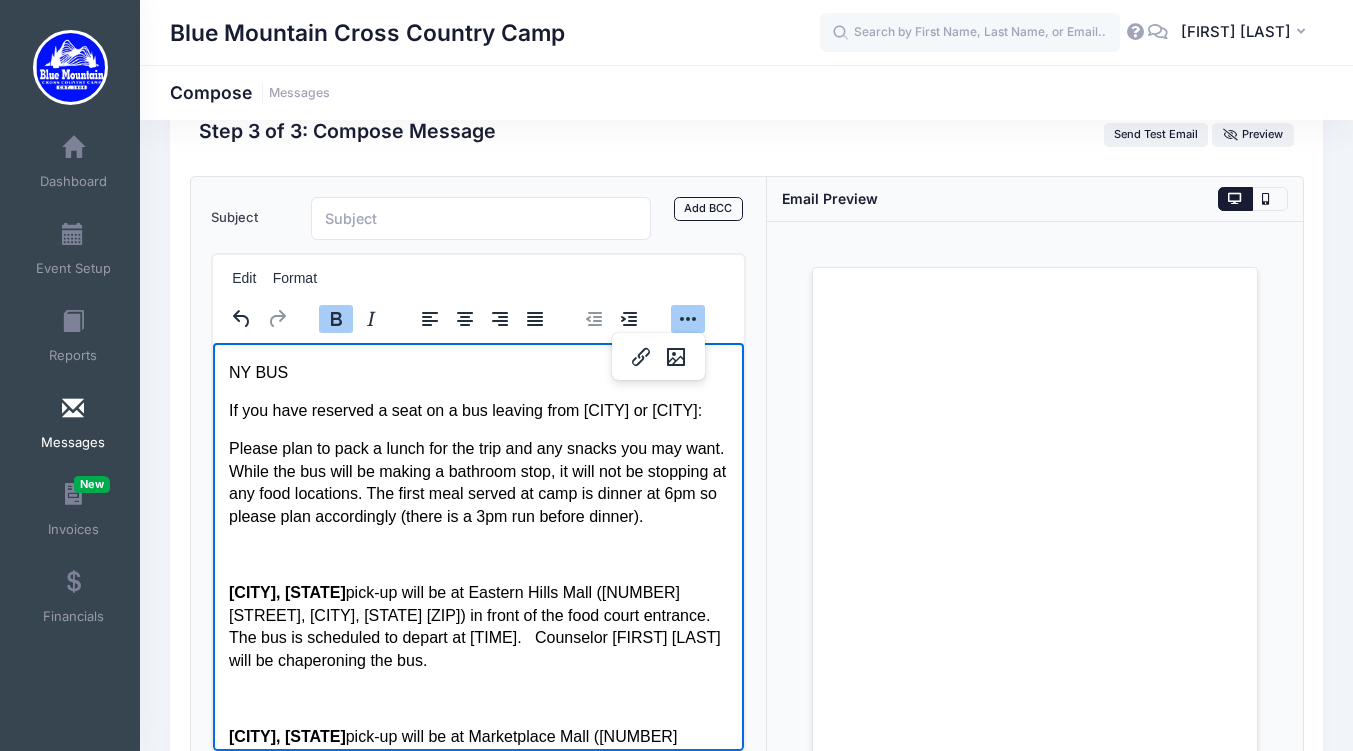 scroll, scrollTop: 1065, scrollLeft: 0, axis: vertical 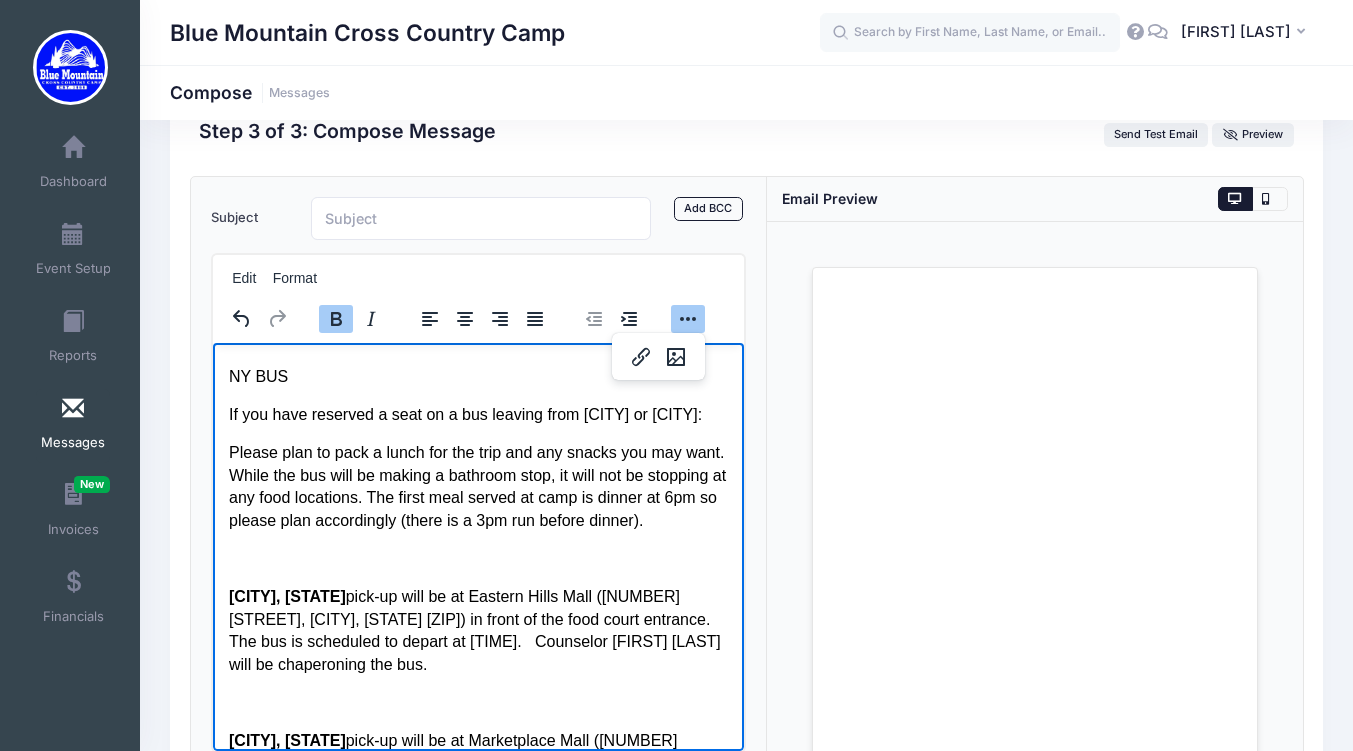 click on "NY BUS" at bounding box center [478, 376] 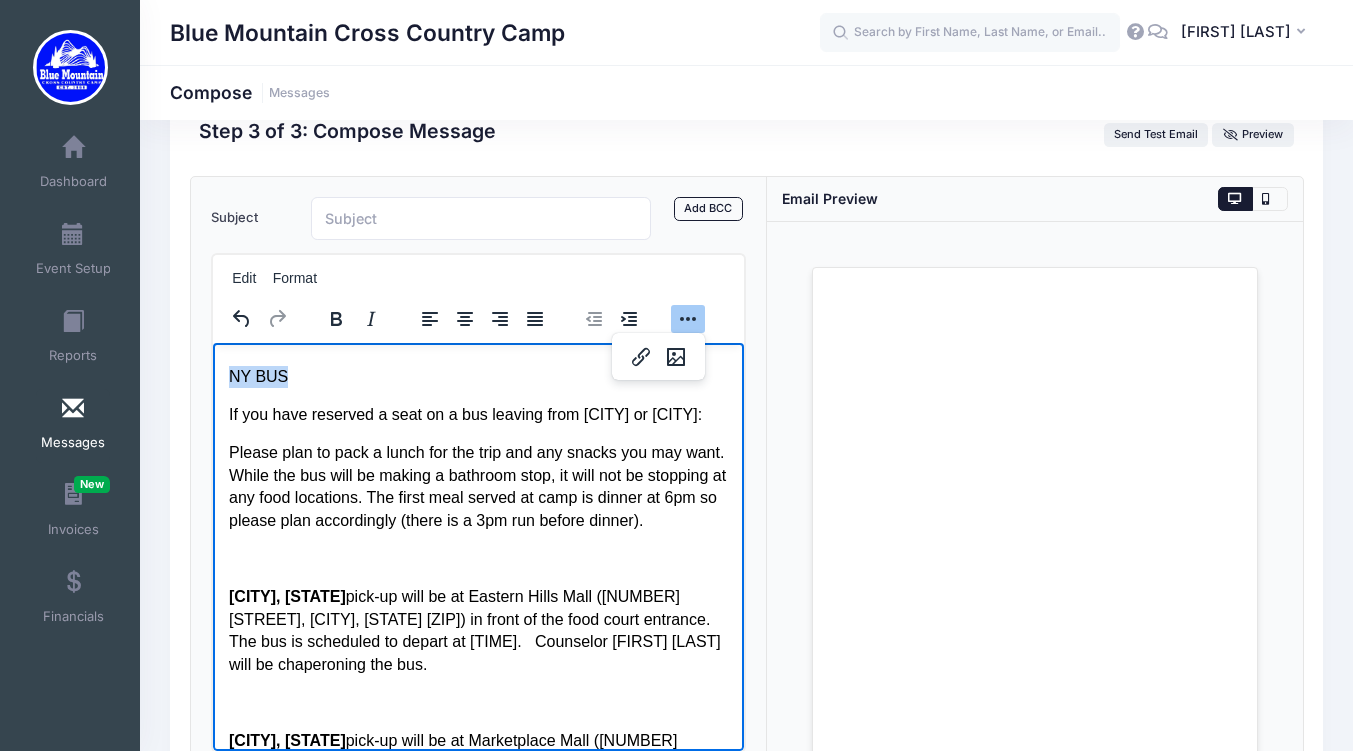 drag, startPoint x: 286, startPoint y: 394, endPoint x: 189, endPoint y: 407, distance: 97.867256 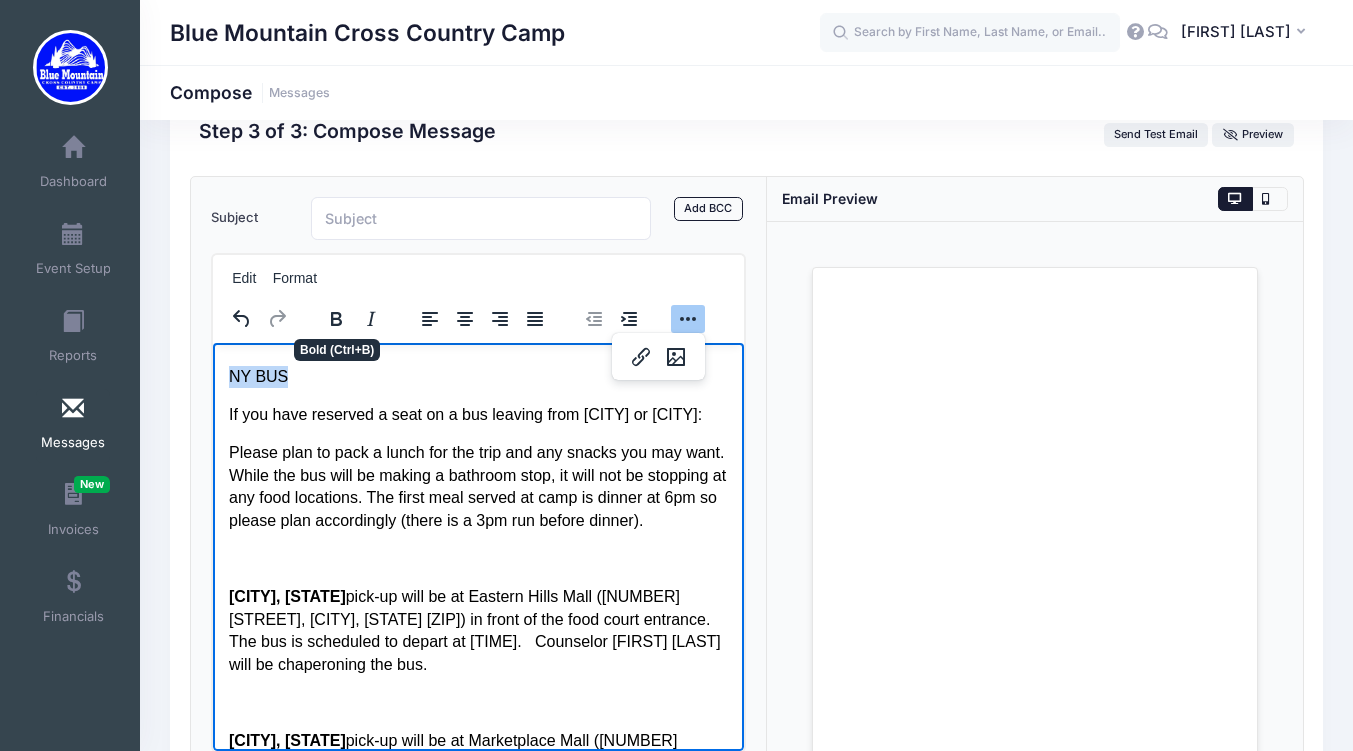 click 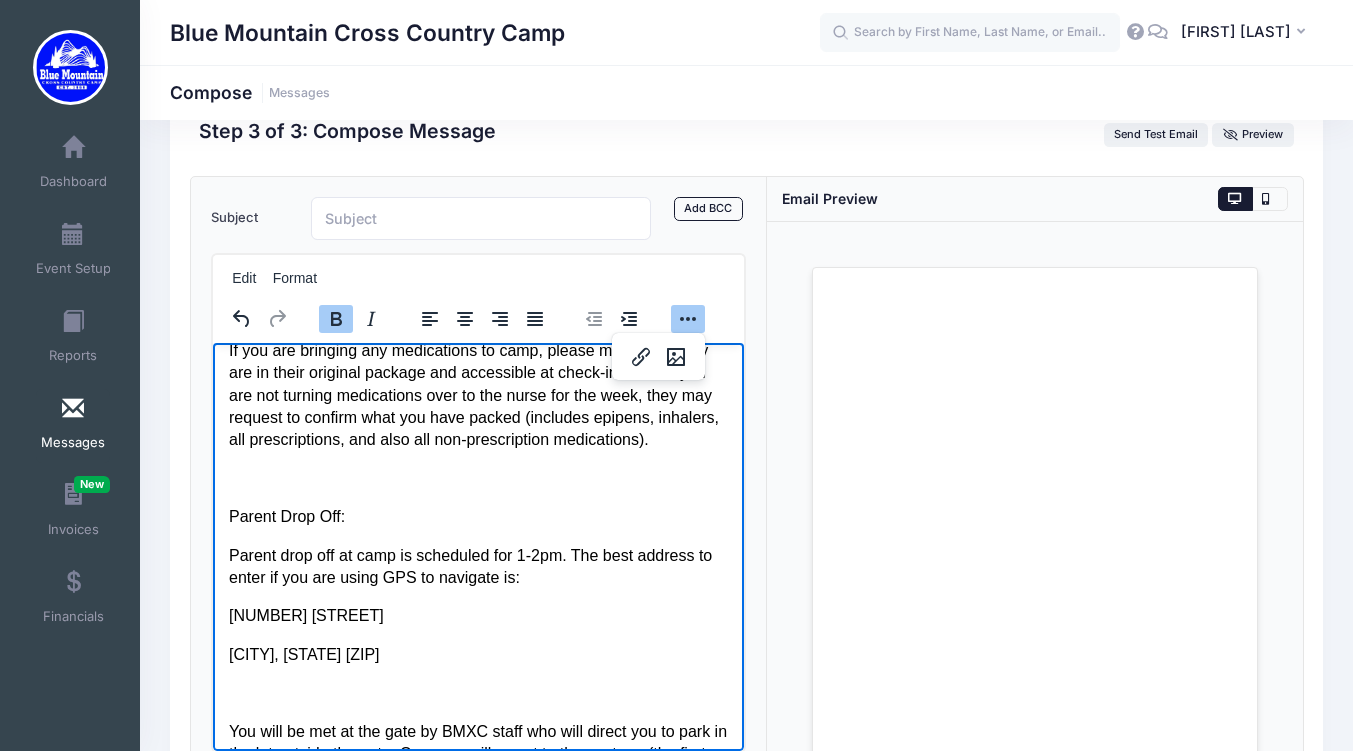 scroll, scrollTop: 357, scrollLeft: 0, axis: vertical 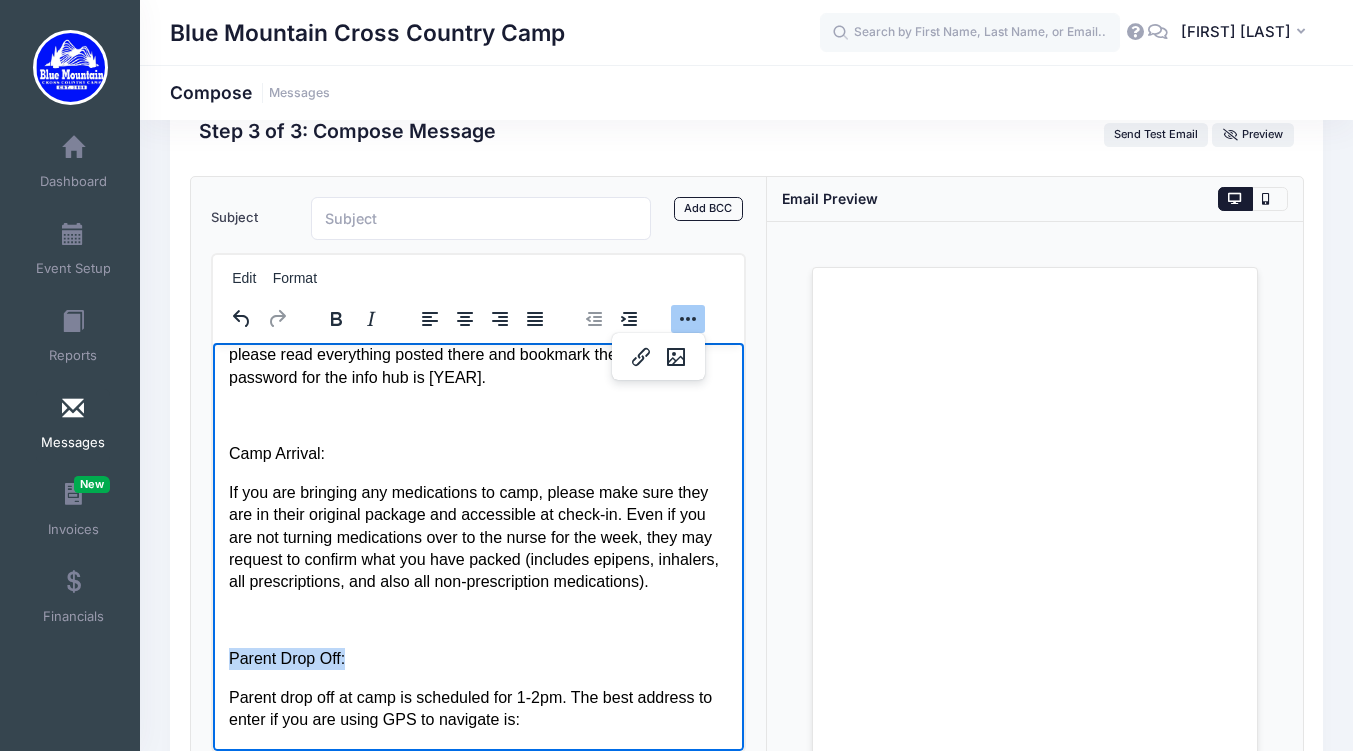 drag, startPoint x: 348, startPoint y: 677, endPoint x: 217, endPoint y: 677, distance: 131 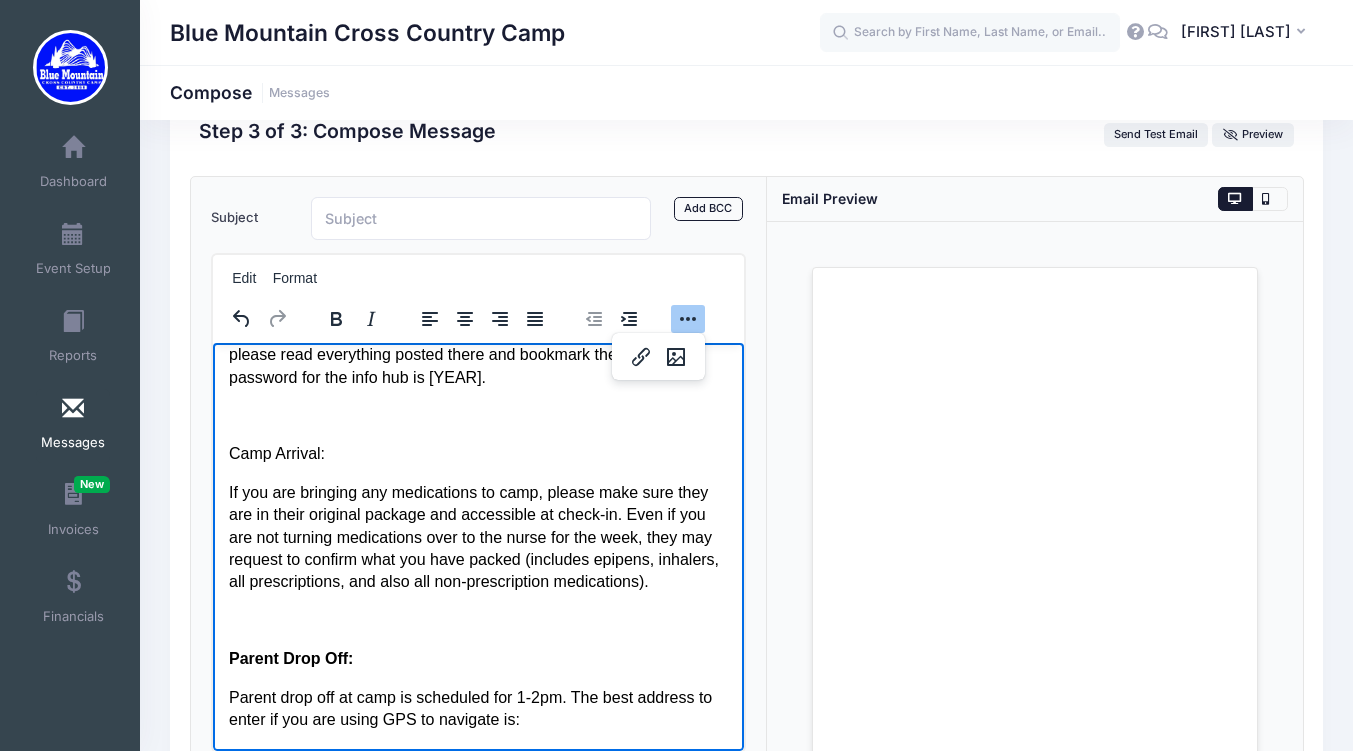 click on "Hello Again Running Families! Camp is only 16 days away!  Please do your part to be ready for camp and READ THIS ENTIRE EMAIL. Also read our  FAQ  which has answers to most of your common questions about packing lists, running groups, cabins, food, and more.    This is the THIRD email update of the summer.  We also sent out a text in conjunction with the email.  If you missed or lost an earlier email don’t worry - ALL AVAILABLE INFO is always on the  2025 info hub  - please read everything posted there and bookmark the page.  The password for the info hub is 2025. Camp Arrival: If you are bringing any medications to camp, please make sure they are in their original package and accessible at check-in. Even if you are not turning medications over to the nurse for the week, they may request to confirm what you have packed (includes epipens, inhalers, all prescriptions, and also all non-prescription medications). Parent Drop Off: 81 Spruce Lake Road Poyntelle, PA 18454  NY BUS Buffalo, NY Rochester, NY" at bounding box center [478, 2079] 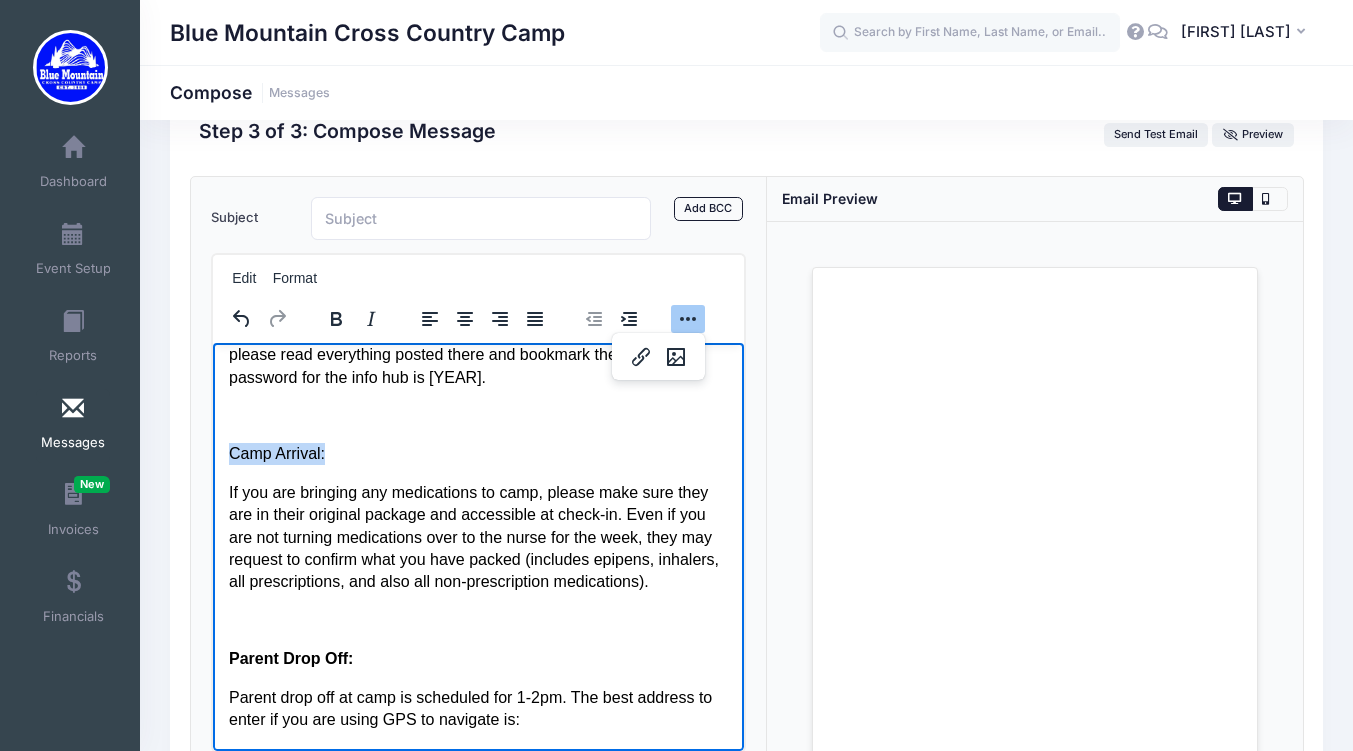 drag, startPoint x: 329, startPoint y: 473, endPoint x: 218, endPoint y: 476, distance: 111.040535 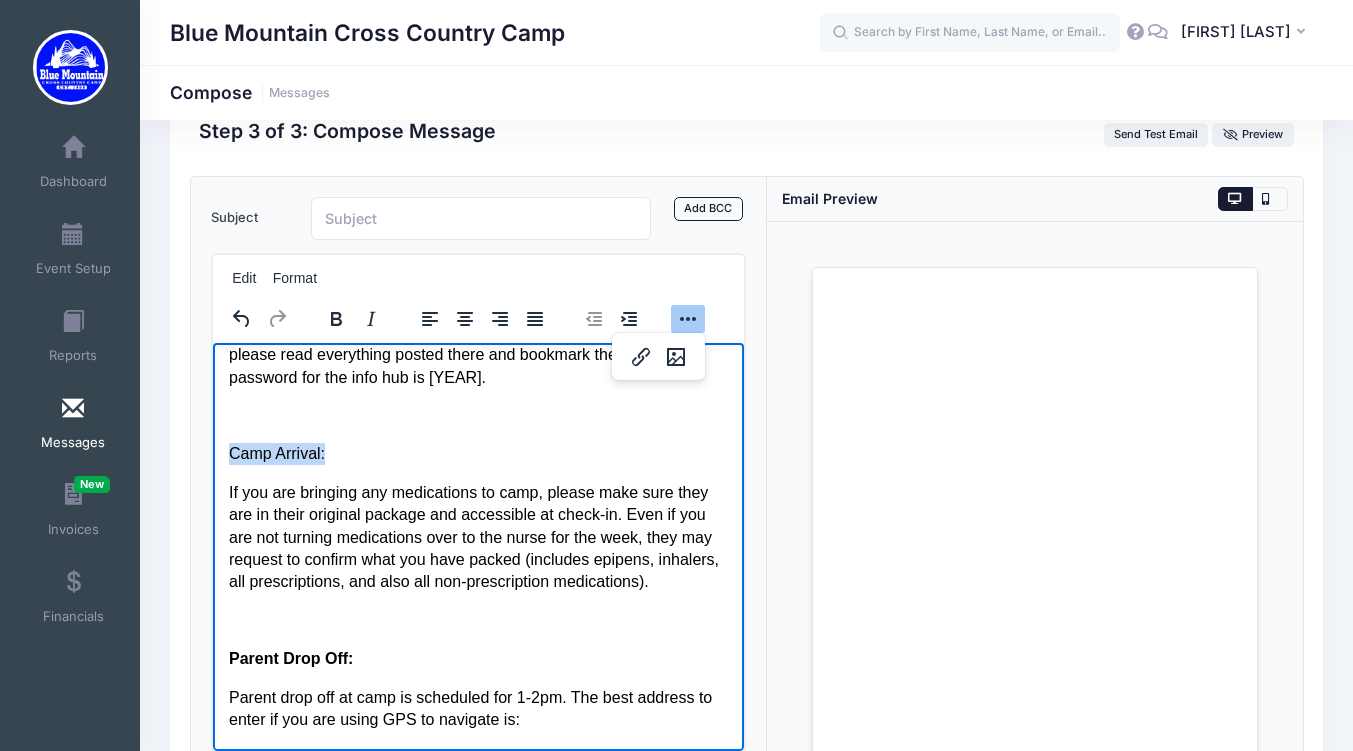 click on "Hello Again Running Families! Camp is only 16 days away!  Please do your part to be ready for camp and READ THIS ENTIRE EMAIL. Also read our  FAQ  which has answers to most of your common questions about packing lists, running groups, cabins, food, and more.    This is the THIRD email update of the summer.  We also sent out a text in conjunction with the email.  If you missed or lost an earlier email don’t worry - ALL AVAILABLE INFO is always on the  2025 info hub  - please read everything posted there and bookmark the page.  The password for the info hub is 2025. Camp Arrival: If you are bringing any medications to camp, please make sure they are in their original package and accessible at check-in. Even if you are not turning medications over to the nurse for the week, they may request to confirm what you have packed (includes epipens, inhalers, all prescriptions, and also all non-prescription medications). Parent Drop Off: 81 Spruce Lake Road Poyntelle, PA 18454  NY BUS Buffalo, NY Rochester, NY" at bounding box center [478, 2079] 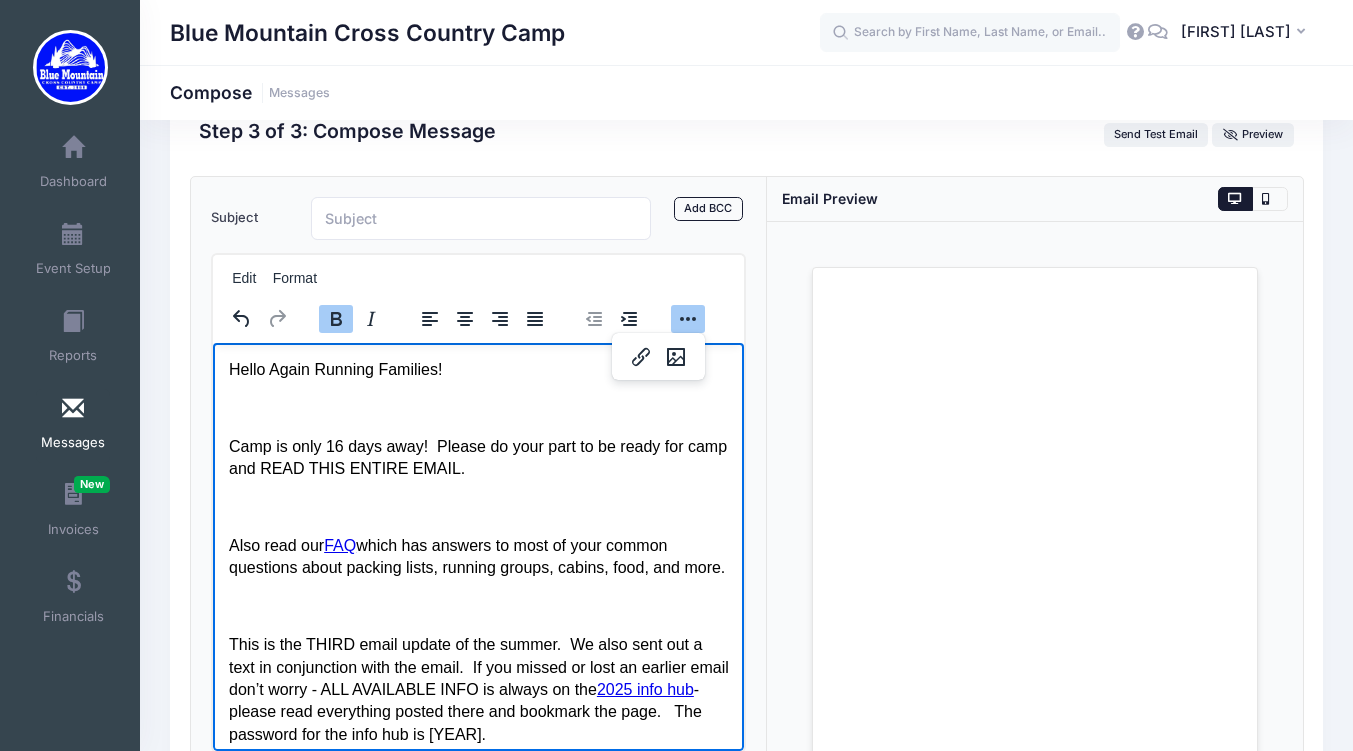 scroll, scrollTop: 0, scrollLeft: 0, axis: both 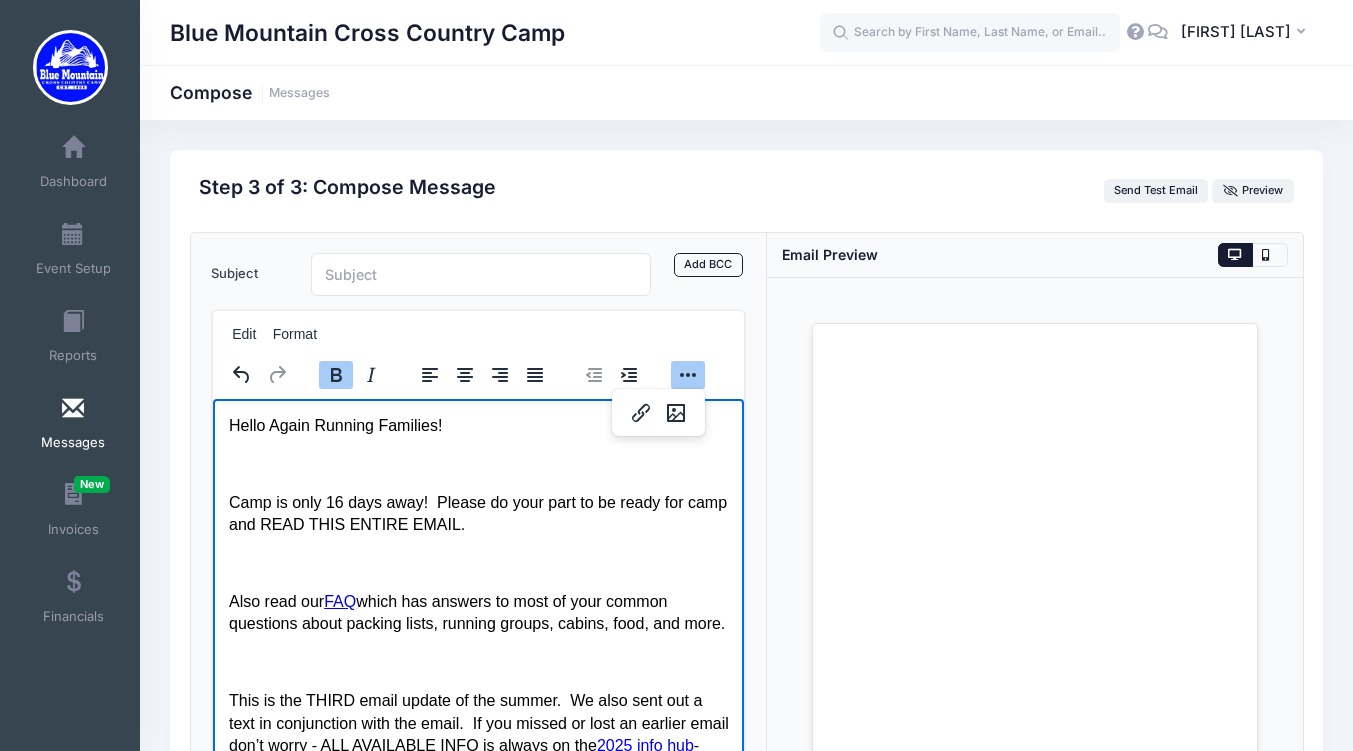 click at bounding box center (478, 563) 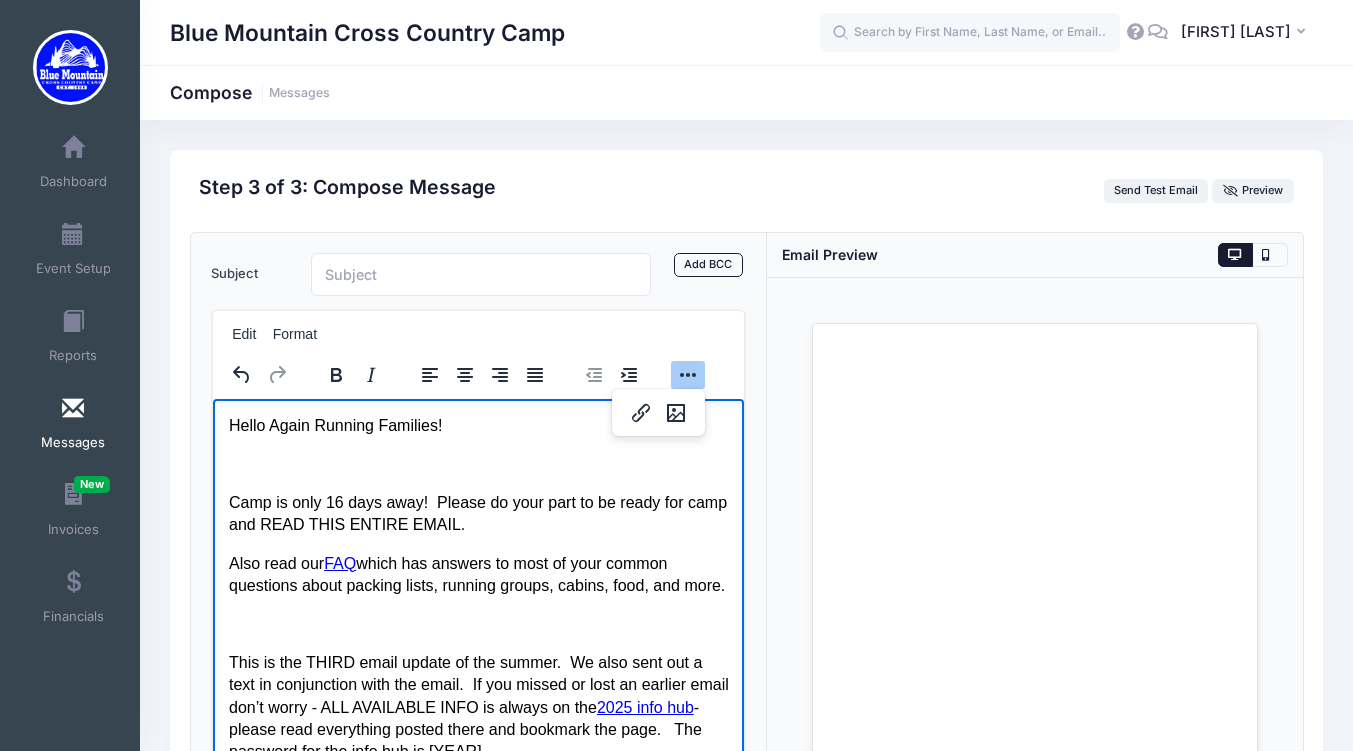 click on "Also read our  FAQ  which has answers to most of your common questions about packing lists, running groups, cabins, food, and more." at bounding box center [478, 574] 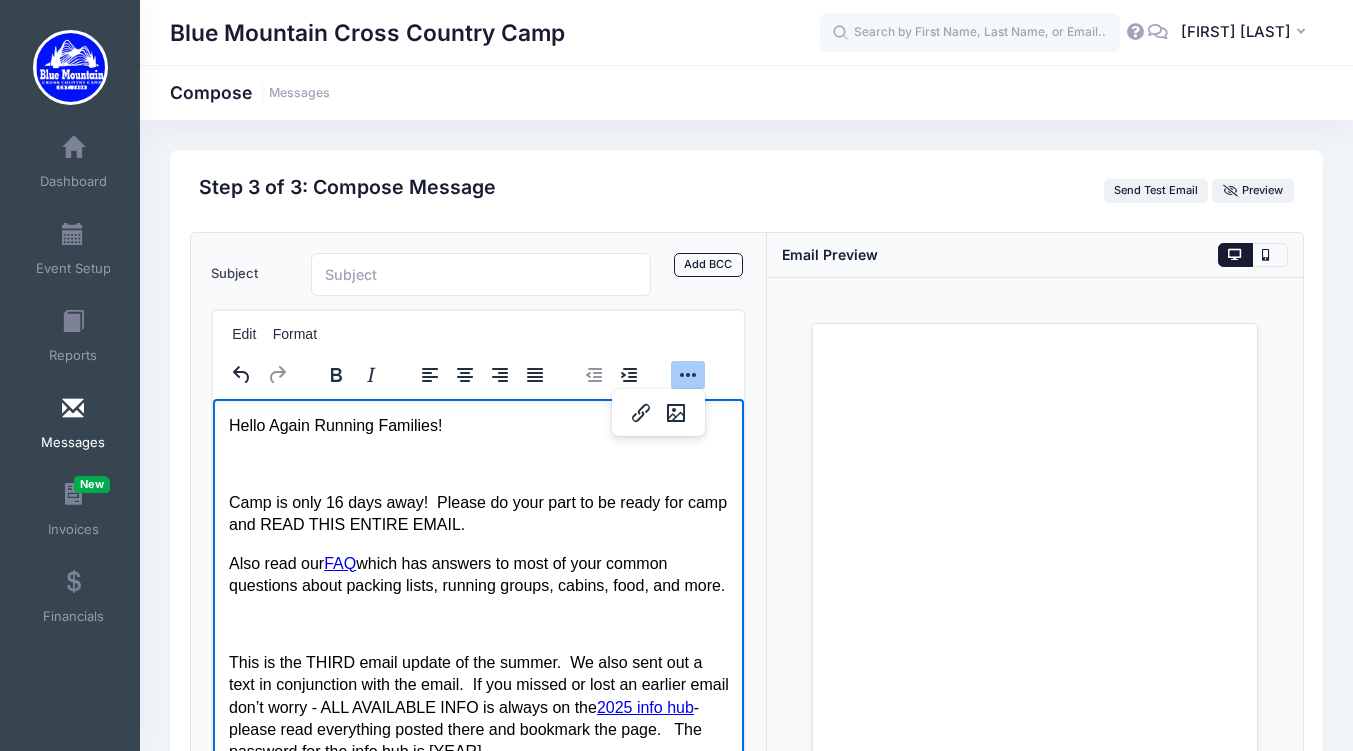 click at bounding box center [478, 623] 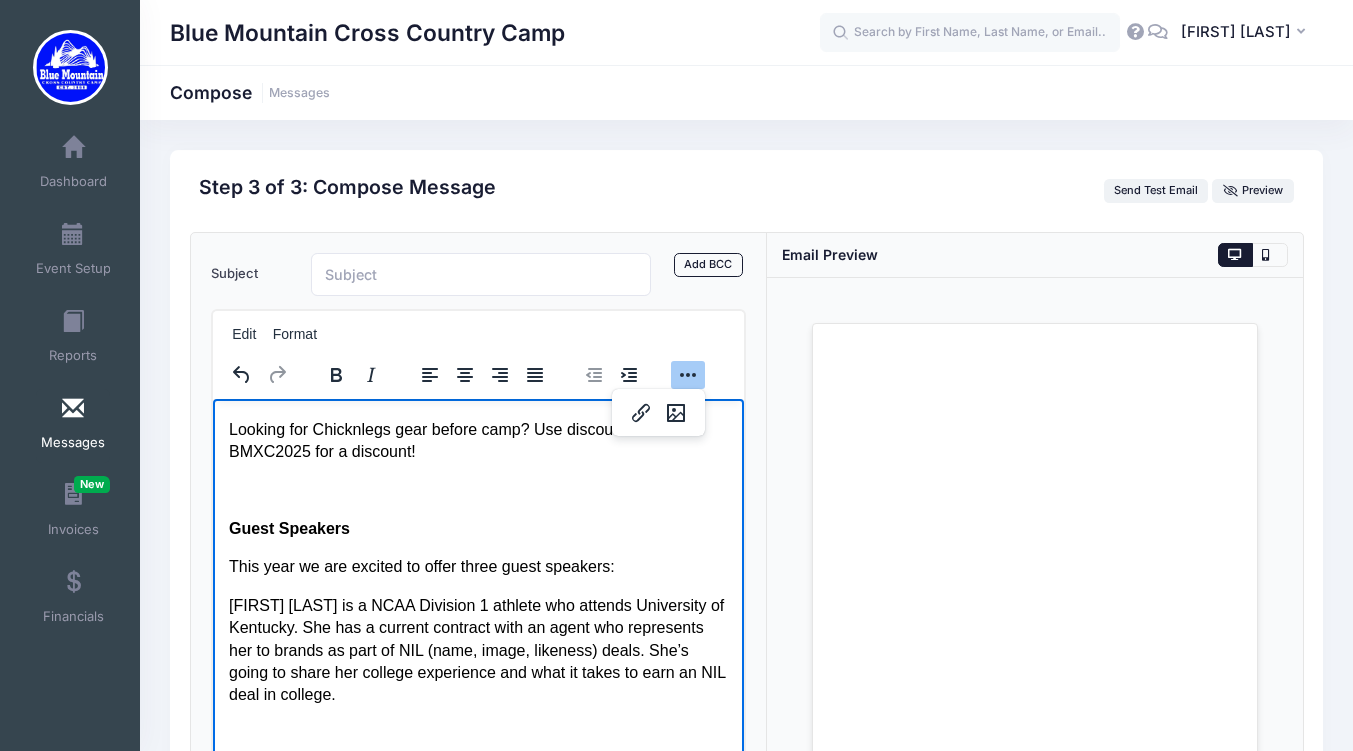 scroll, scrollTop: 3063, scrollLeft: 0, axis: vertical 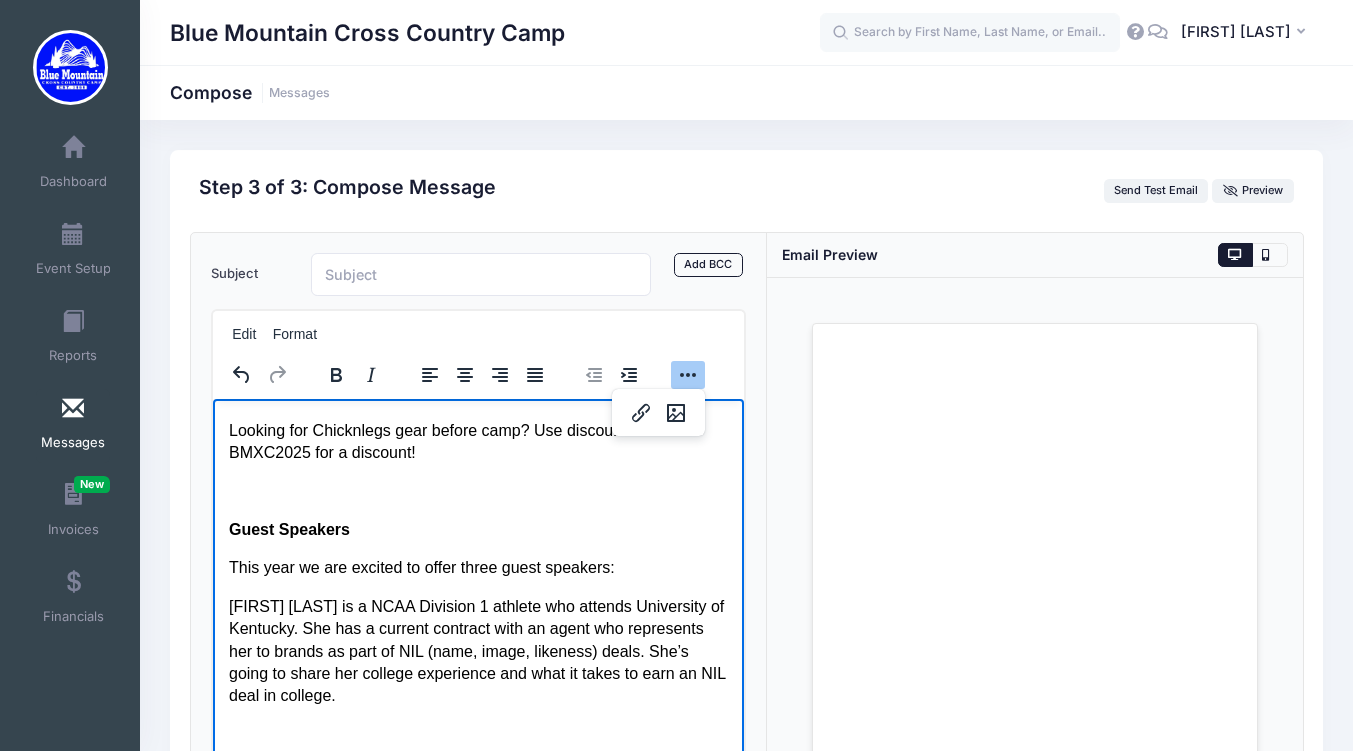 click on "Looking for Chicknlegs gear before camp? Use discount code BMXC2025 for a discount!" at bounding box center (478, 441) 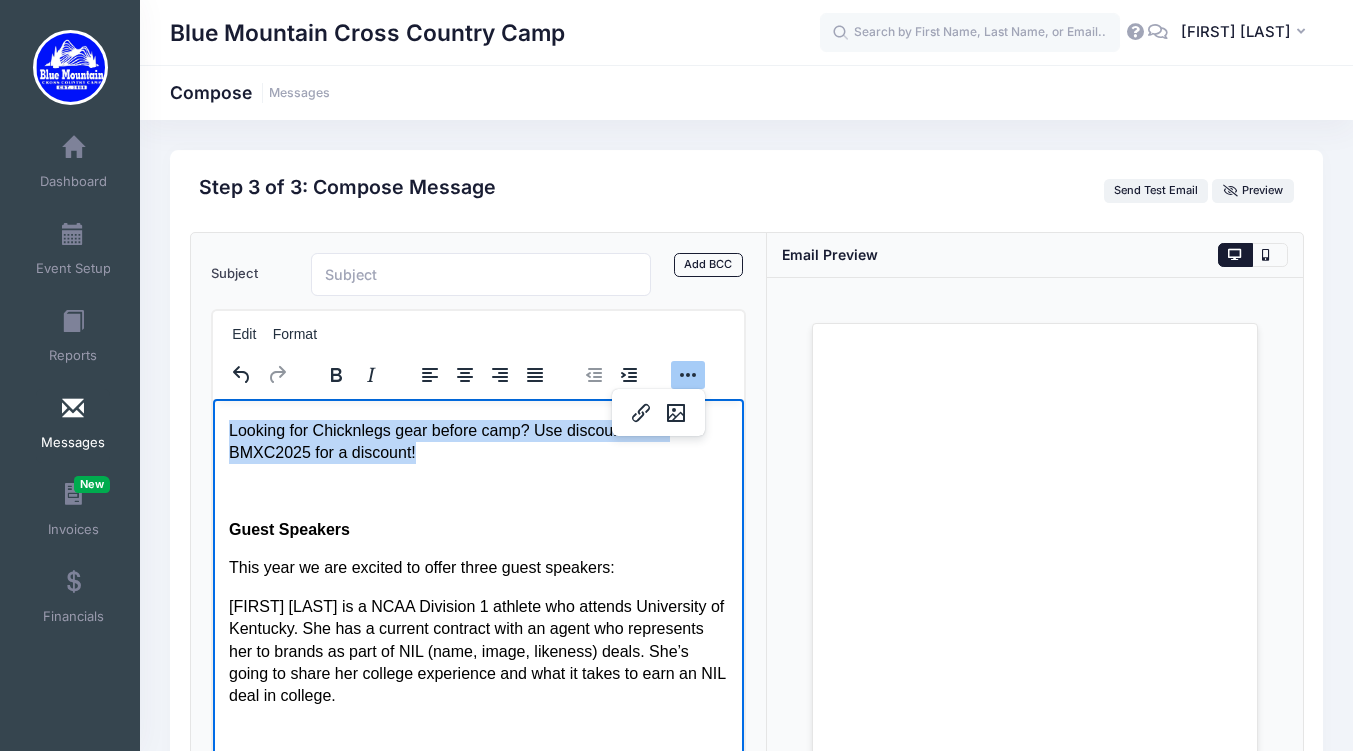 drag, startPoint x: 419, startPoint y: 588, endPoint x: 218, endPoint y: 564, distance: 202.42776 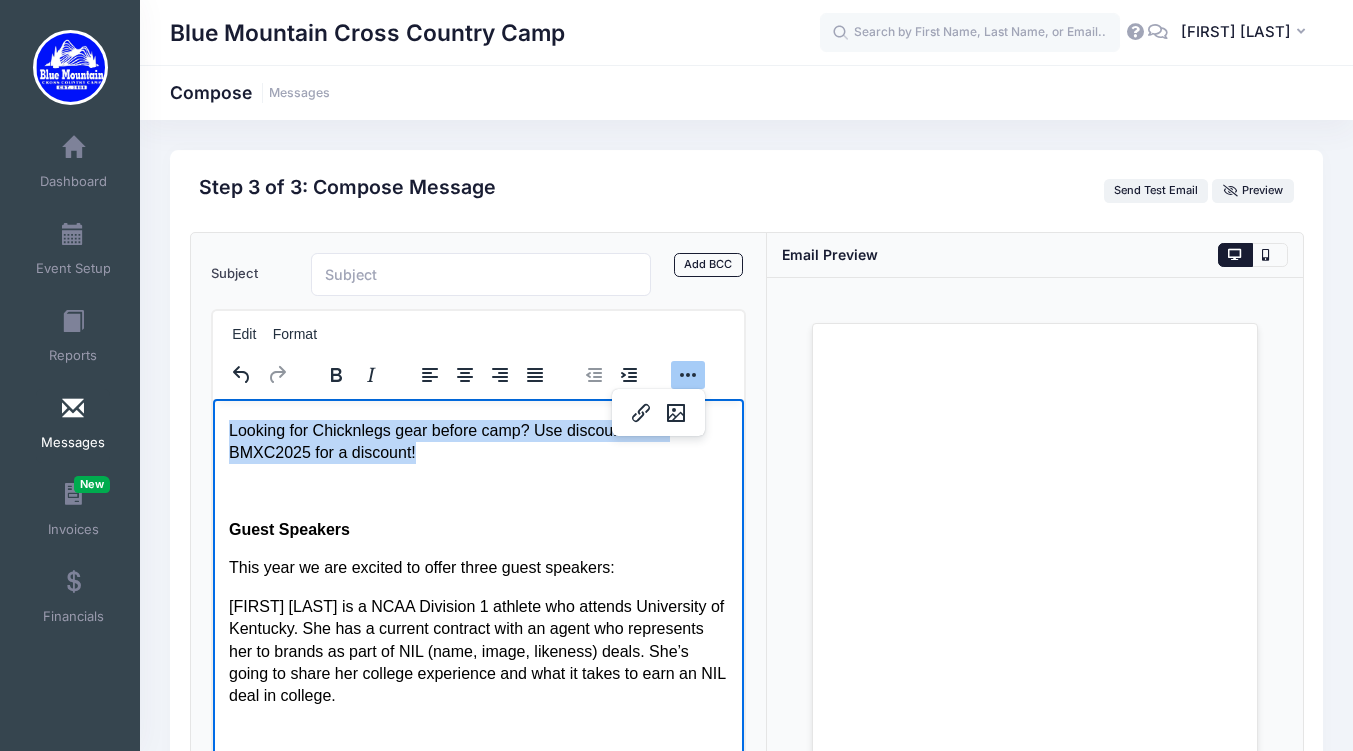 click on "Hello Again Running Families! Camp is only 16 days away!  Please do your part to be ready for camp and READ THIS ENTIRE EMAIL. Also read our  FAQ  which has answers to most of your common questions about packing lists, running groups, cabins, food, and more.    This is the THIRD email update of the summer.  We also sent out a text in conjunction with the email.  If you missed or lost an earlier email don’t worry - ALL AVAILABLE INFO is always on the  2025 info hub  - please read everything posted there and bookmark the page.  The password for the info hub is 2025. Camp Arrival: If you are bringing any medications to camp, please make sure they are in their original package and accessible at check-in. Even if you are not turning medications over to the nurse for the week, they may request to confirm what you have packed (includes epipens, inhalers, all prescriptions, and also all non-prescription medications). Parent Drop Off: 81 Spruce Lake Road Poyntelle, PA 18454  NY BUS Buffalo, NY Rochester, NY" at bounding box center [478, -610] 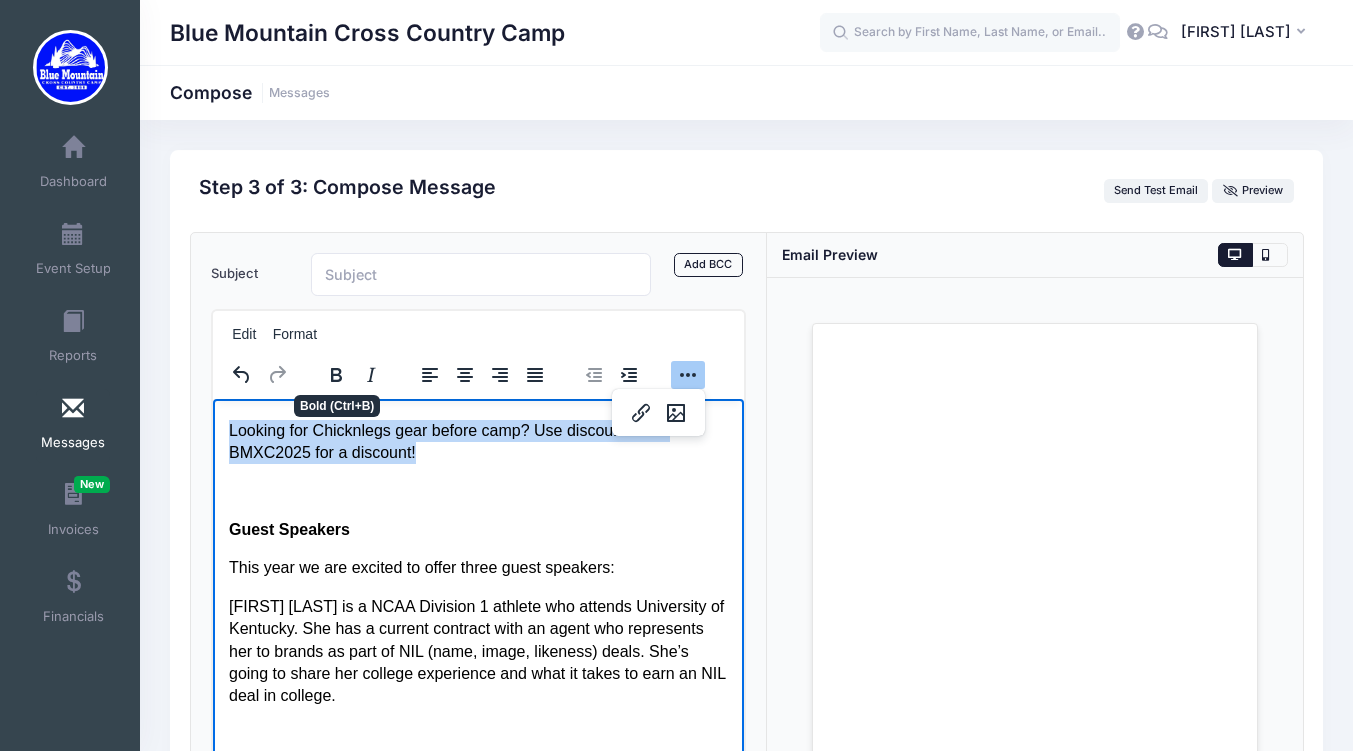 click 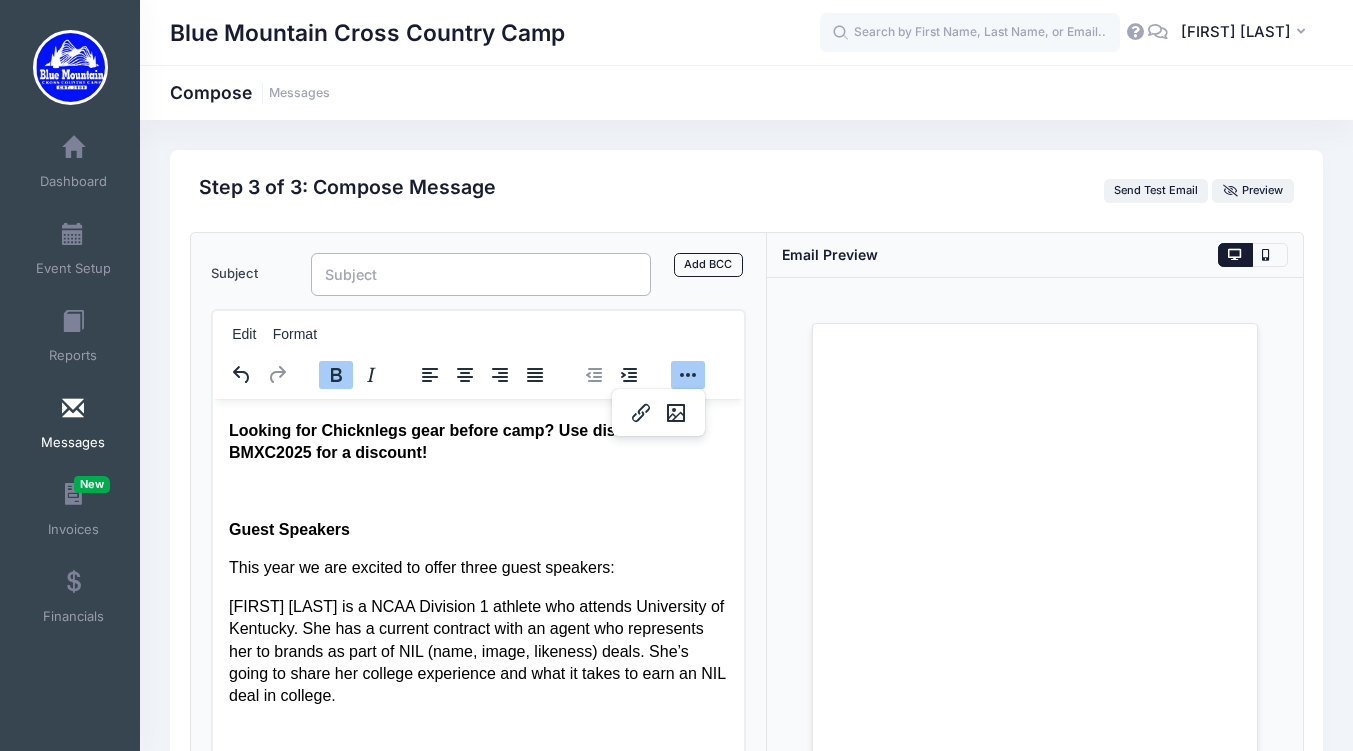 click on "Subject" at bounding box center (481, 274) 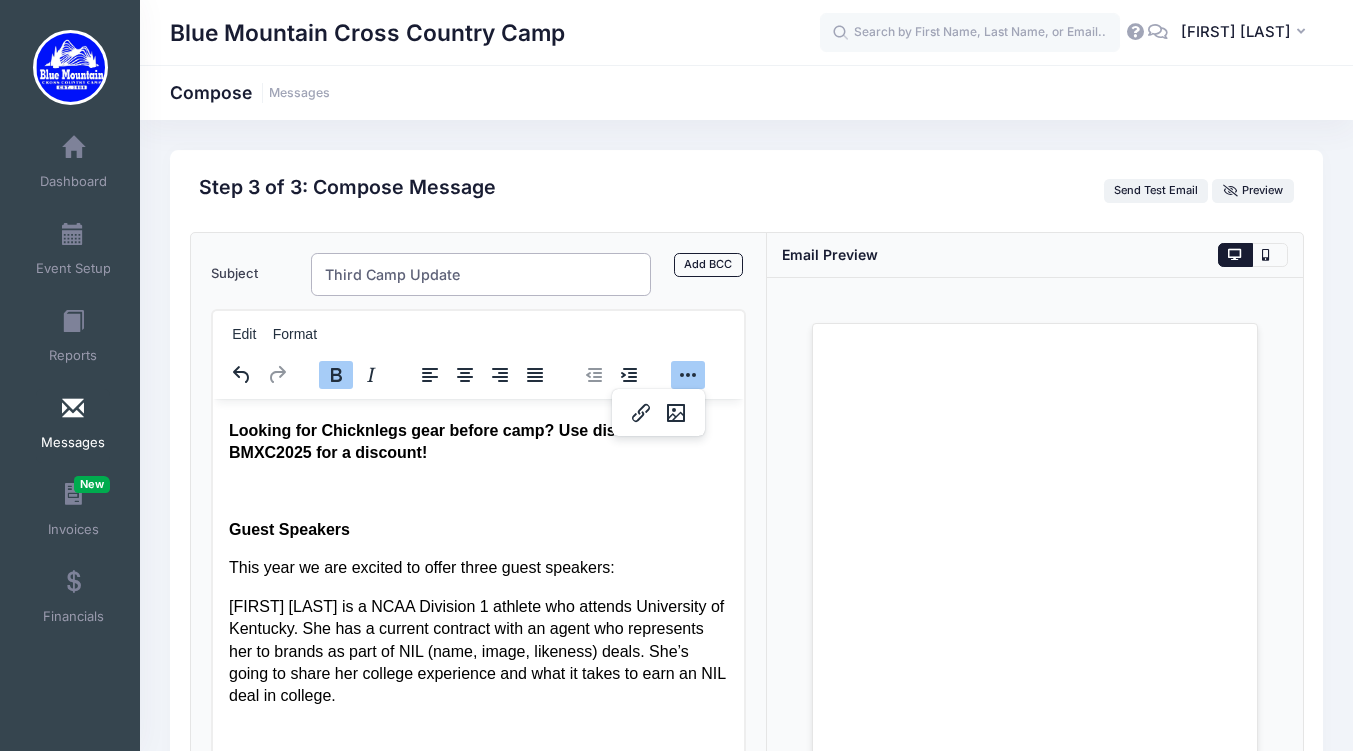 type on "Third Camp Update" 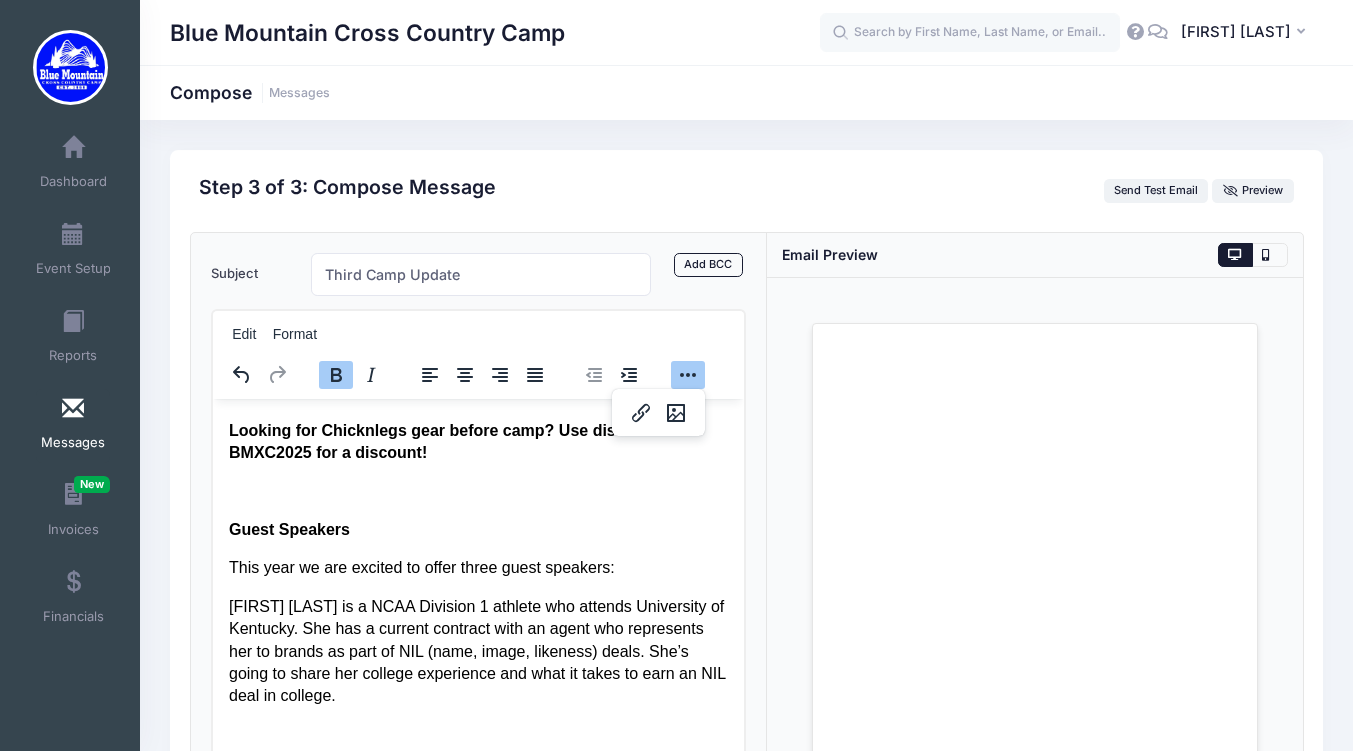 click on "Step 3 of 3: Compose Message
Send Test Email
Preview" at bounding box center [747, 191] 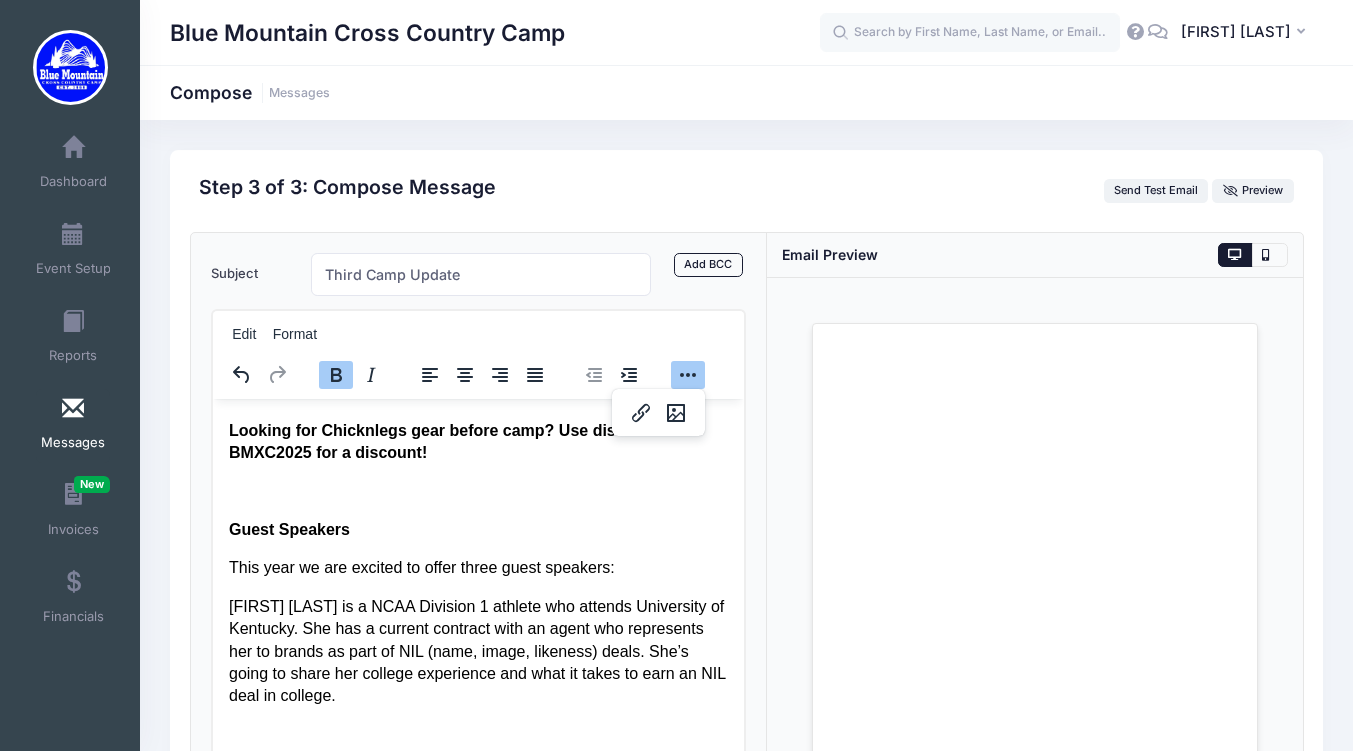 click at bounding box center [1269, 255] 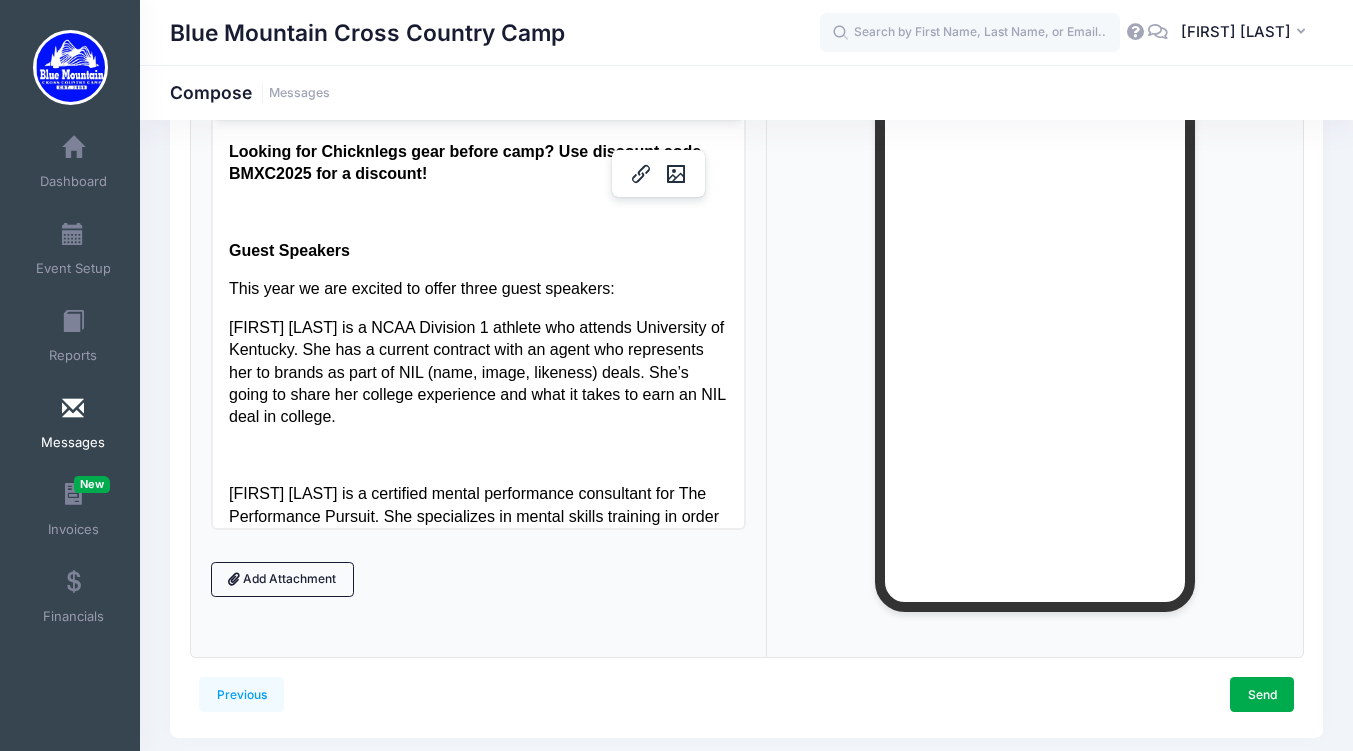 scroll, scrollTop: 341, scrollLeft: 0, axis: vertical 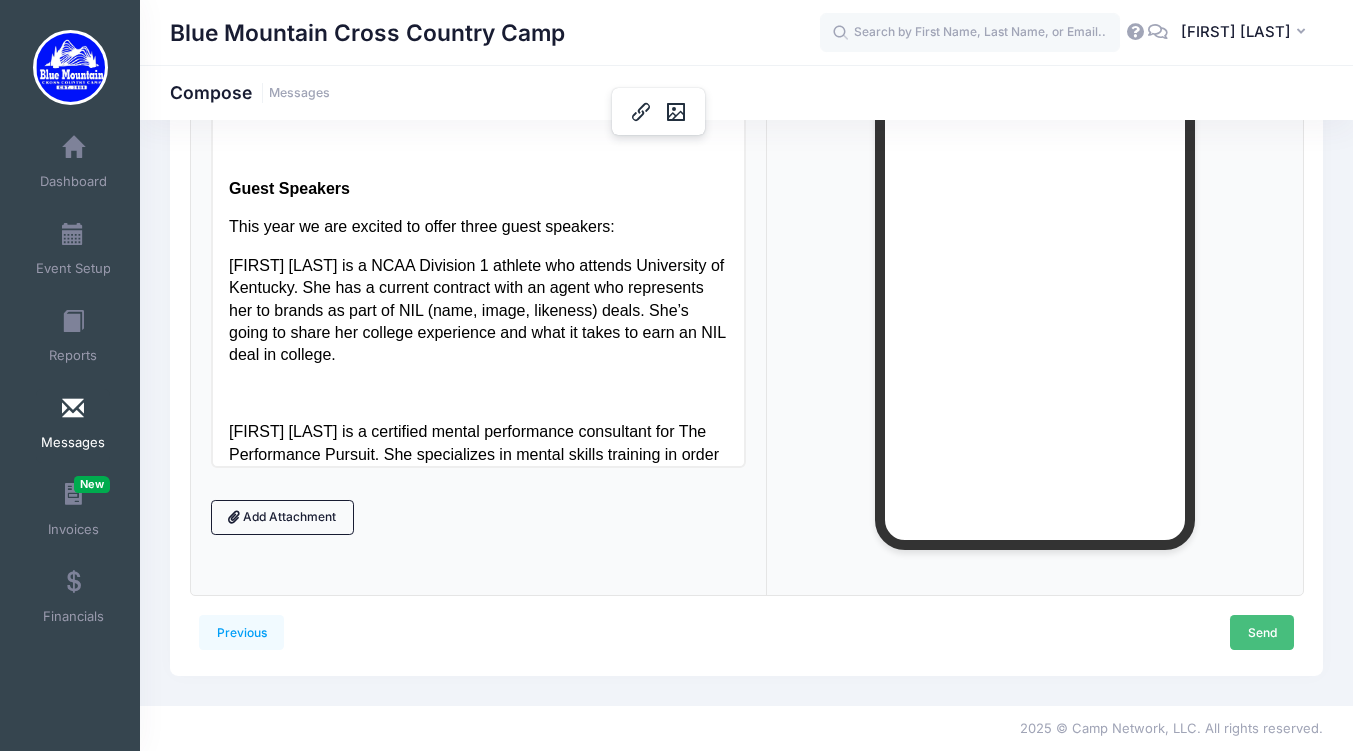 click on "Send" at bounding box center (1262, 632) 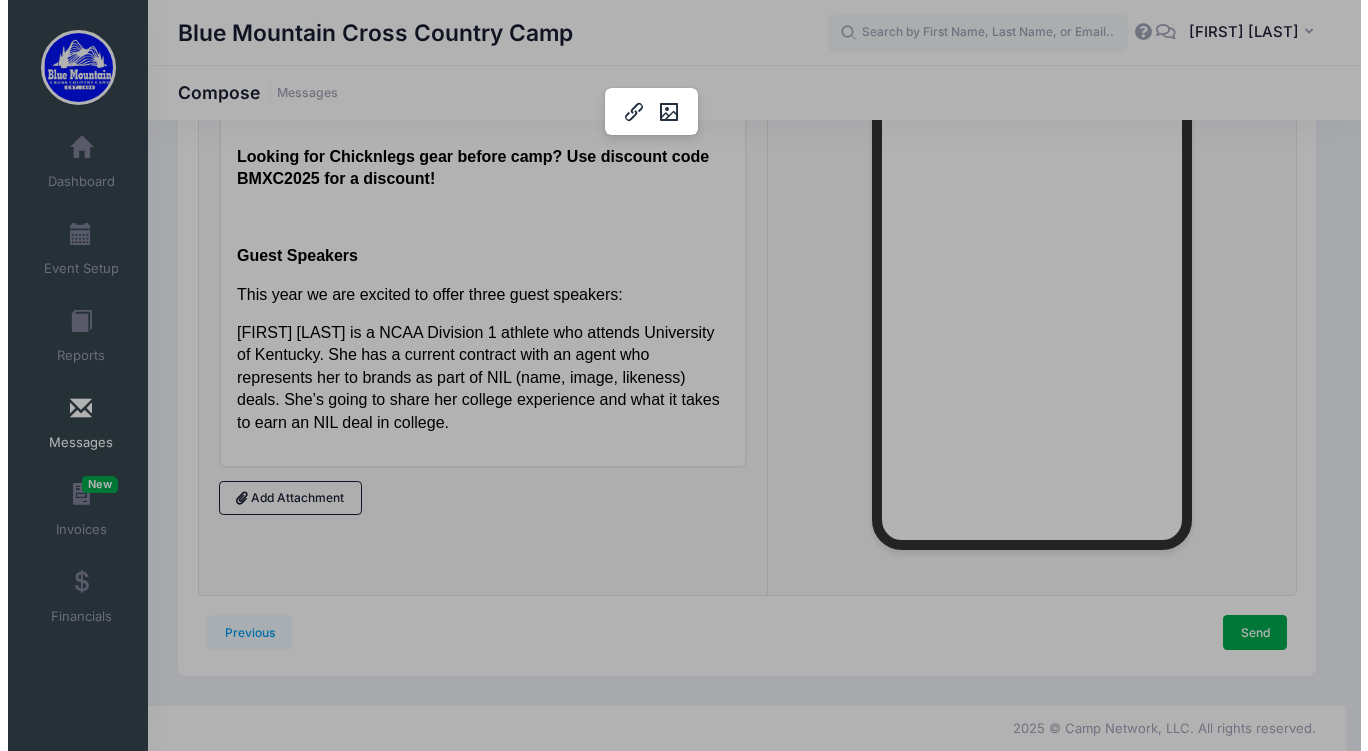scroll, scrollTop: 0, scrollLeft: 0, axis: both 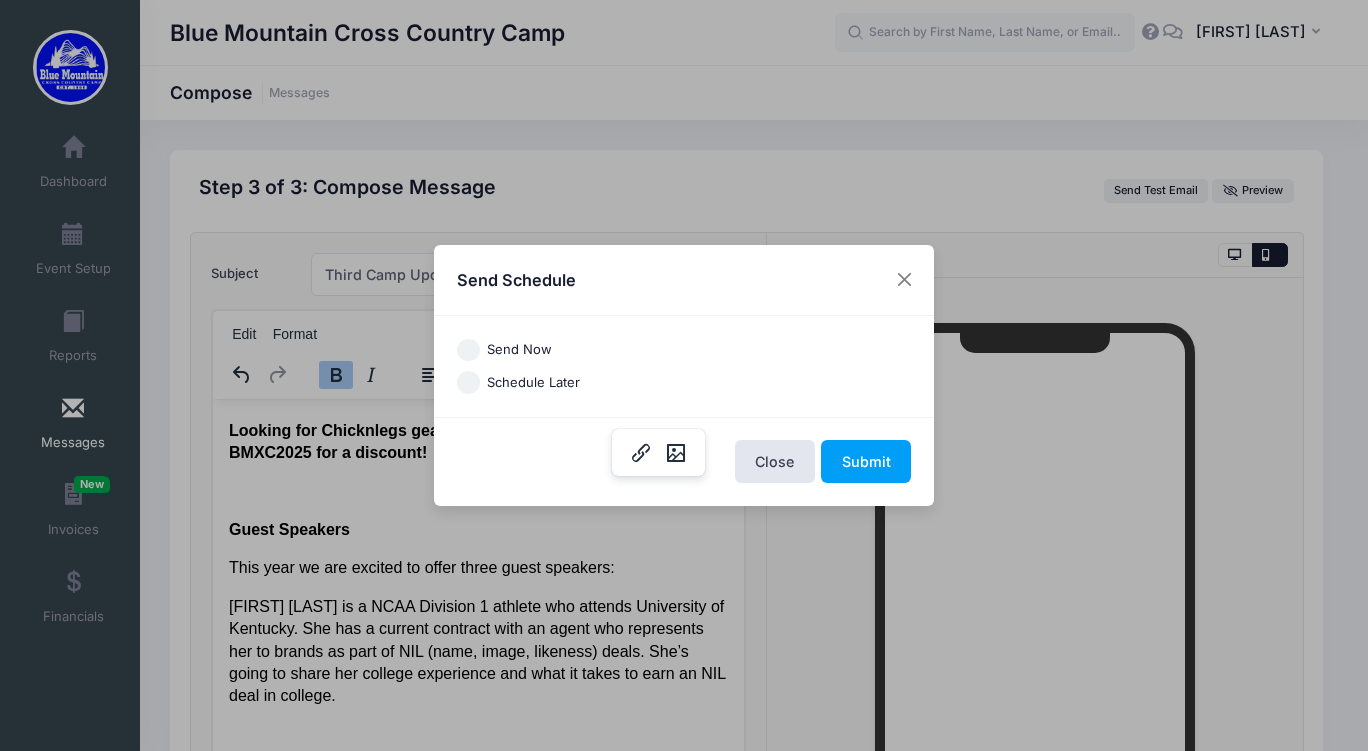 click on "Schedule Later" at bounding box center (468, 382) 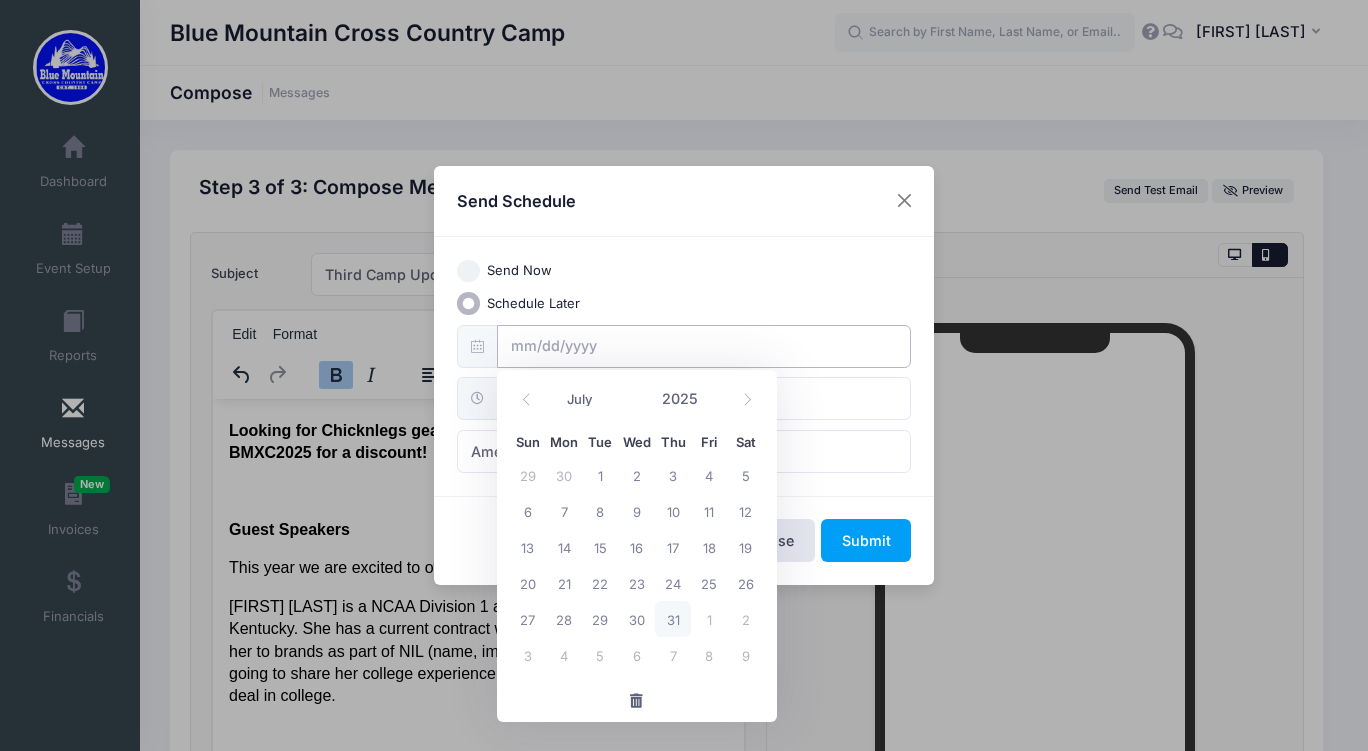 click at bounding box center [704, 346] 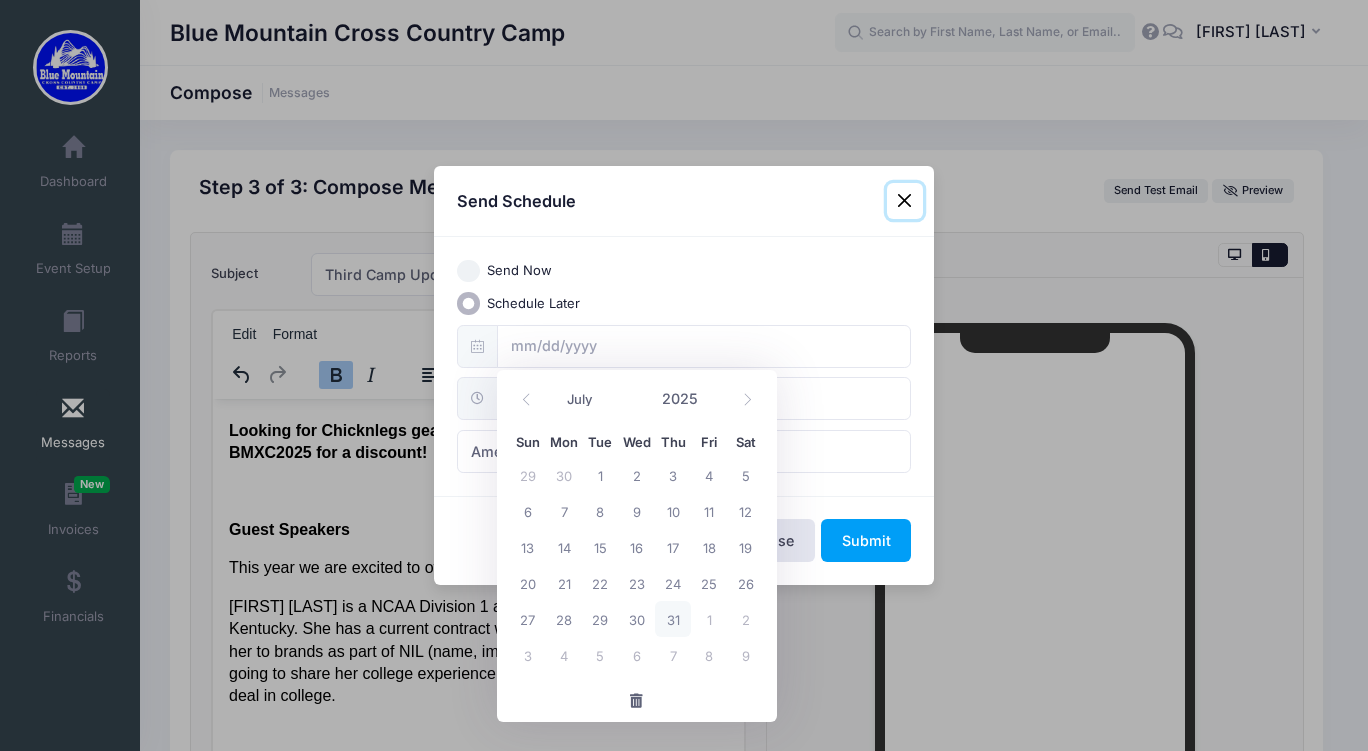 click on "1" at bounding box center (709, 619) 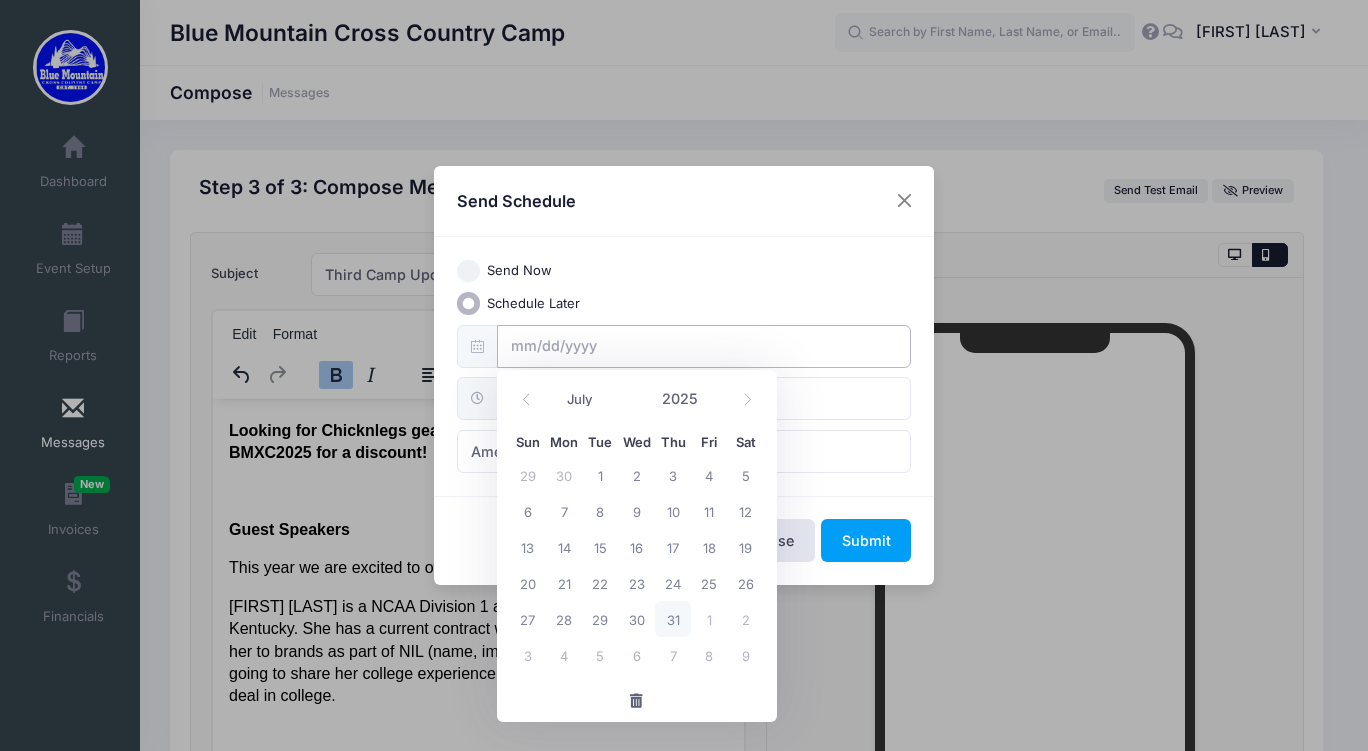 type on "08/01/2025" 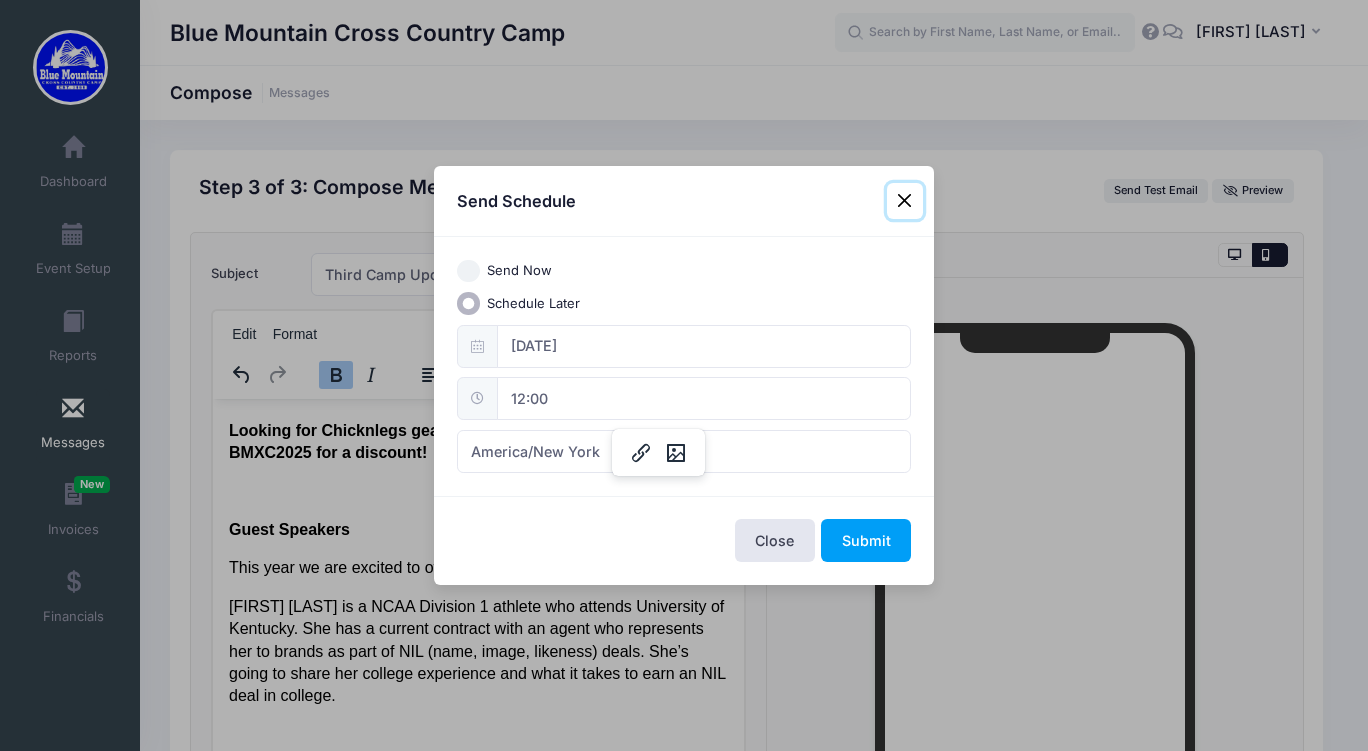 click on "12:00" at bounding box center [704, 398] 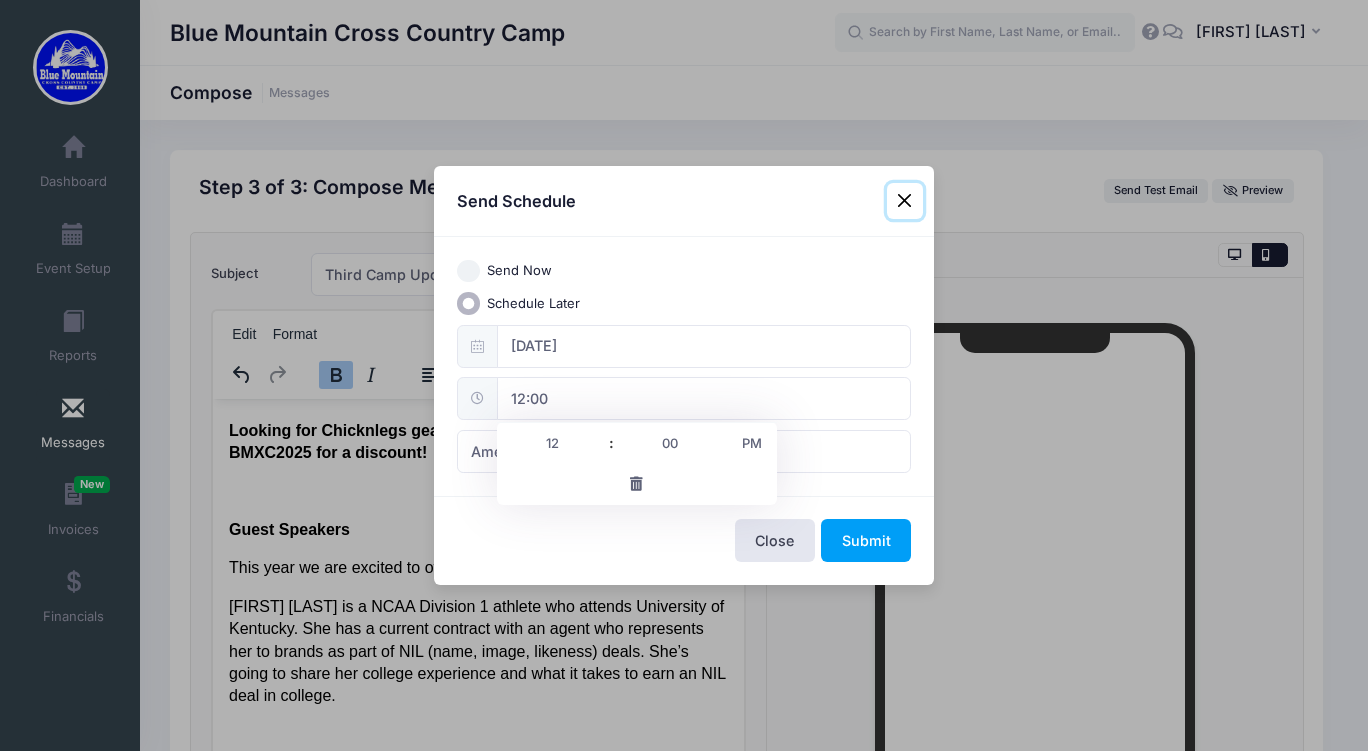 click on "12" at bounding box center (553, 443) 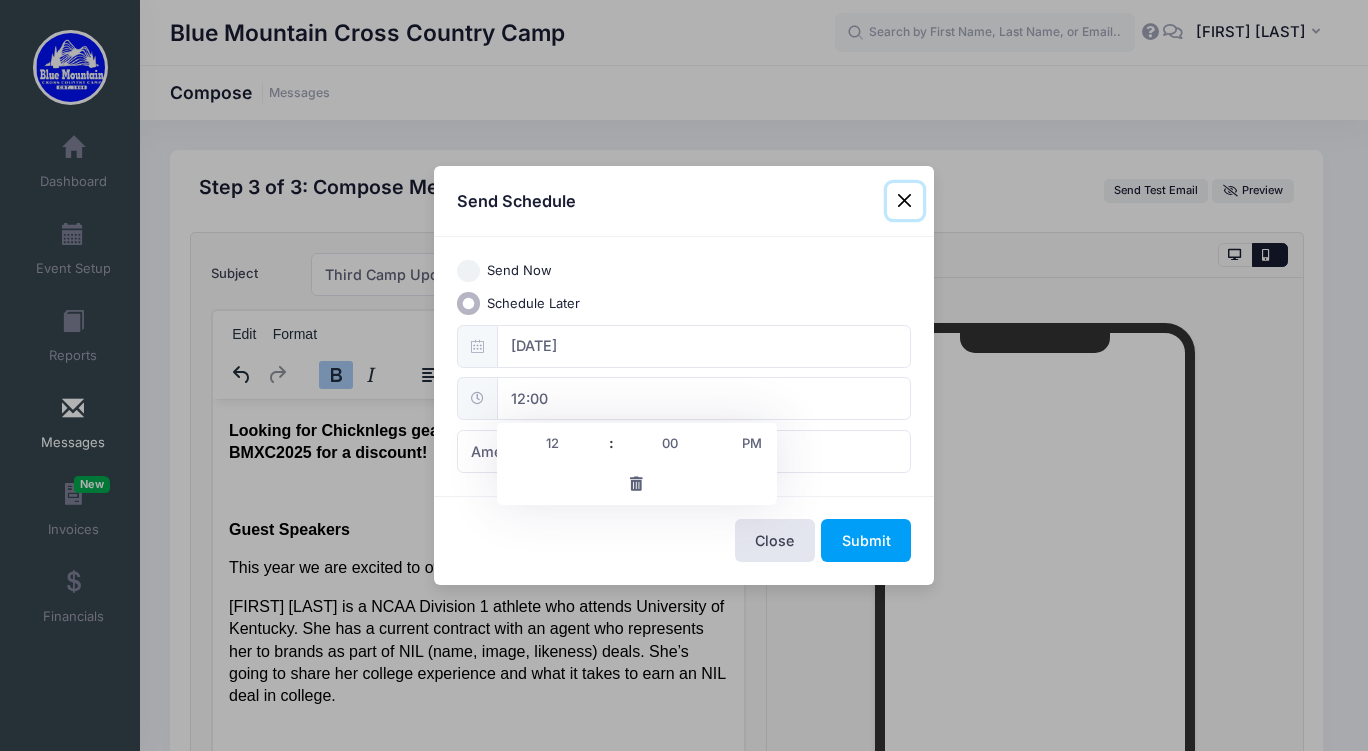 click at bounding box center [602, 453] 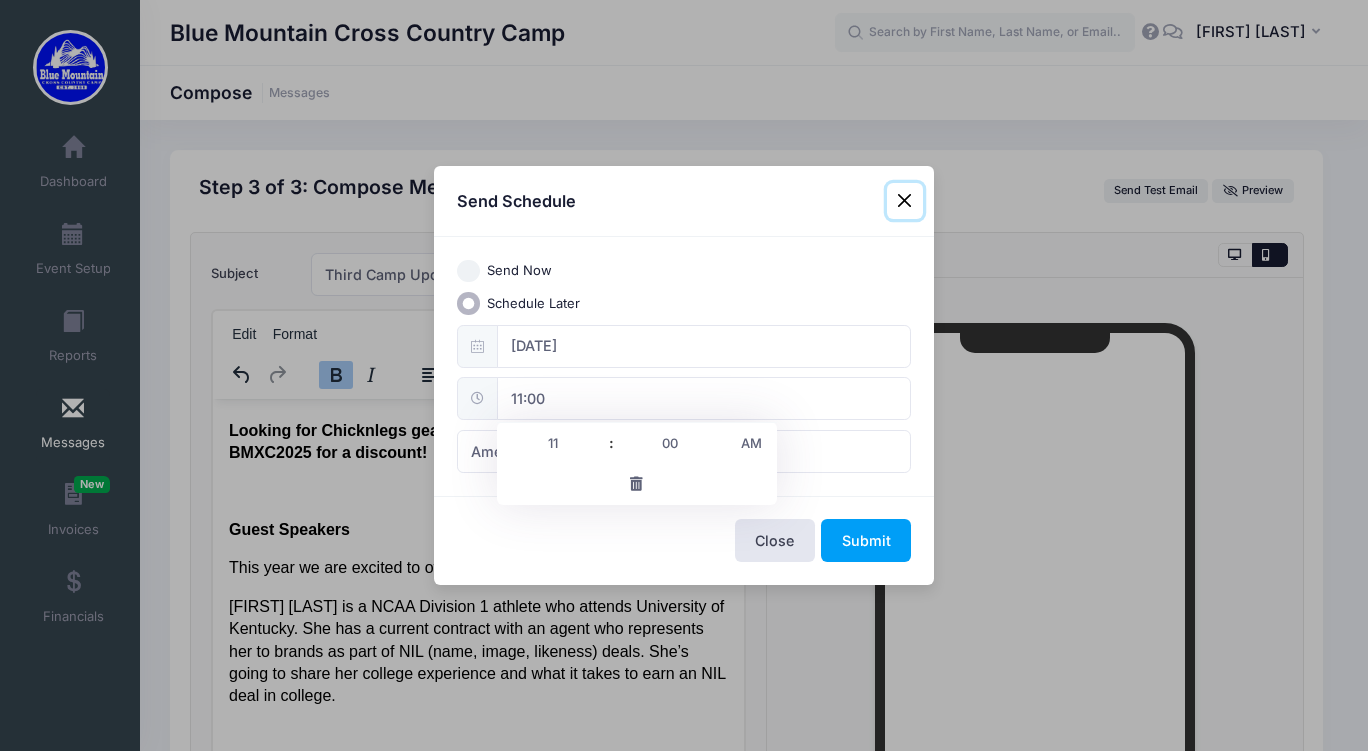 click at bounding box center (602, 453) 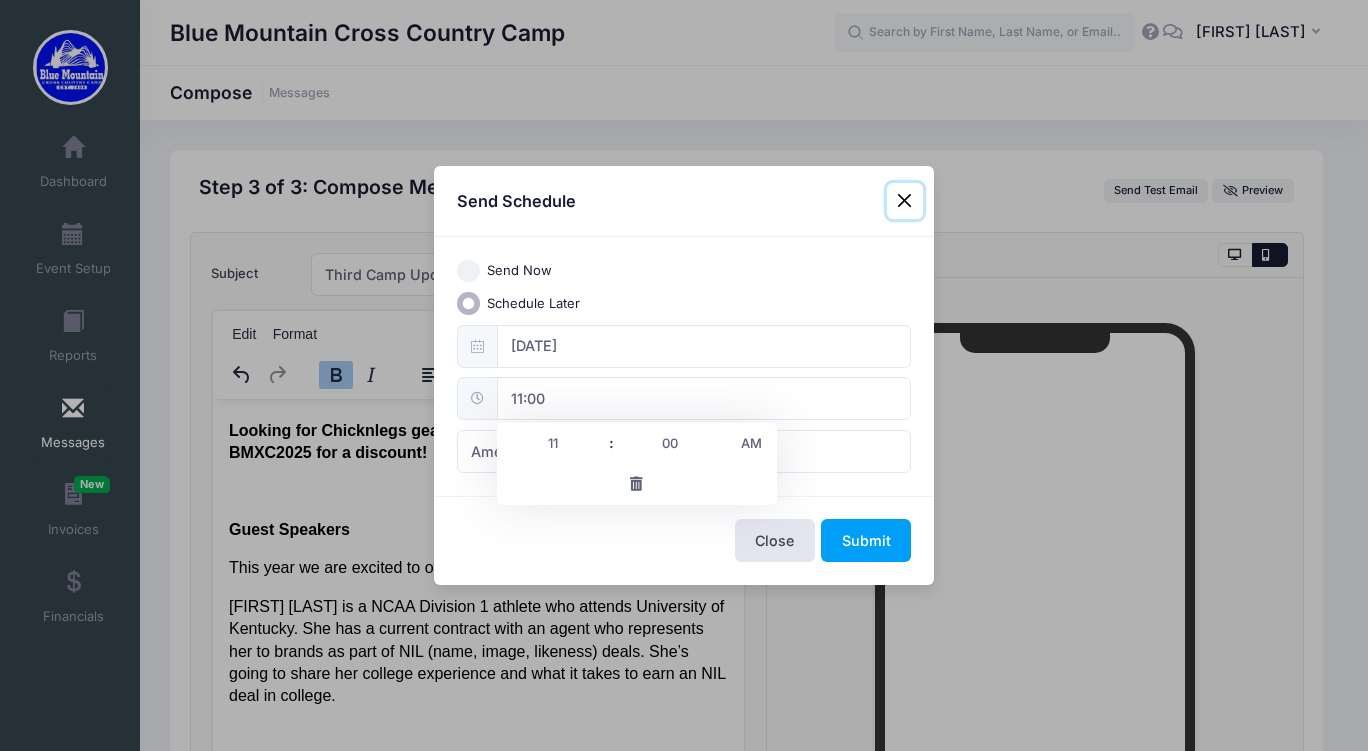 type on "10:00" 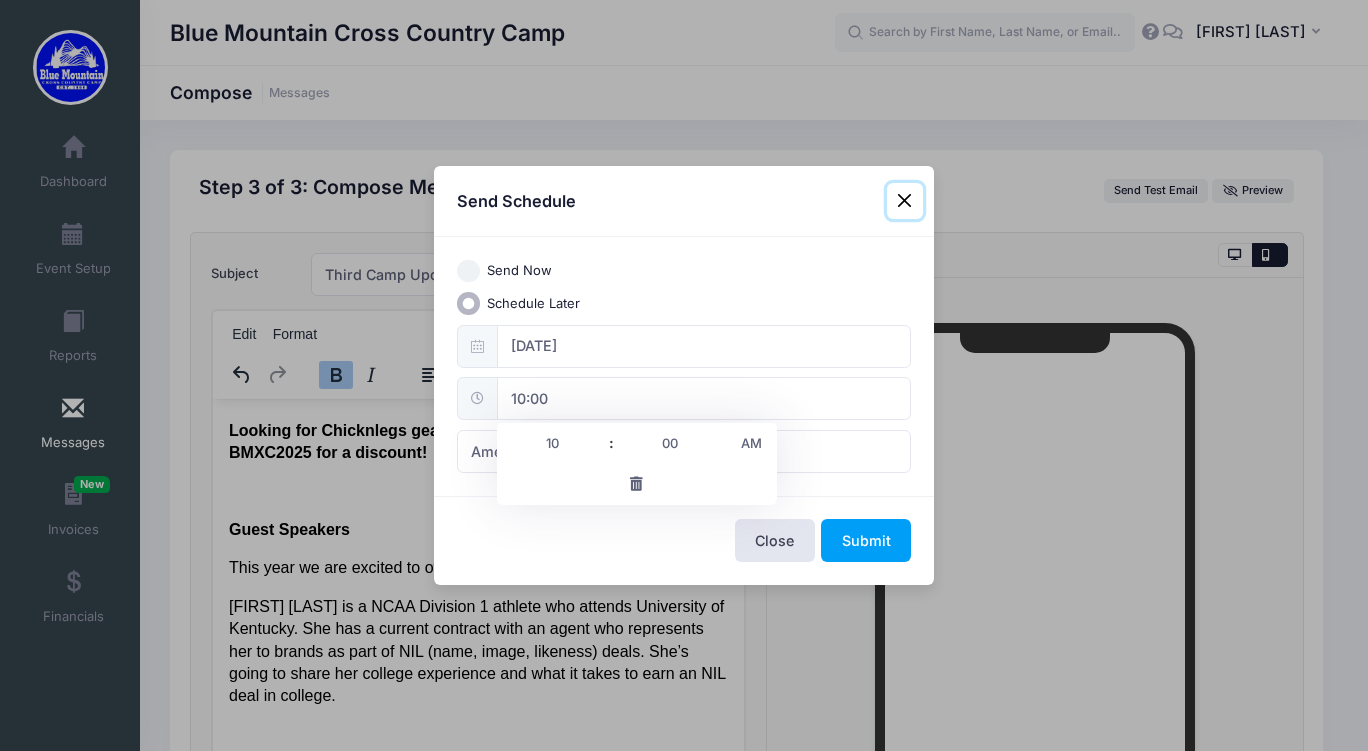 click at bounding box center (602, 453) 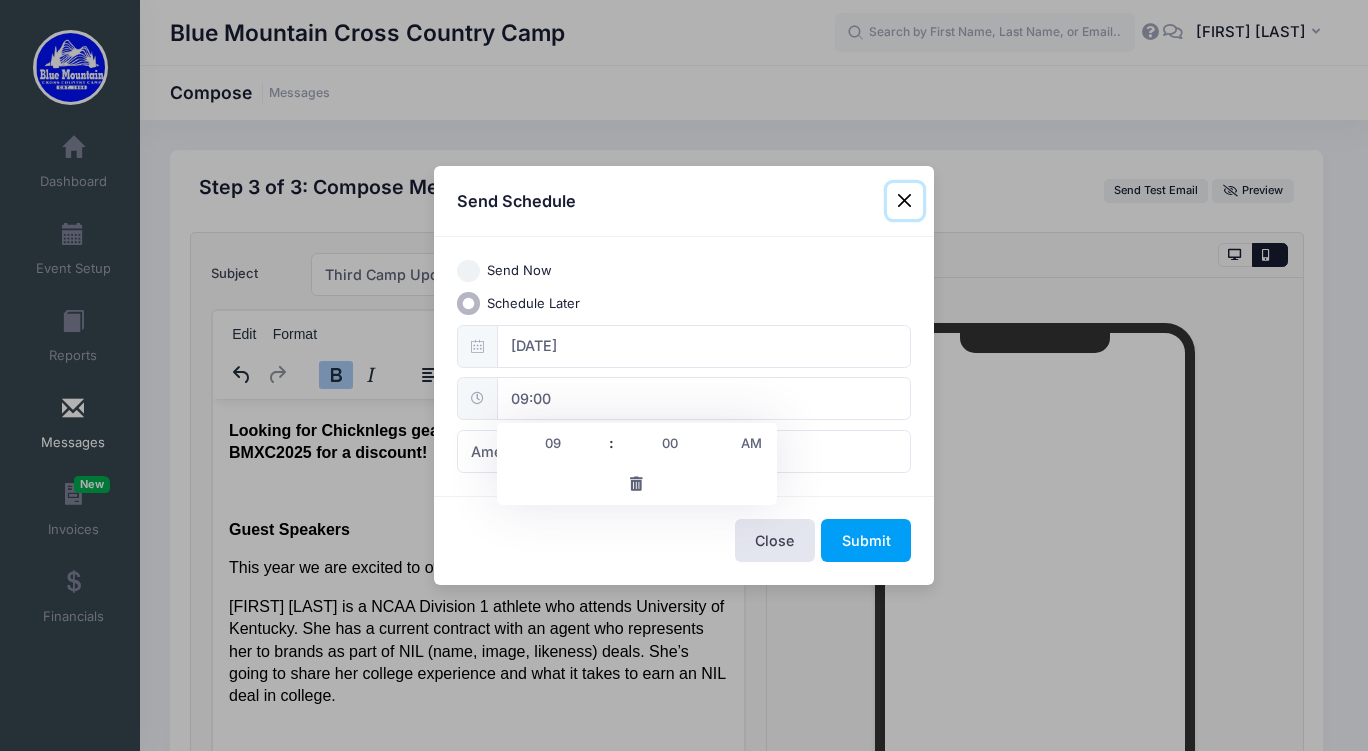 click at bounding box center (602, 453) 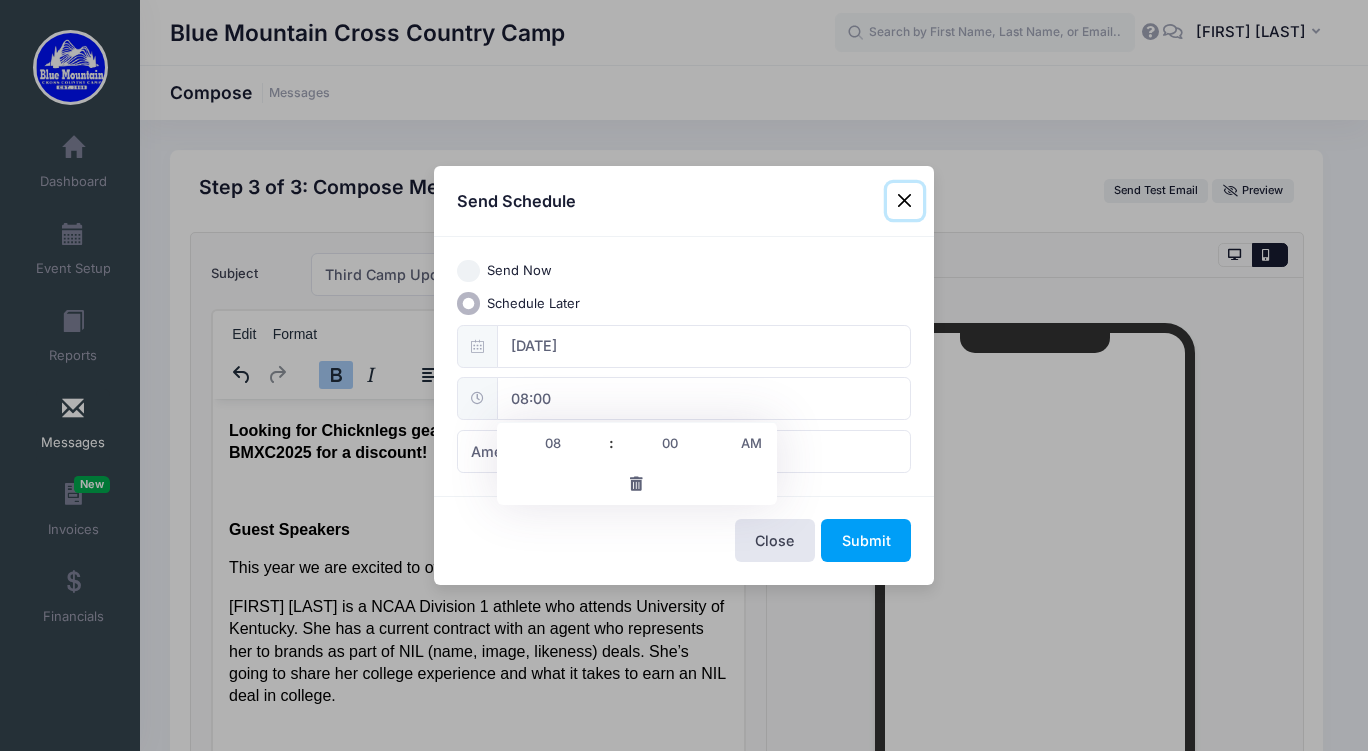 click at bounding box center [602, 453] 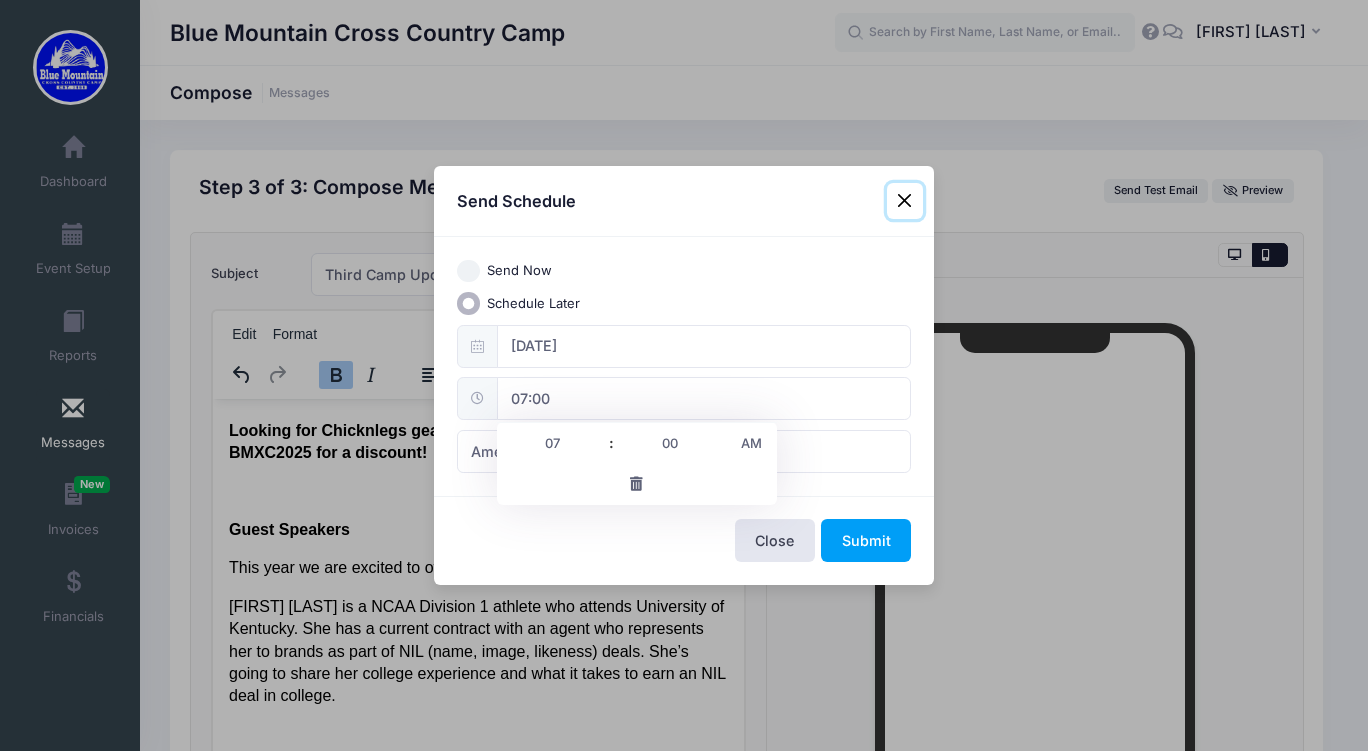 click at bounding box center [602, 433] 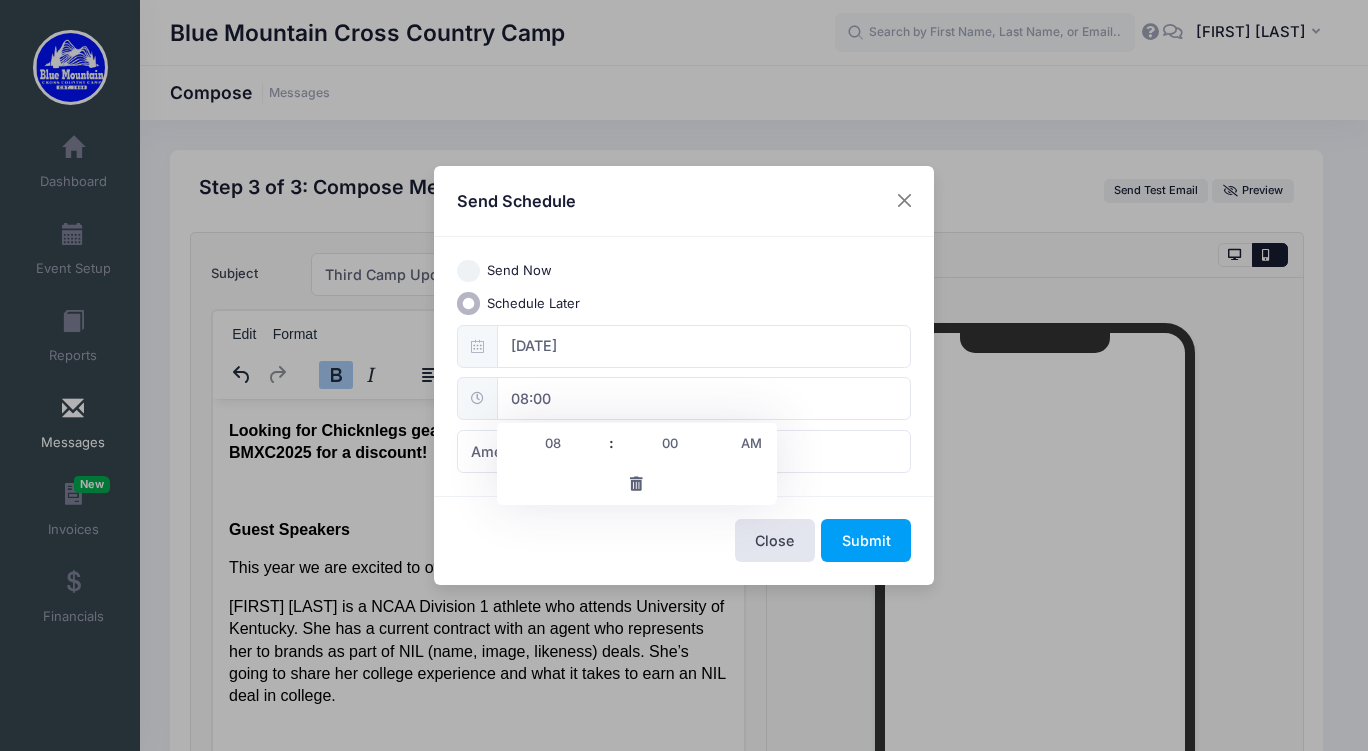 click on "Close
Submit" at bounding box center (684, 540) 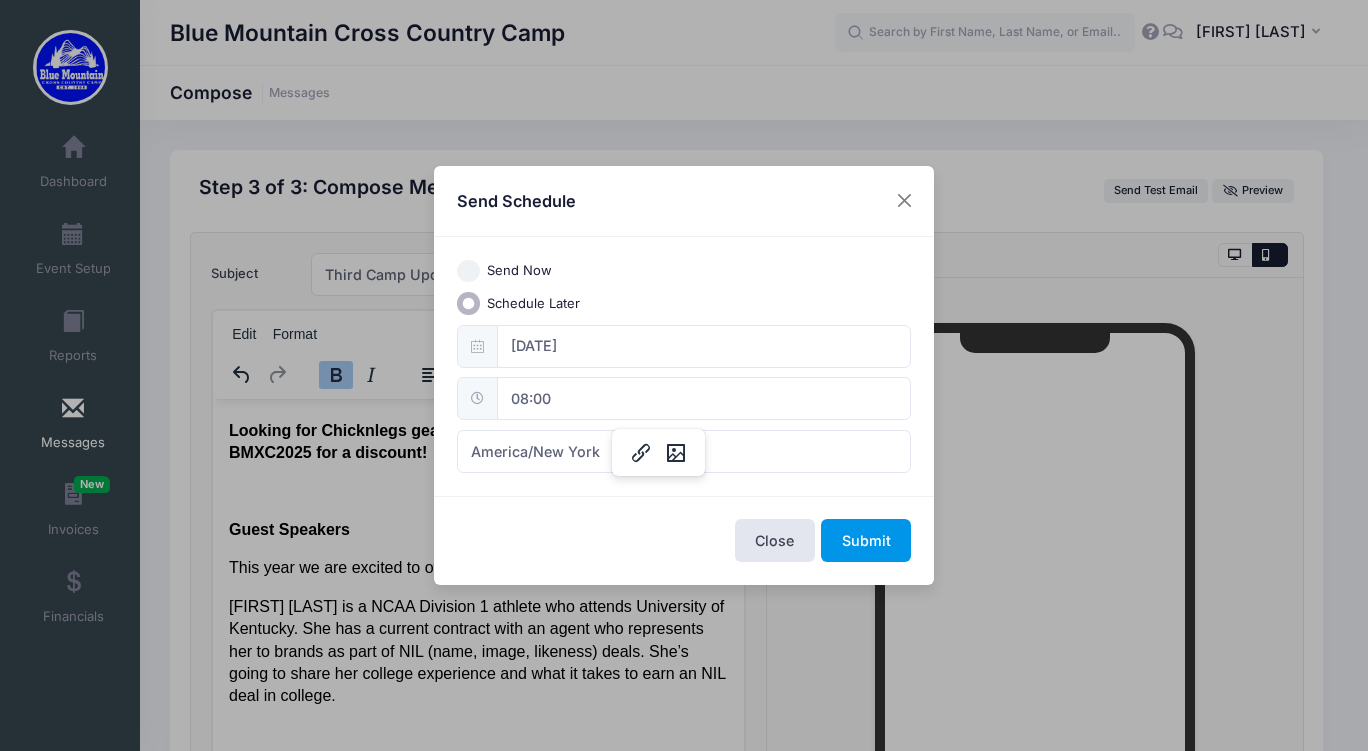 click on "Submit" at bounding box center [866, 540] 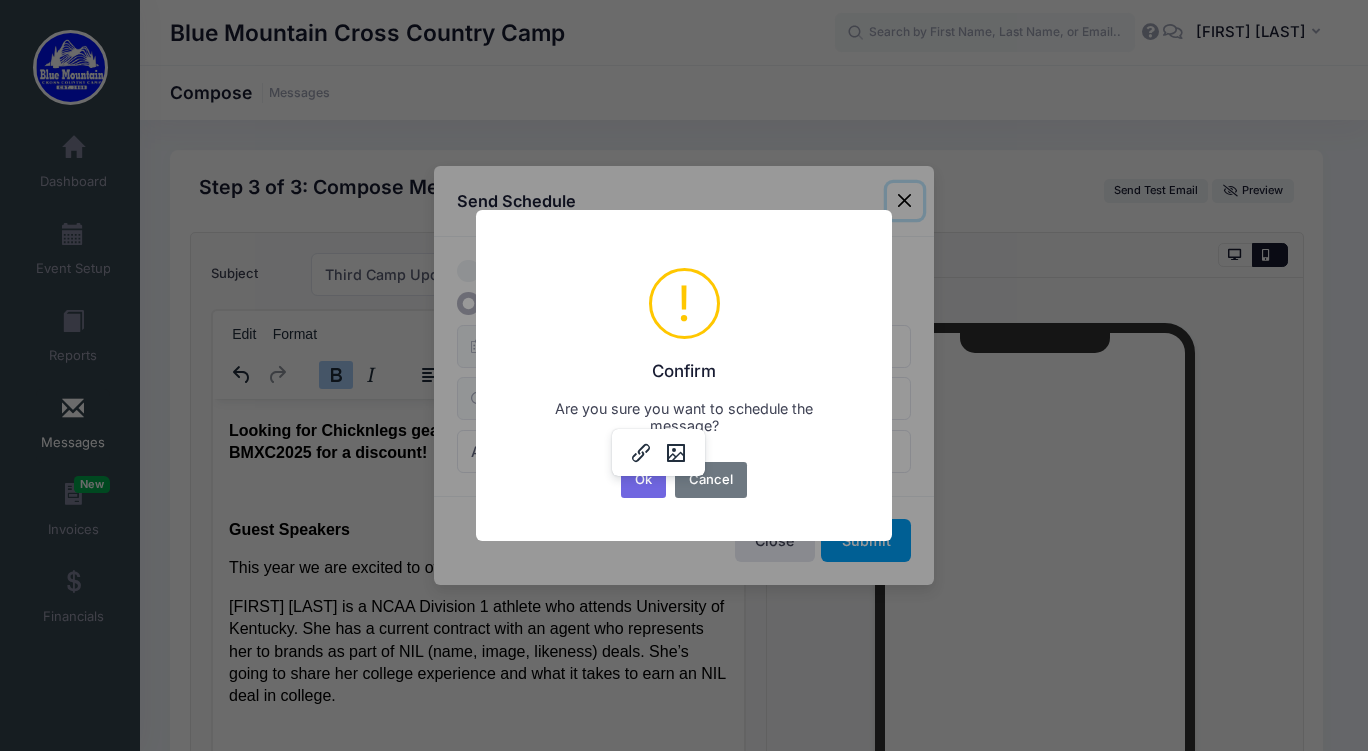 click on "Ok" at bounding box center (644, 480) 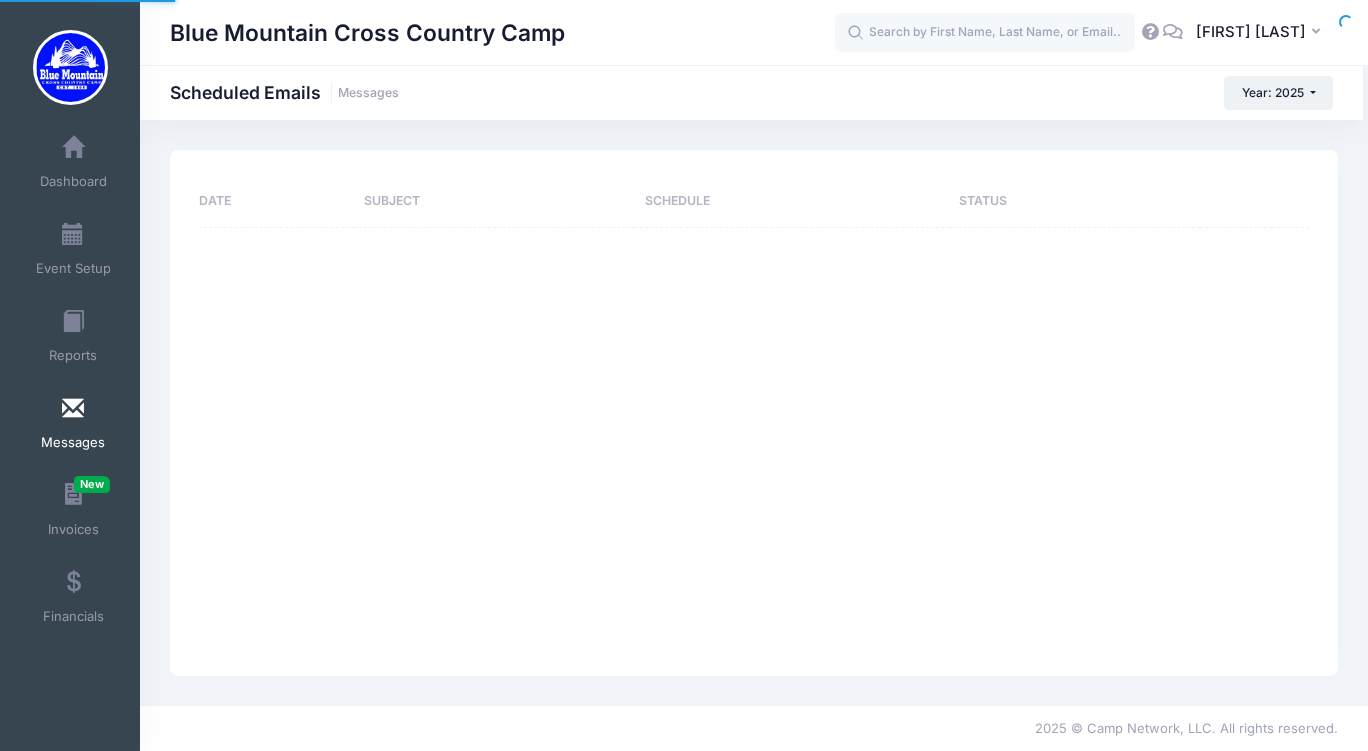 scroll, scrollTop: 0, scrollLeft: 0, axis: both 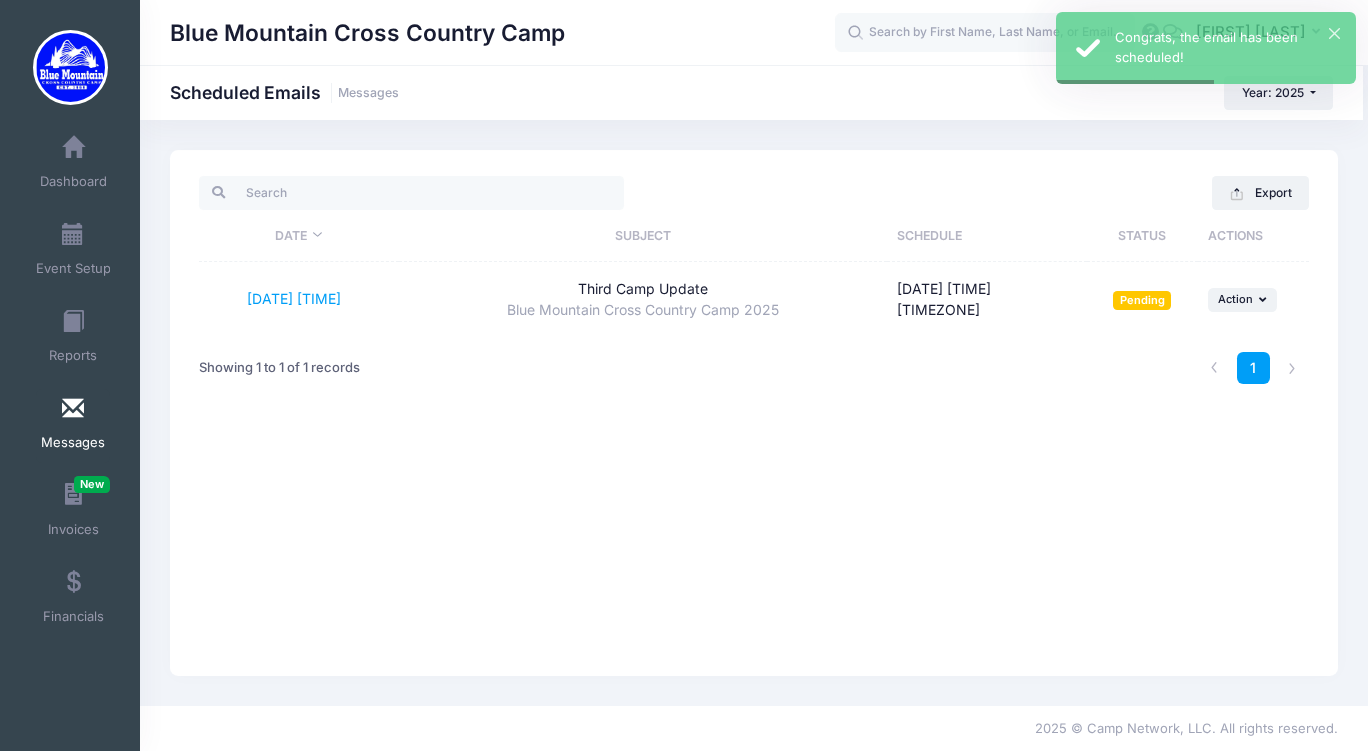 click at bounding box center [73, 409] 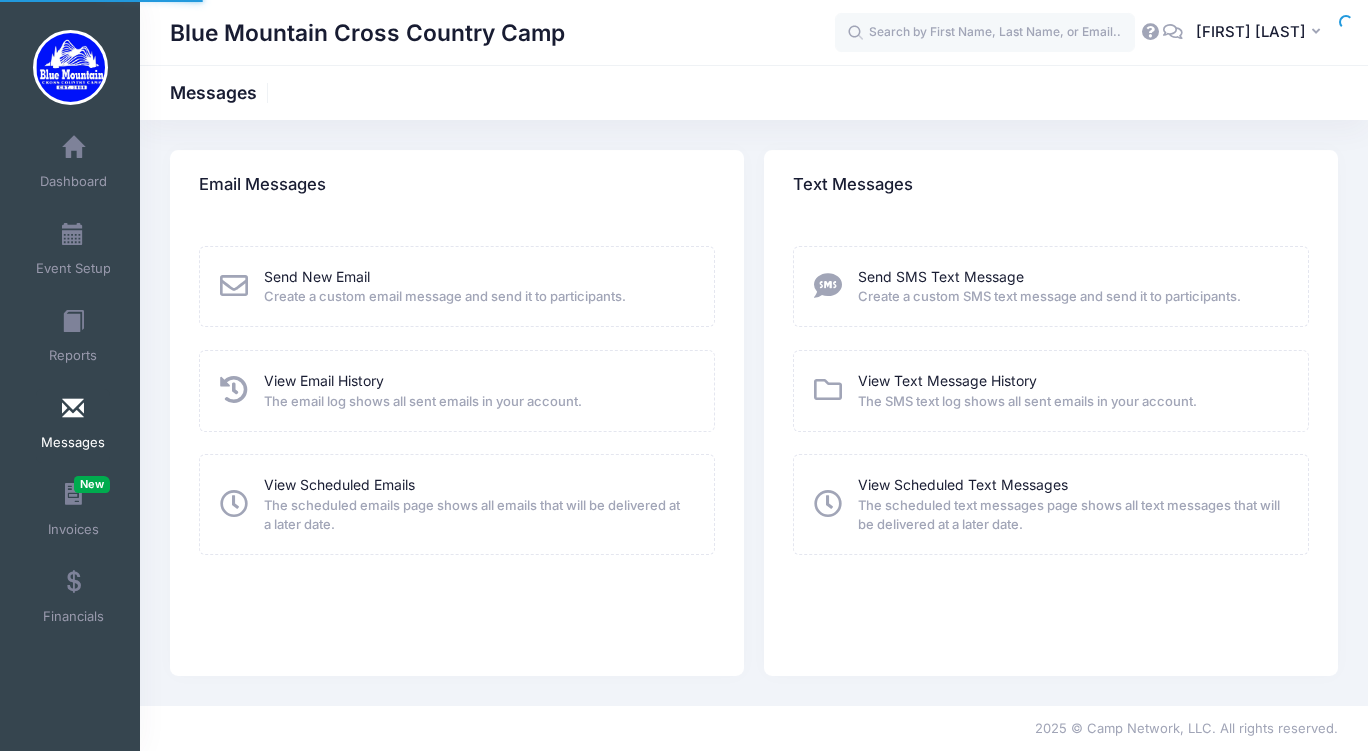 scroll, scrollTop: 0, scrollLeft: 0, axis: both 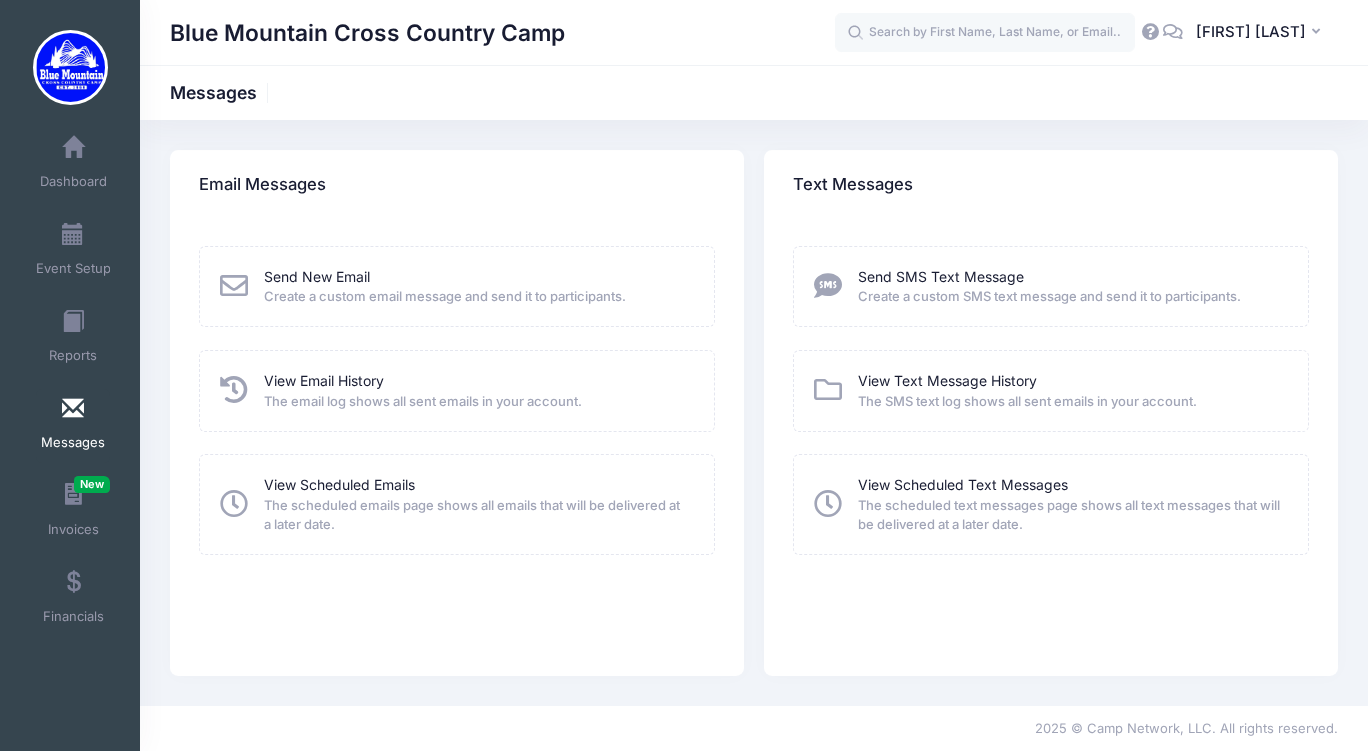 click on "Create a custom SMS text message and send it to participants." at bounding box center [1049, 297] 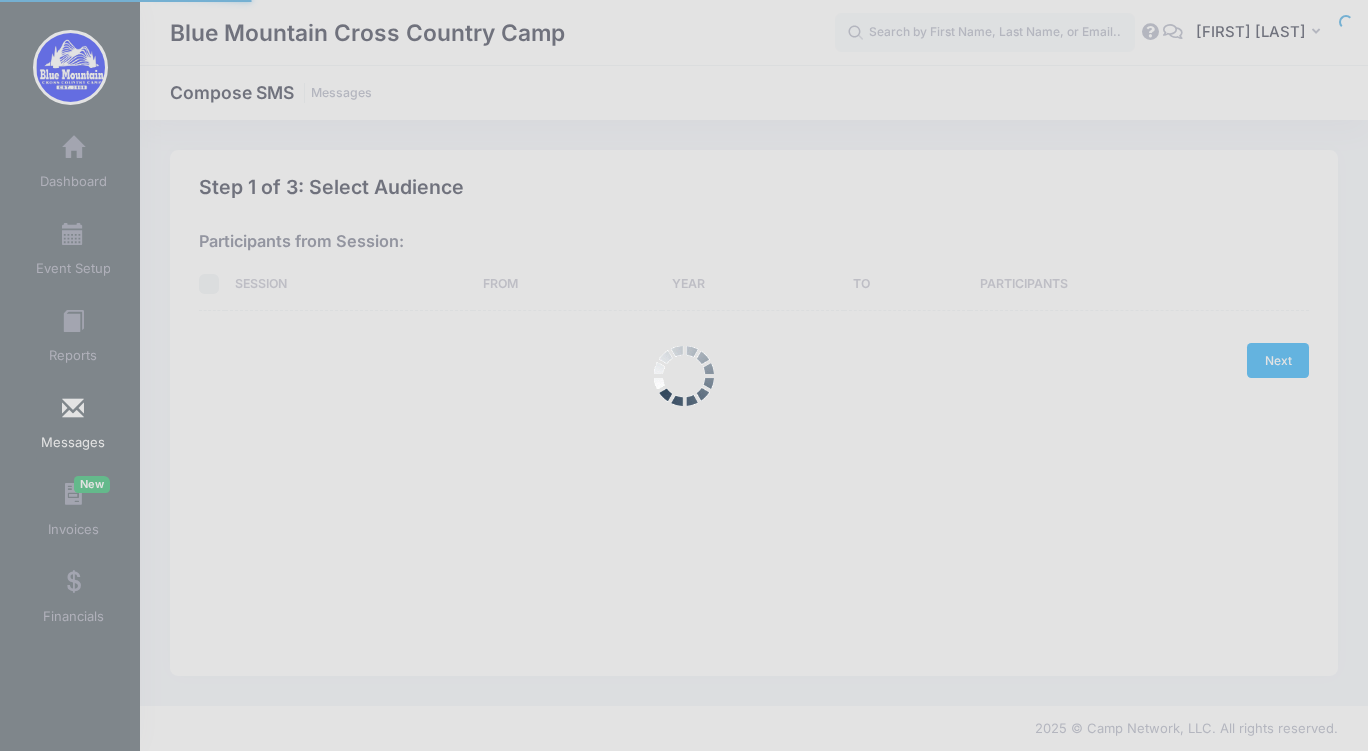 scroll, scrollTop: 0, scrollLeft: 0, axis: both 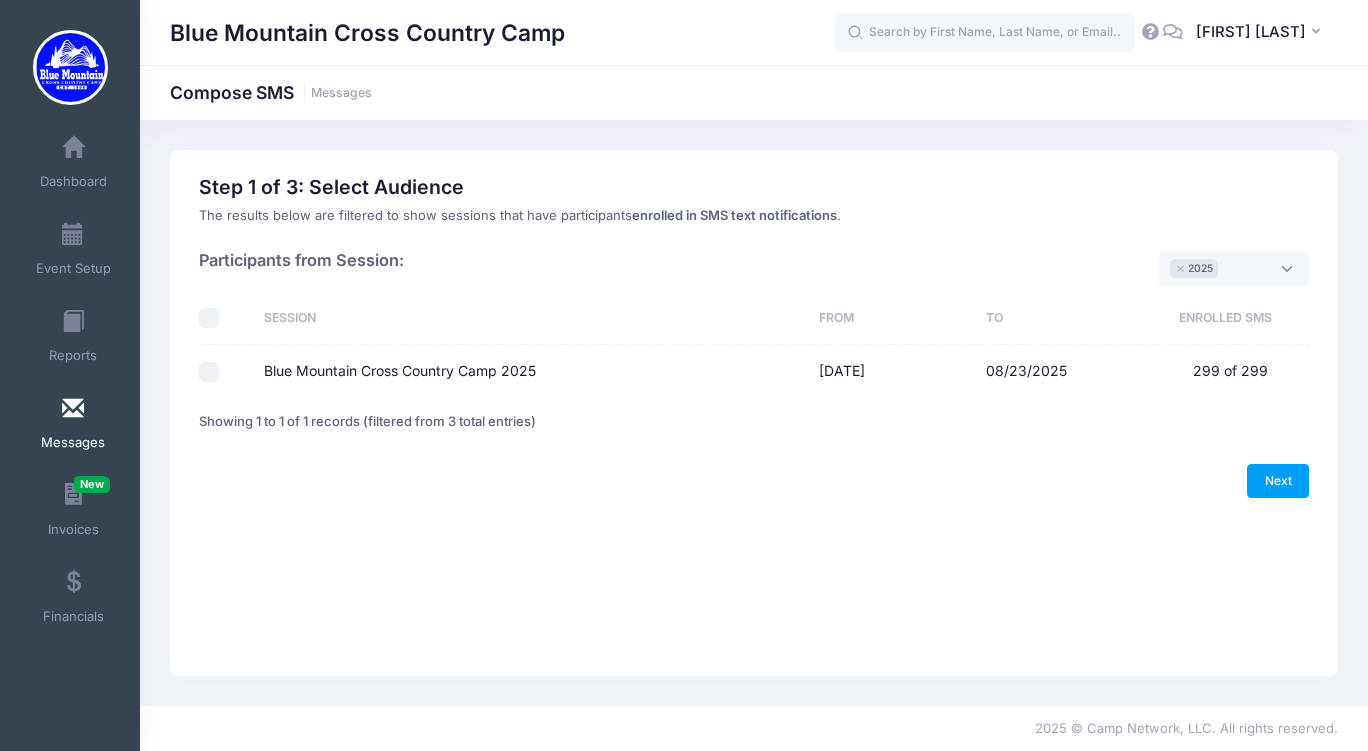 click on "Blue Mountain Cross Country Camp 2025" at bounding box center (209, 372) 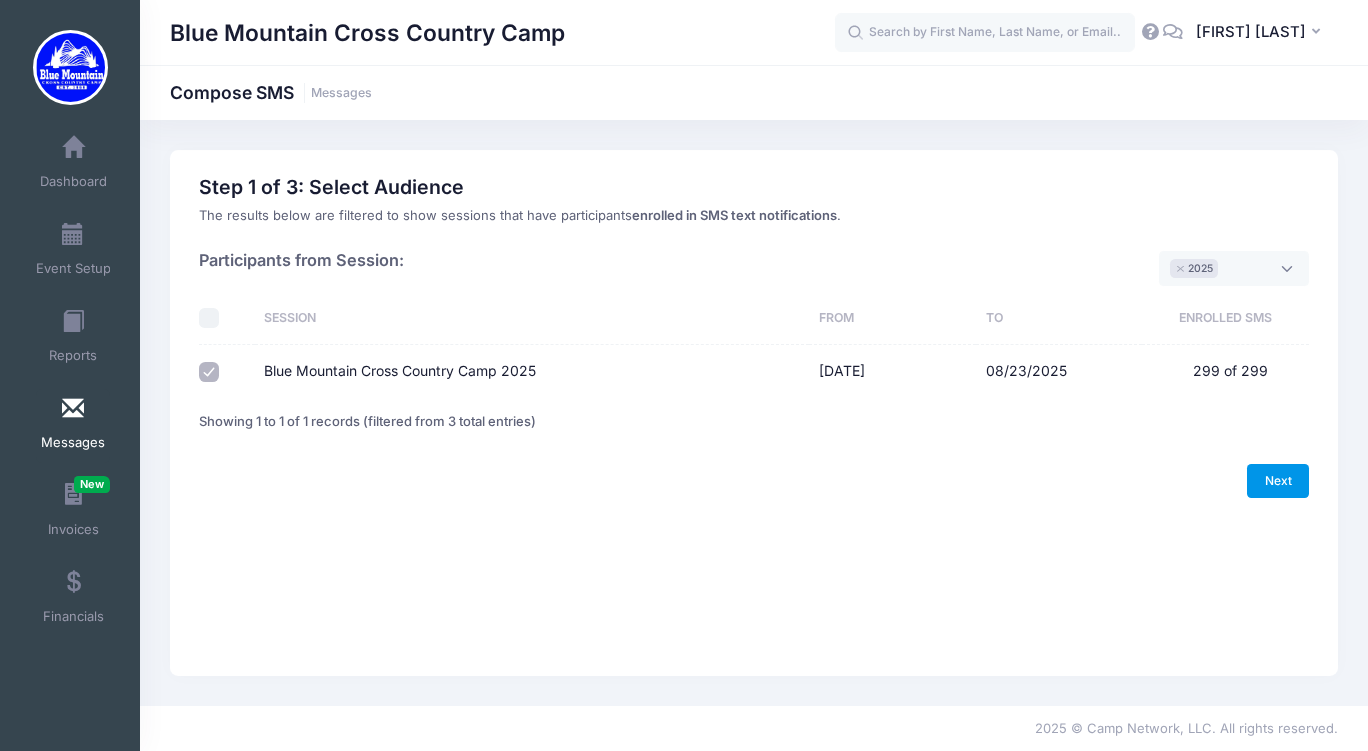 click on "Next" at bounding box center [1278, 481] 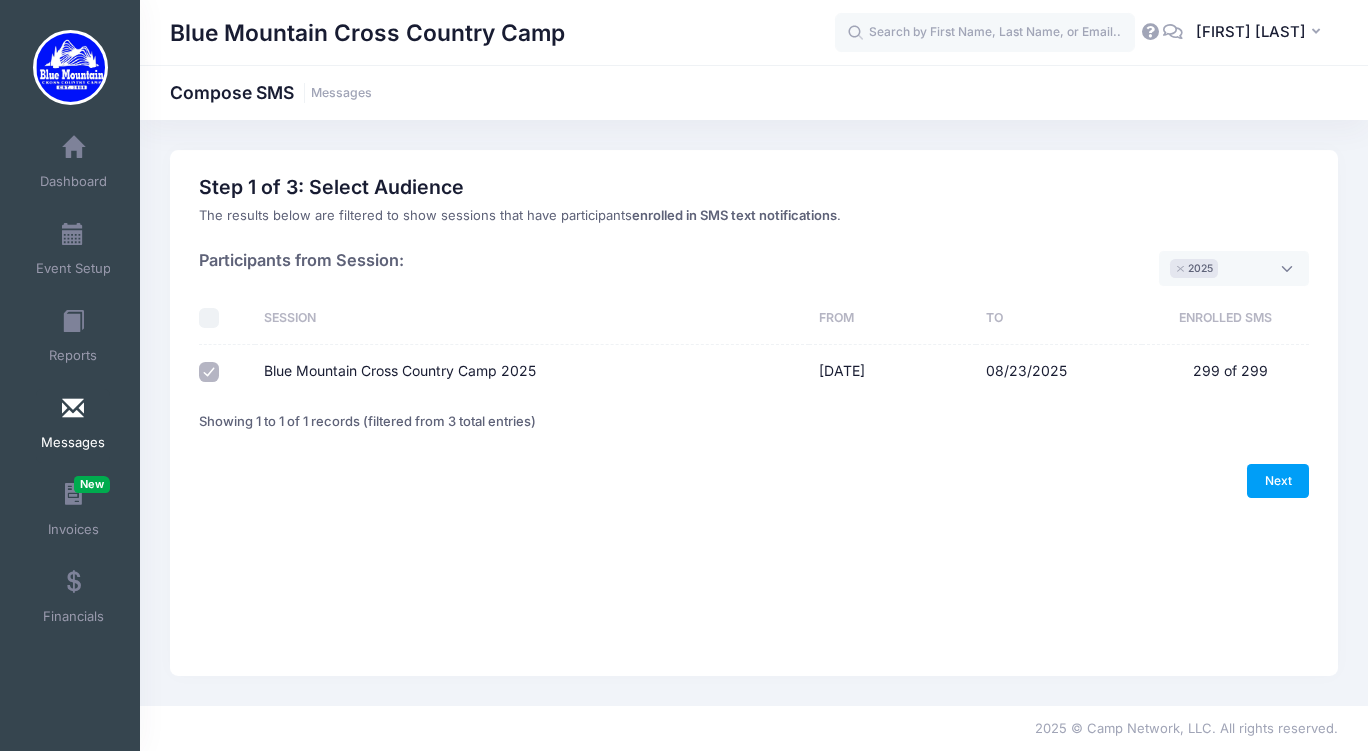 select on "50" 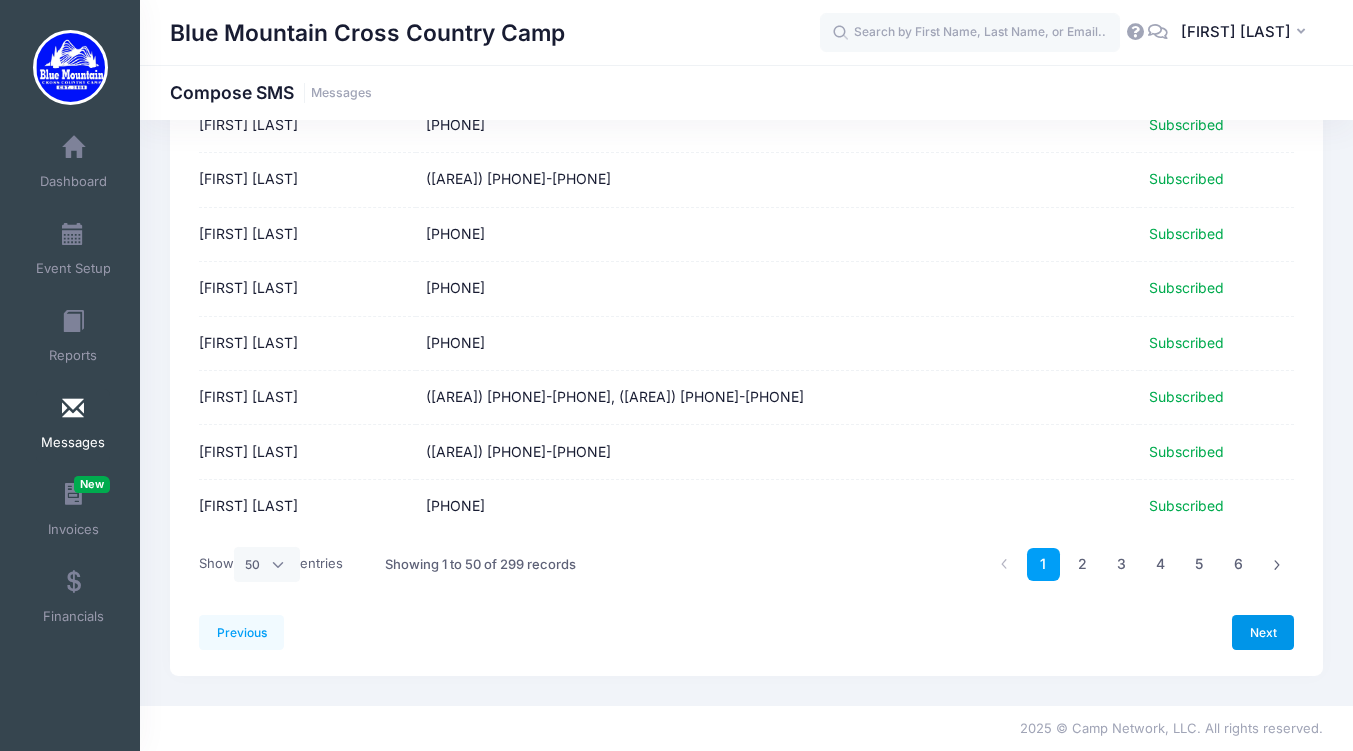 click on "Next" at bounding box center [1263, 632] 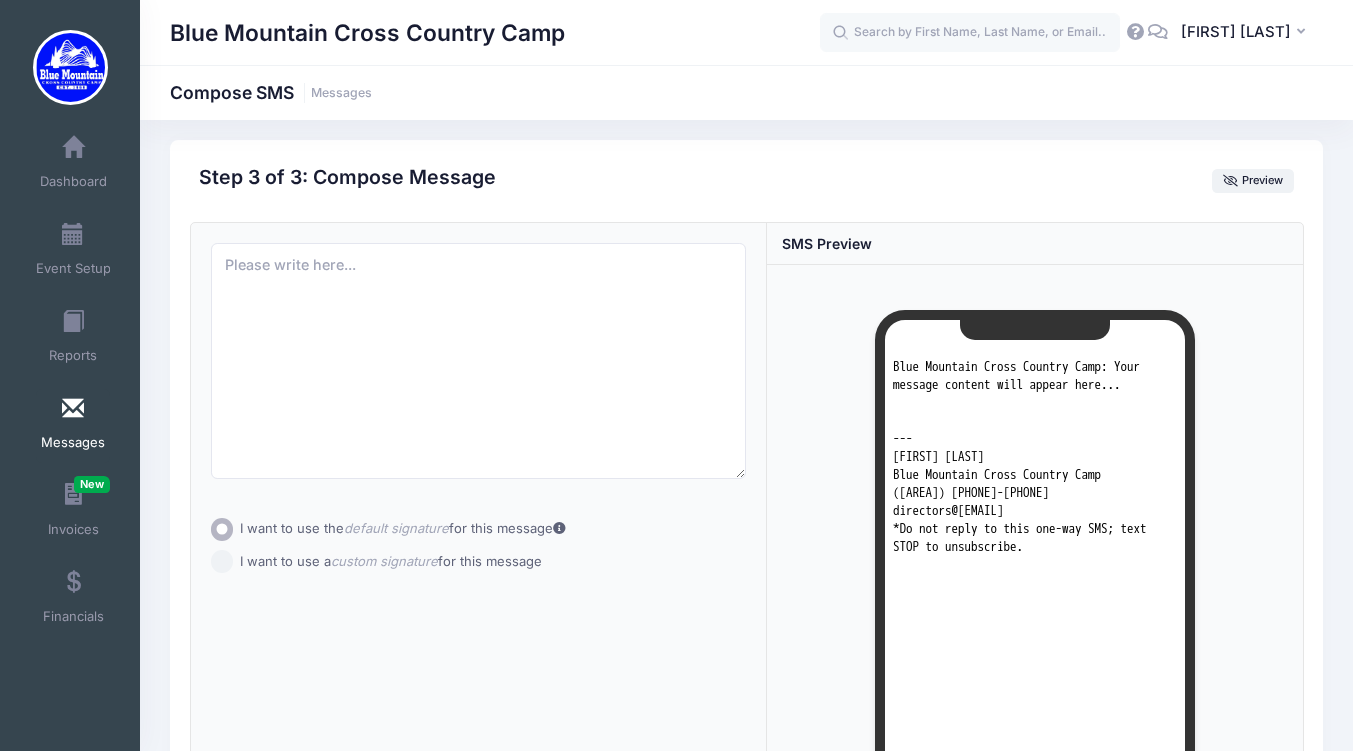 scroll, scrollTop: 0, scrollLeft: 0, axis: both 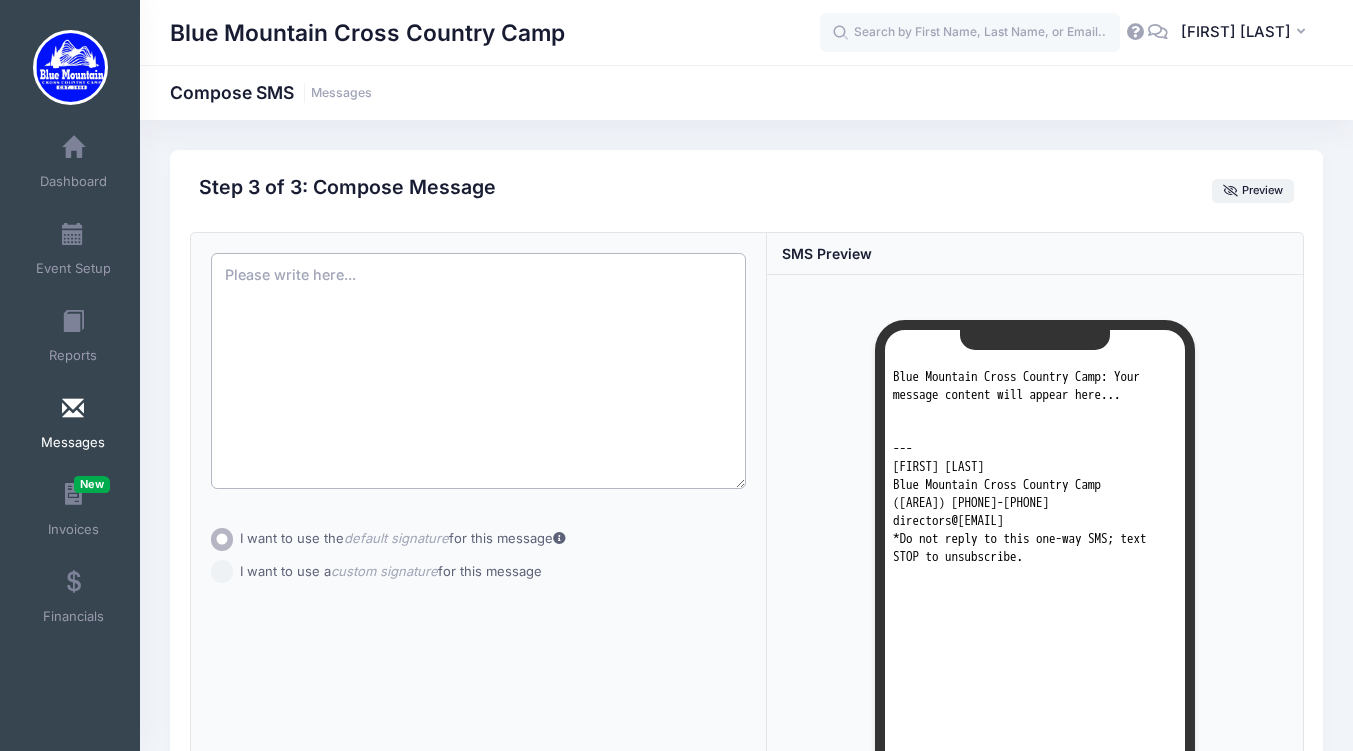 click at bounding box center (479, 371) 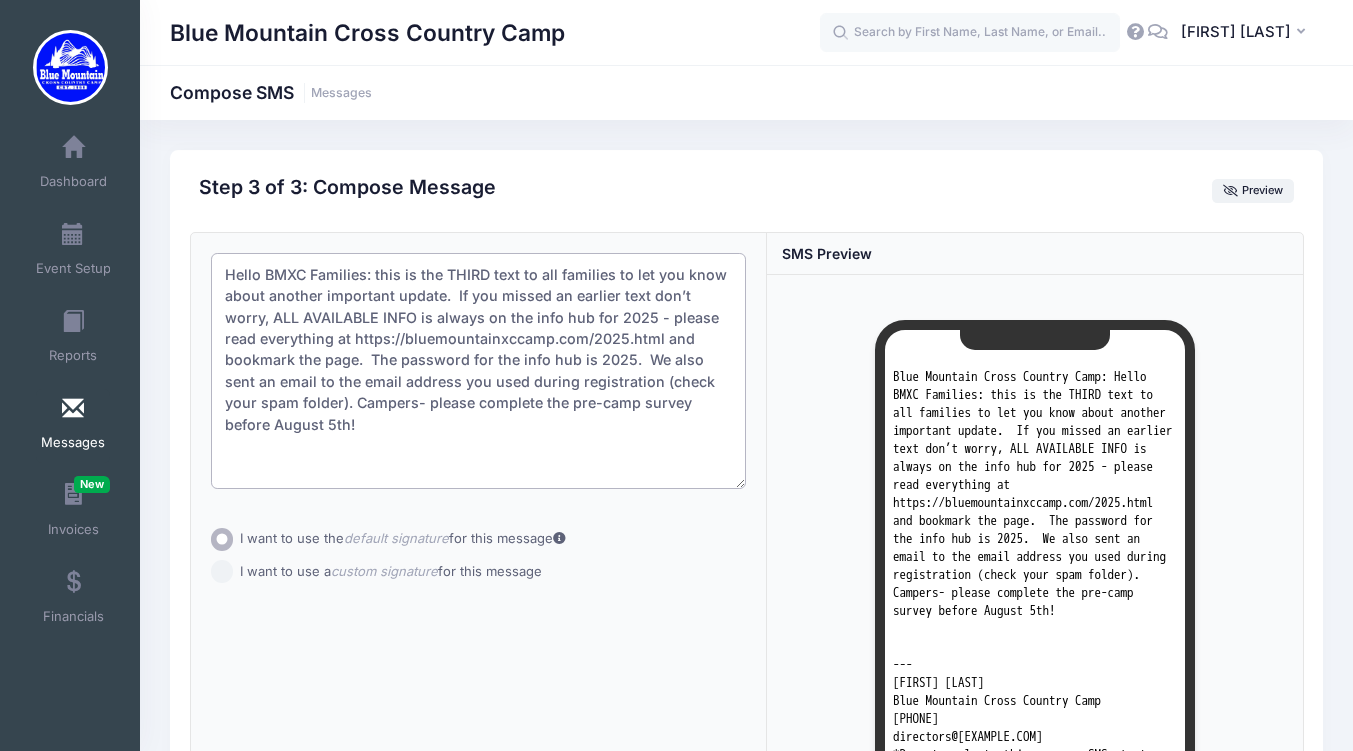 click on "Hello BMXC Families: this is the THIRD text to all families to let you know about another important update.  If you missed an earlier text don’t worry, ALL AVAILABLE INFO is always on the info hub for 2025 - please read everything at https://bluemountainxccamp.com/2025.html and bookmark the page.  The password for the info hub is 2025.  We also sent an email to the email address you used during registration (check your spam folder). Campers- please complete the pre-camp survey before August 5th!" at bounding box center (479, 371) 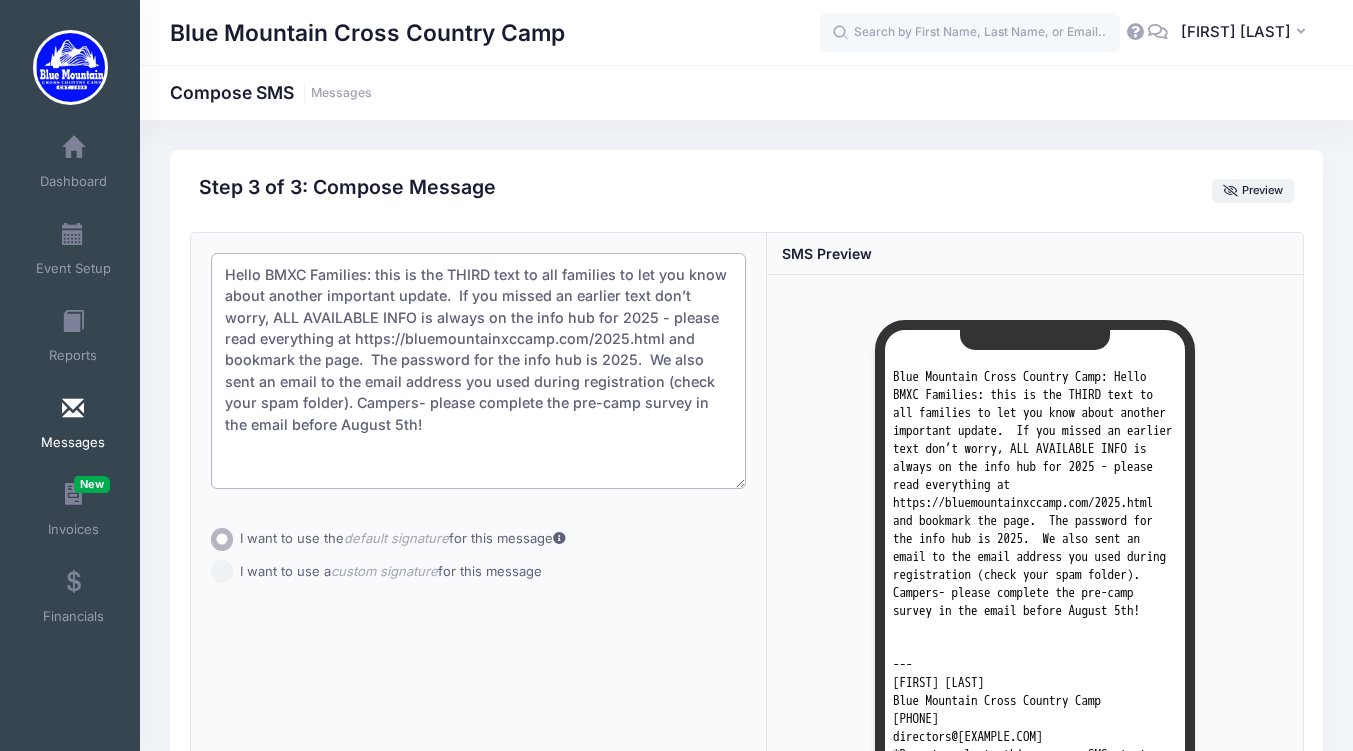 scroll, scrollTop: 338, scrollLeft: 0, axis: vertical 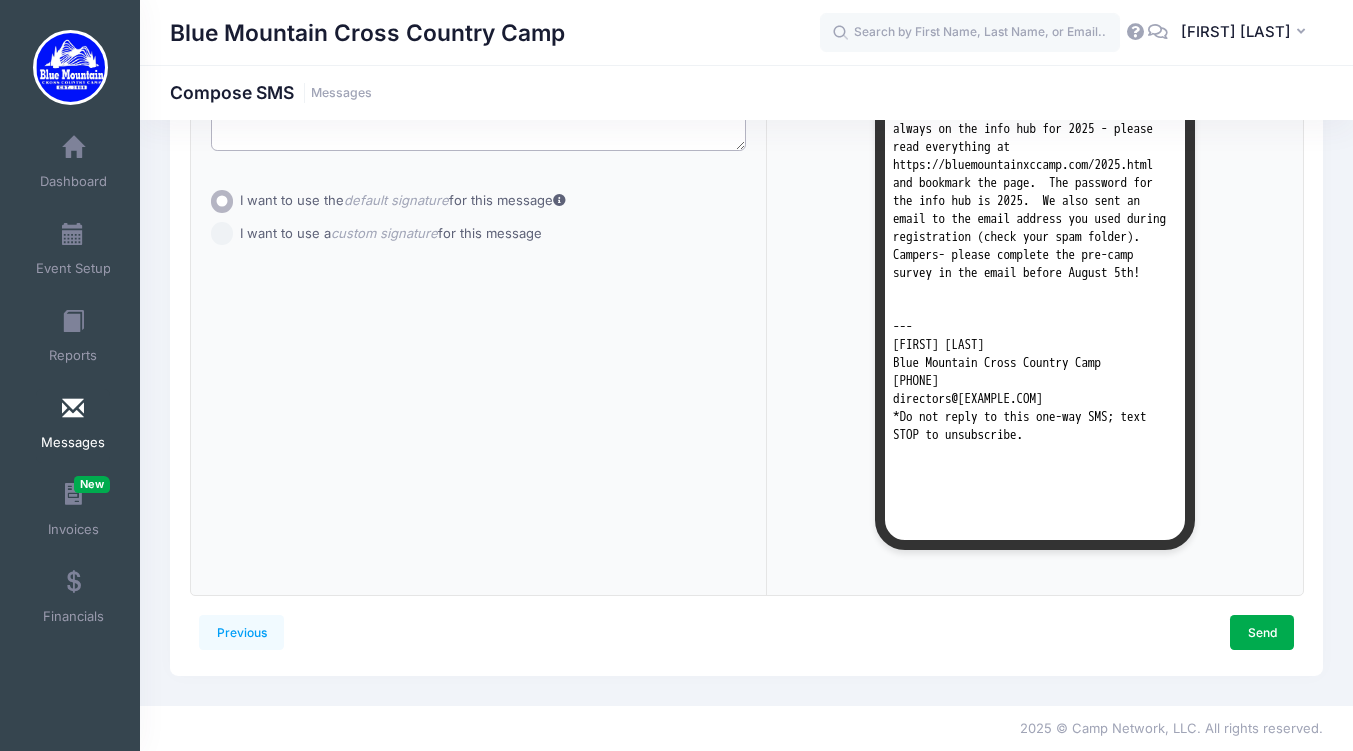 type on "Hello BMXC Families: this is the THIRD text to all families to let you know about another important update.  If you missed an earlier text don’t worry, ALL AVAILABLE INFO is always on the info hub for 2025 - please read everything at https://bluemountainxccamp.com/2025.html and bookmark the page.  The password for the info hub is 2025.  We also sent an email to the email address you used during registration (check your spam folder). Campers- please complete the pre-camp survey in the email before August 5th!" 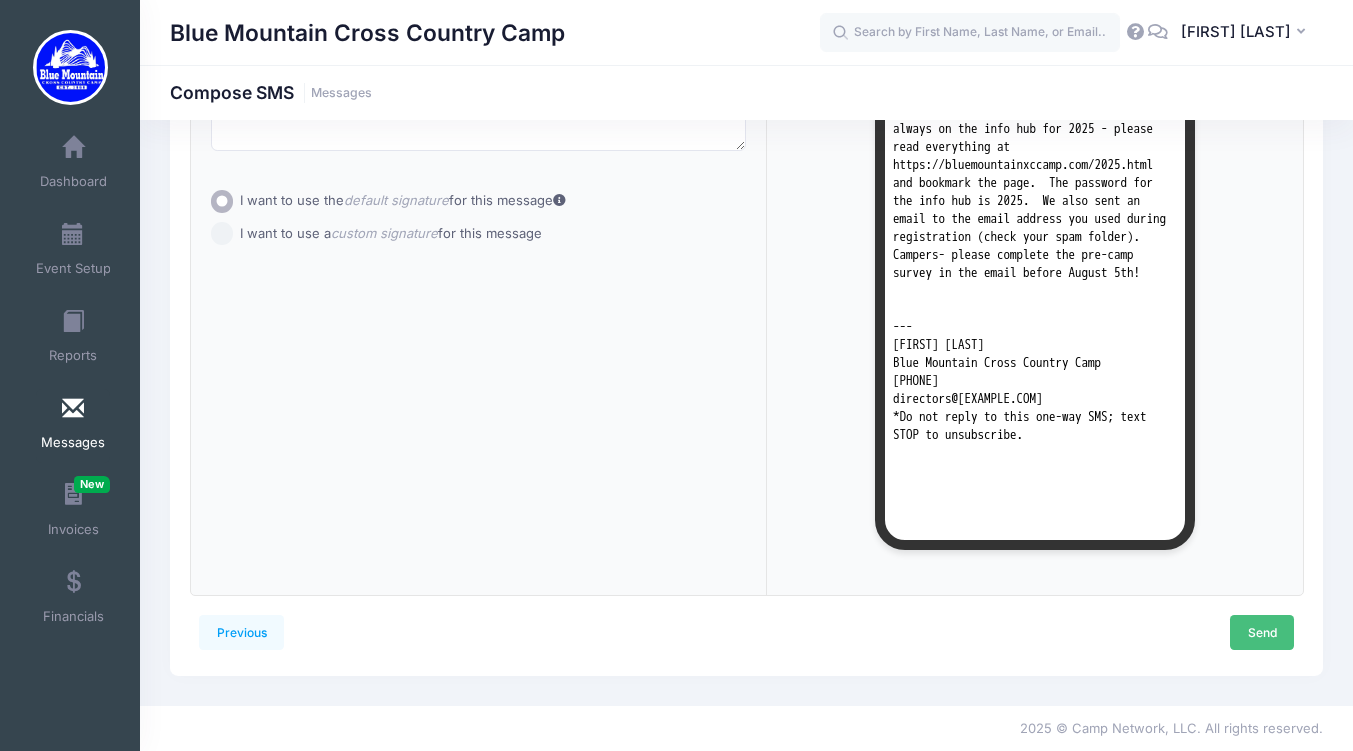 click on "Send" at bounding box center [1262, 632] 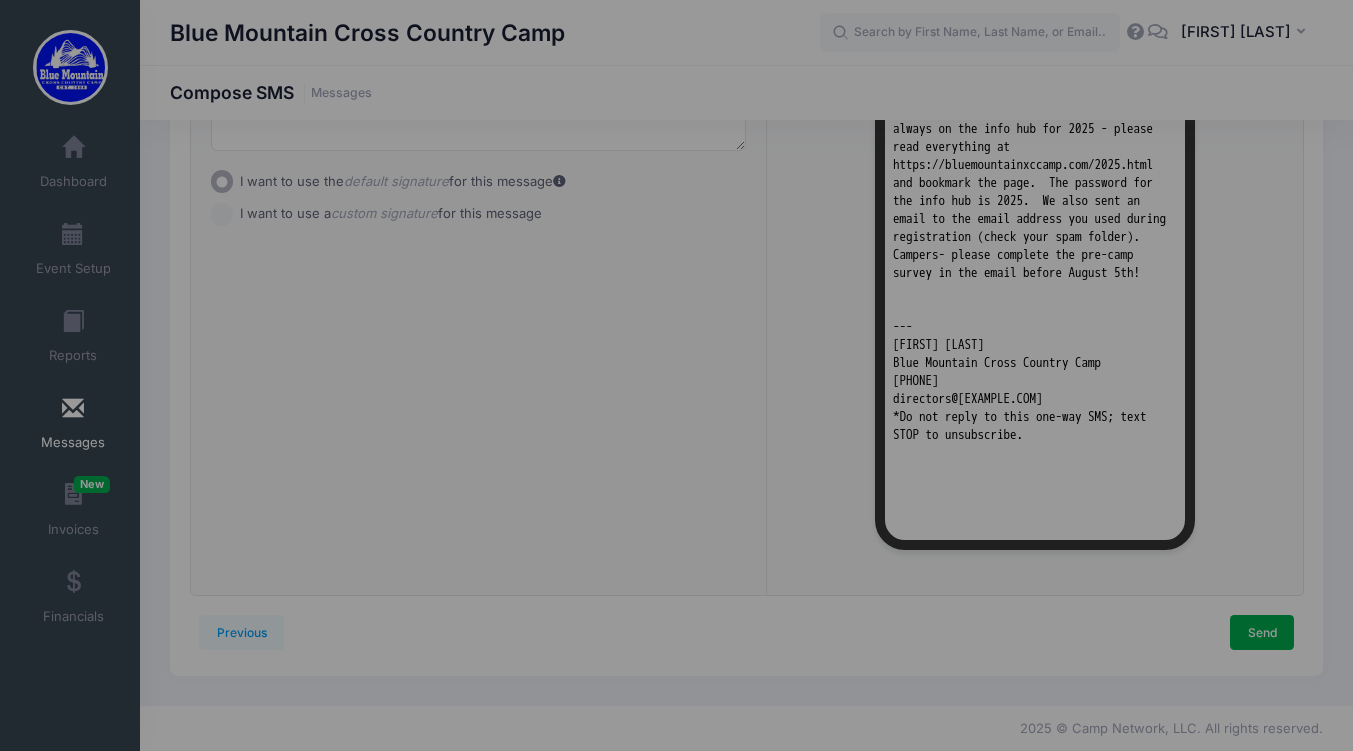 scroll, scrollTop: 0, scrollLeft: 0, axis: both 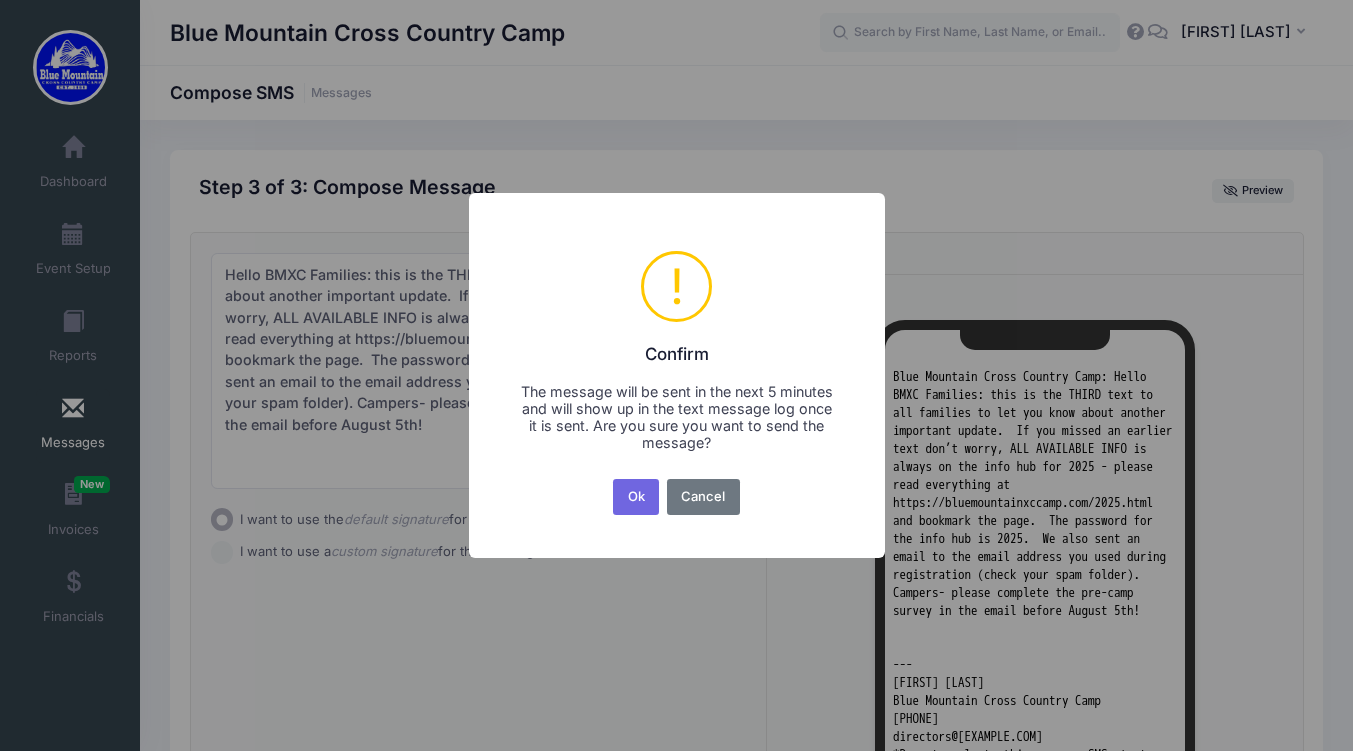 click on "Cancel" at bounding box center [703, 497] 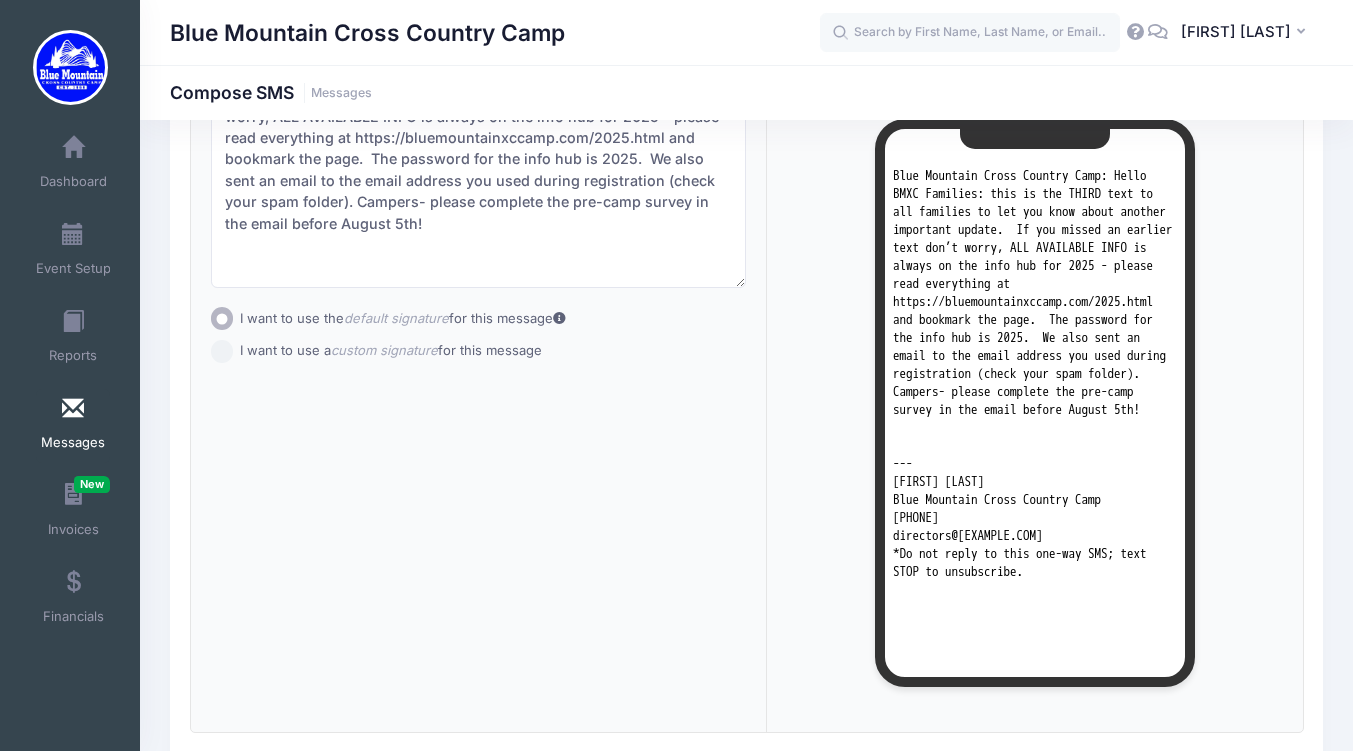 scroll, scrollTop: 0, scrollLeft: 0, axis: both 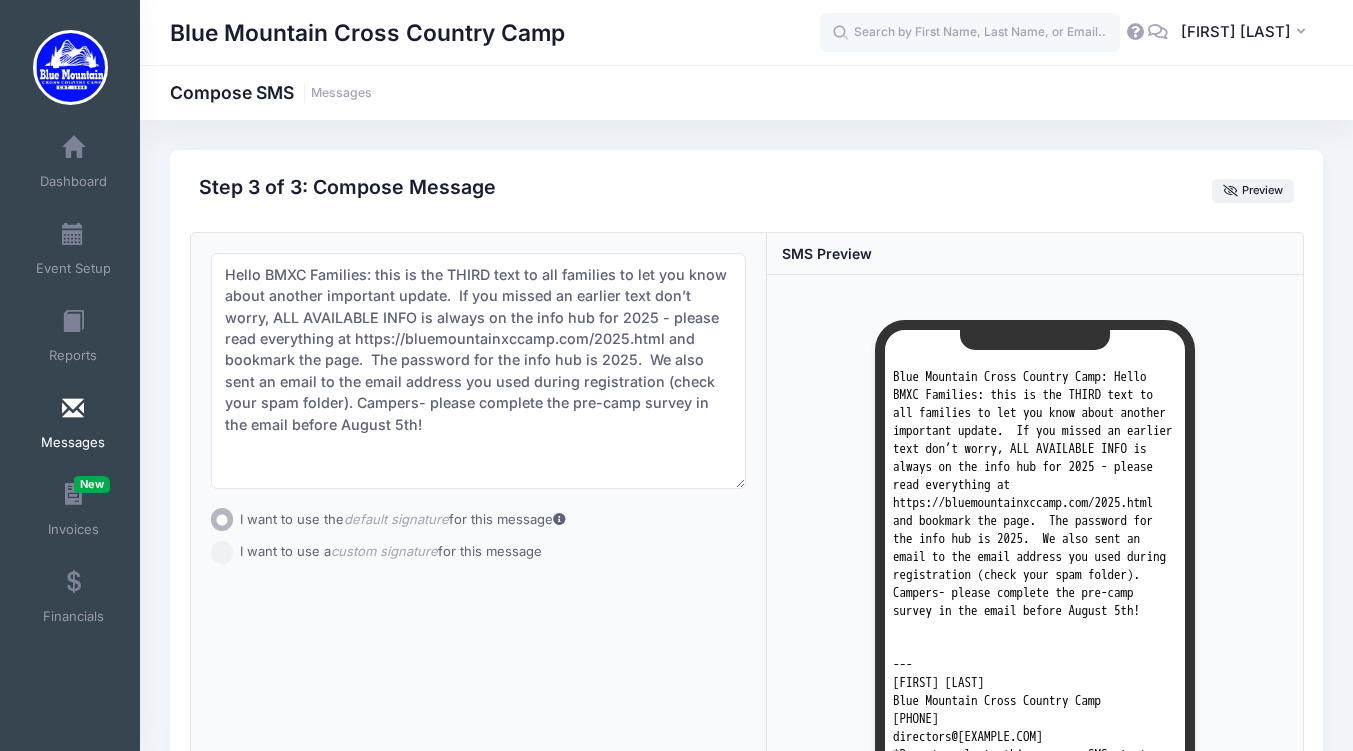 click on "I want to use a  custom signature  for this message" at bounding box center [222, 552] 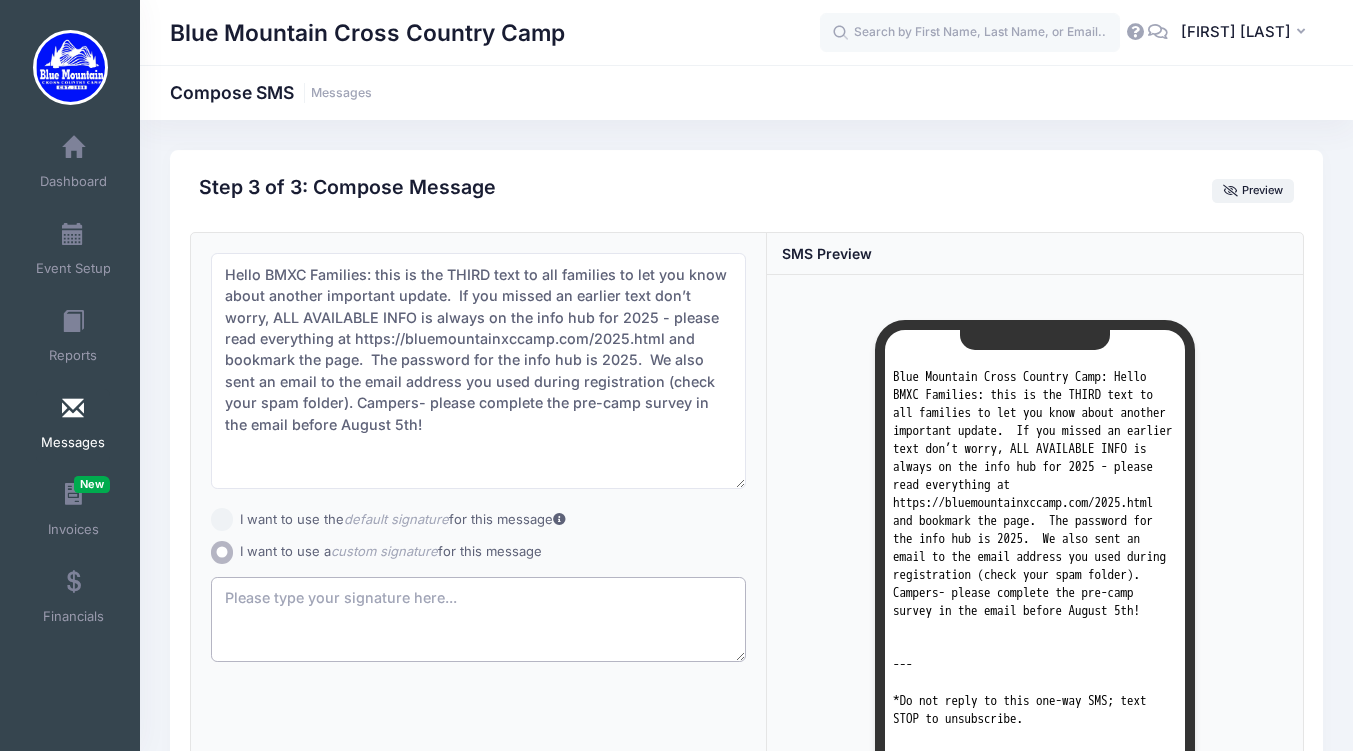 click at bounding box center [479, 620] 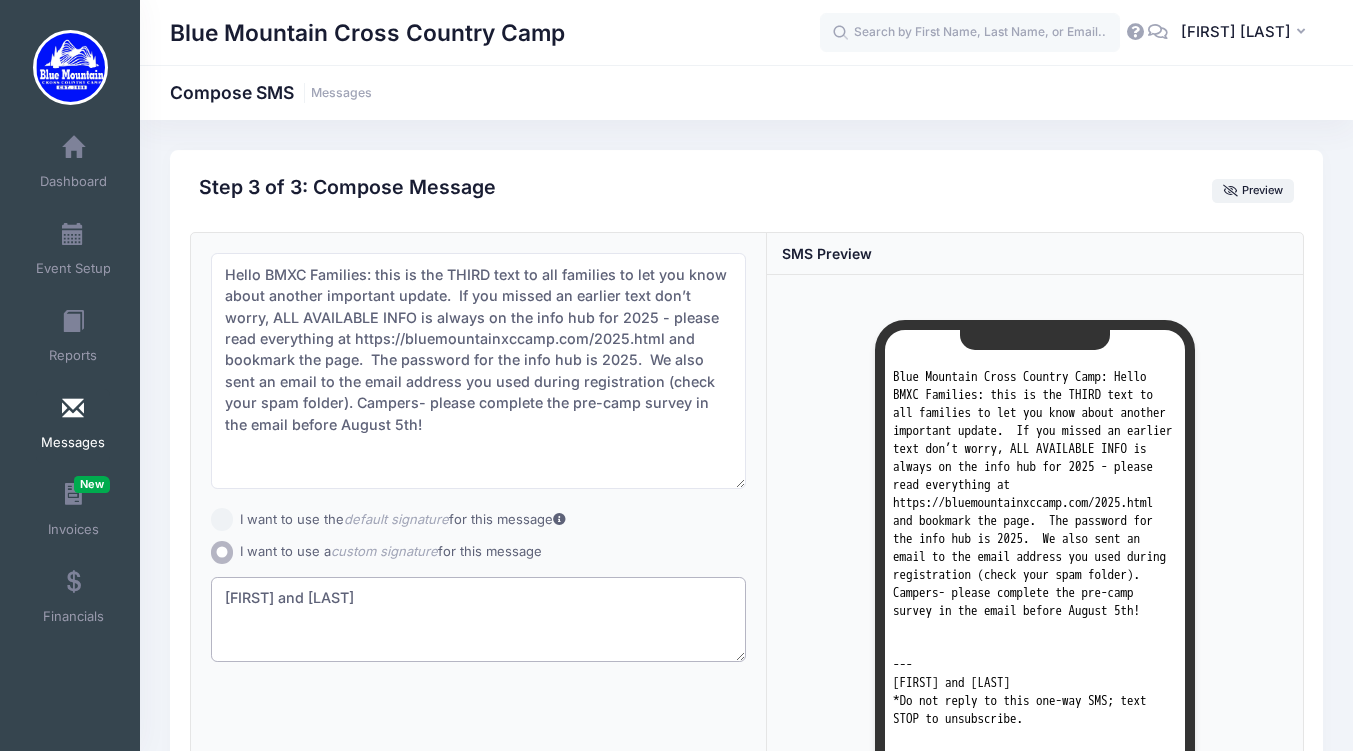 scroll, scrollTop: 338, scrollLeft: 0, axis: vertical 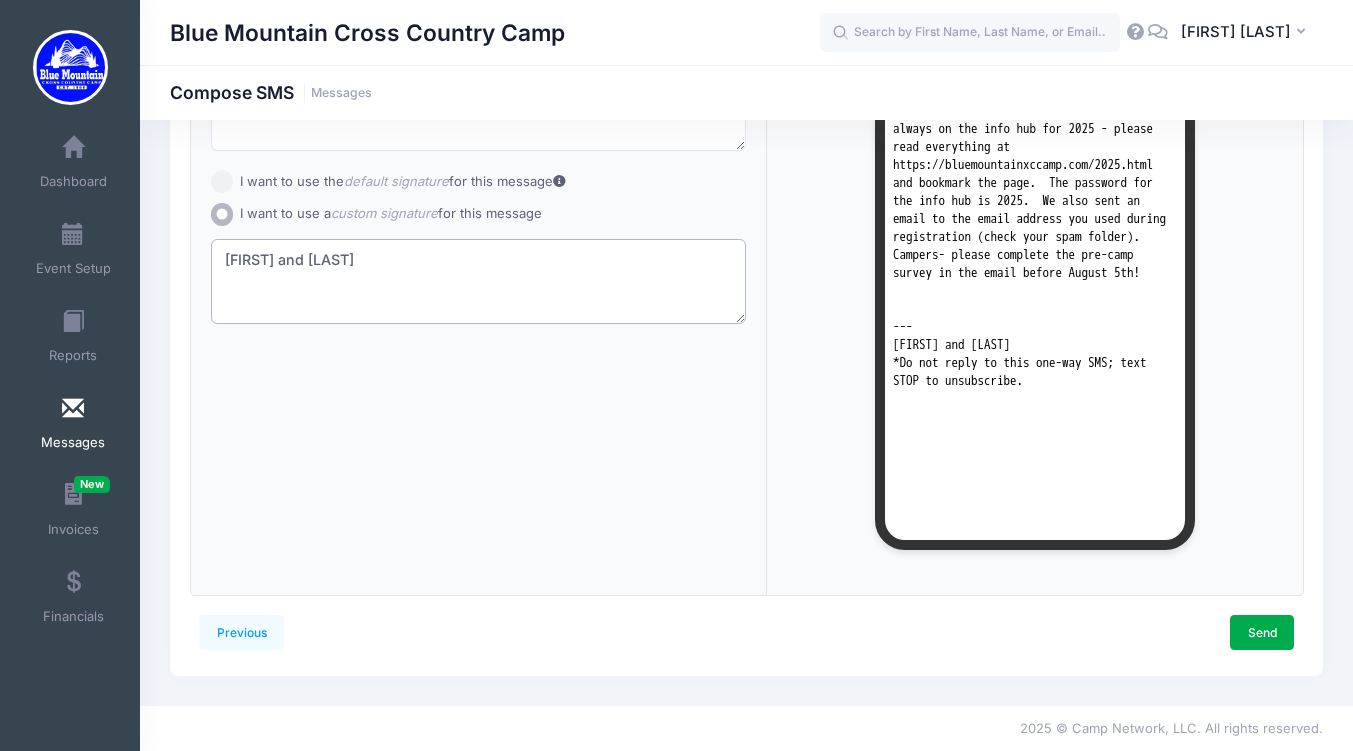 type on "[FIRST] and [LAST]" 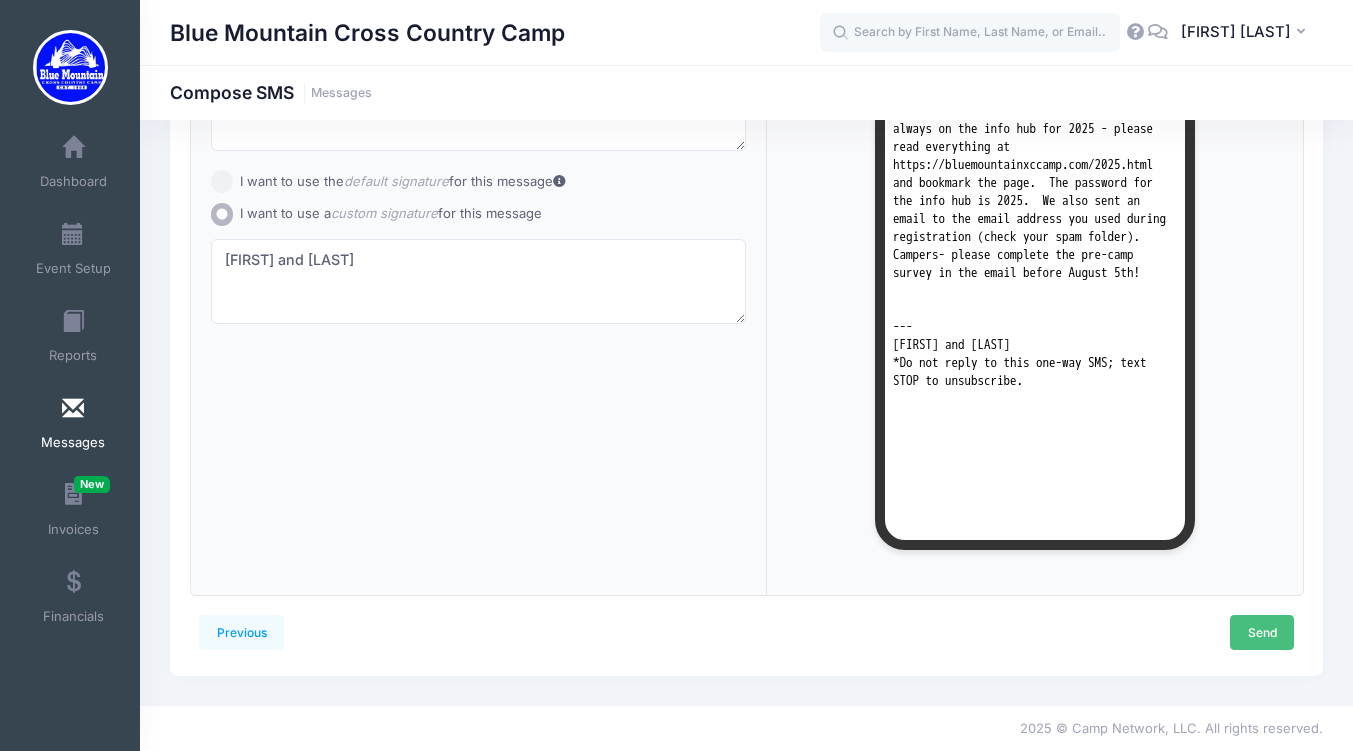click on "Send" at bounding box center (1262, 632) 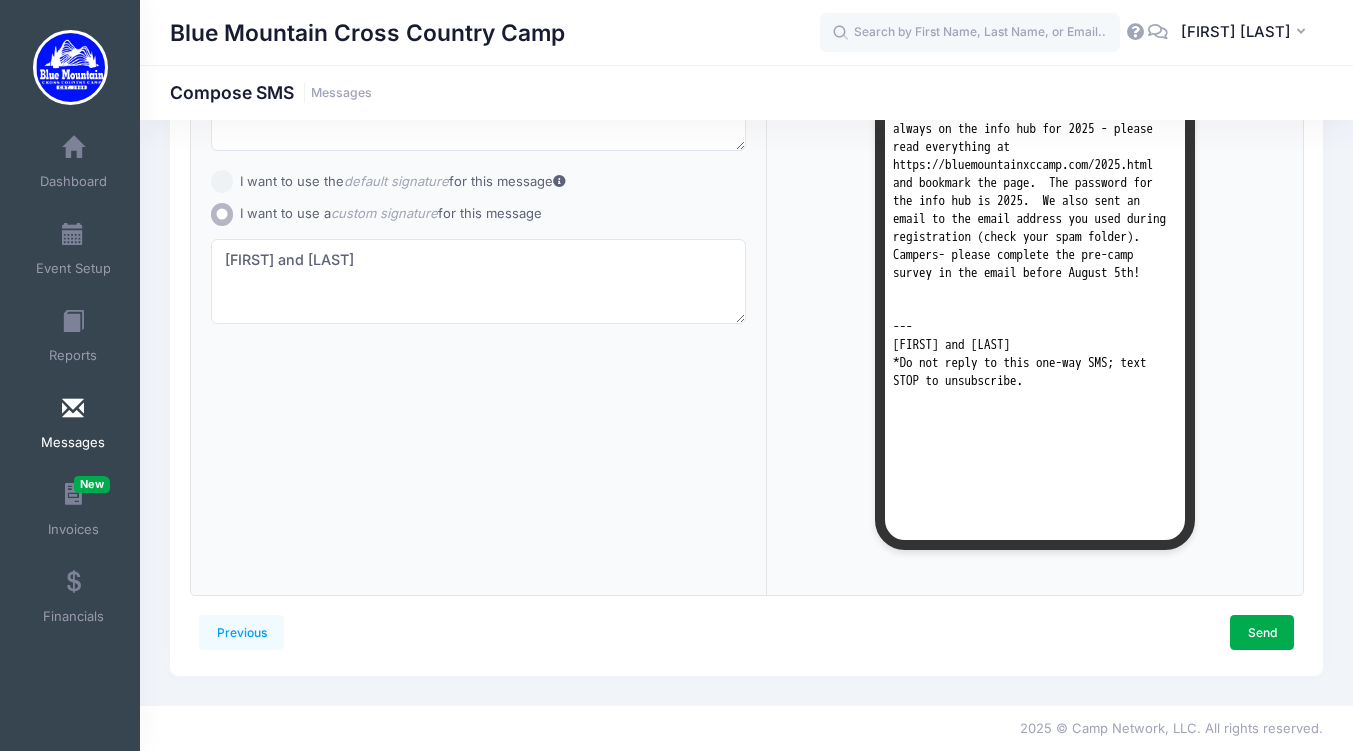 scroll, scrollTop: 0, scrollLeft: 0, axis: both 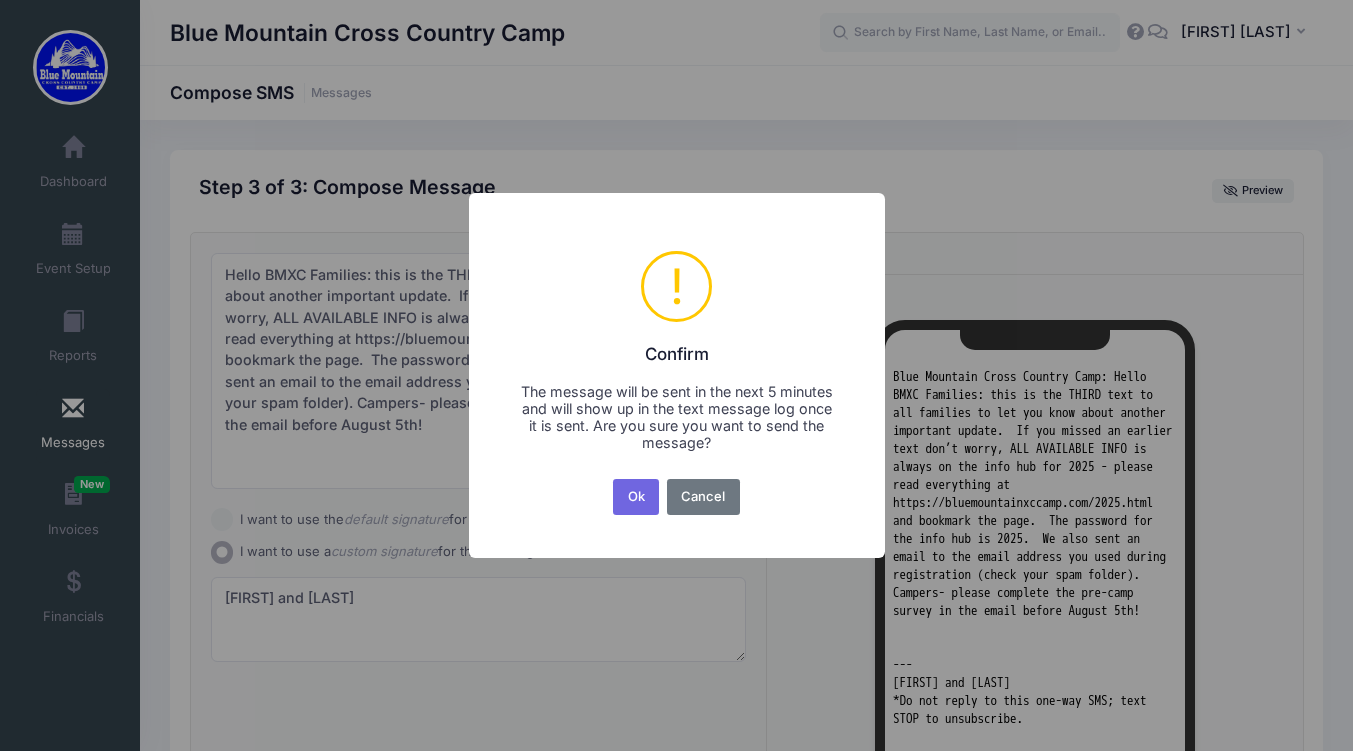 click on "Cancel" at bounding box center (703, 497) 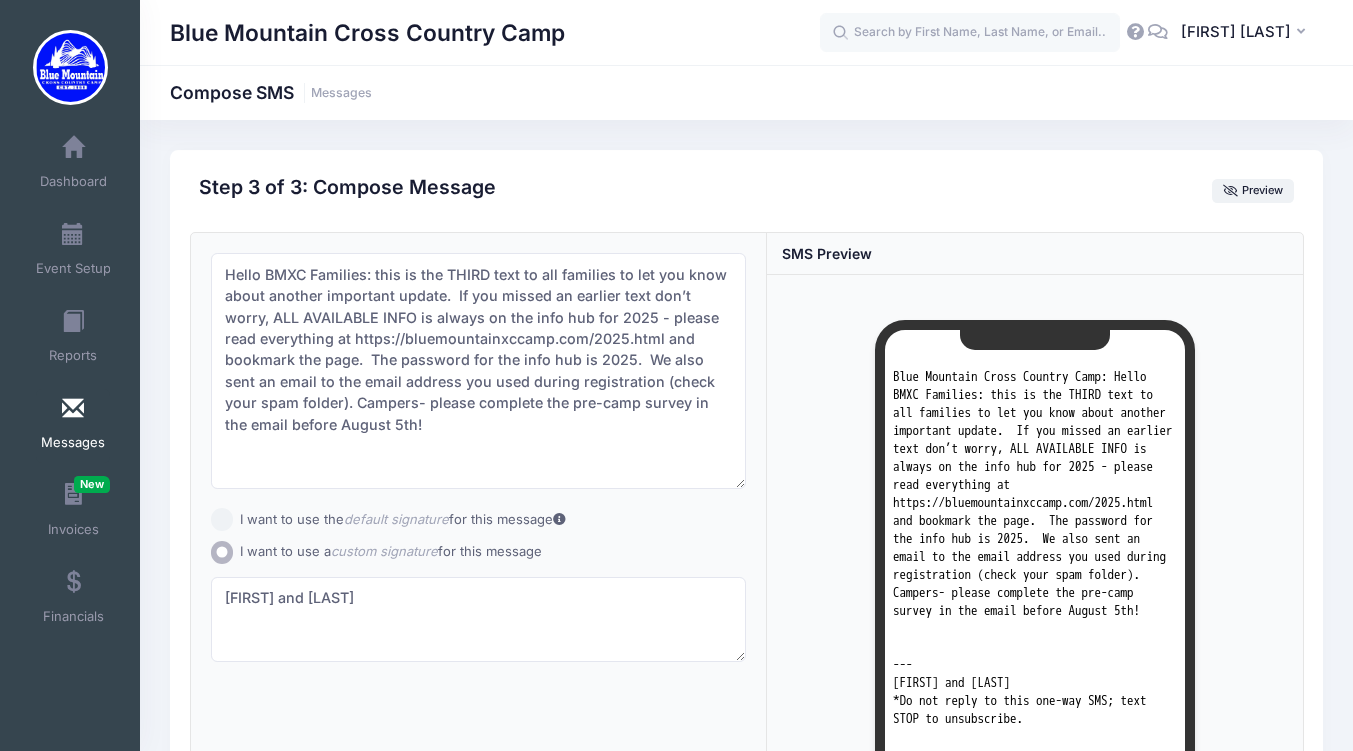 scroll, scrollTop: 338, scrollLeft: 0, axis: vertical 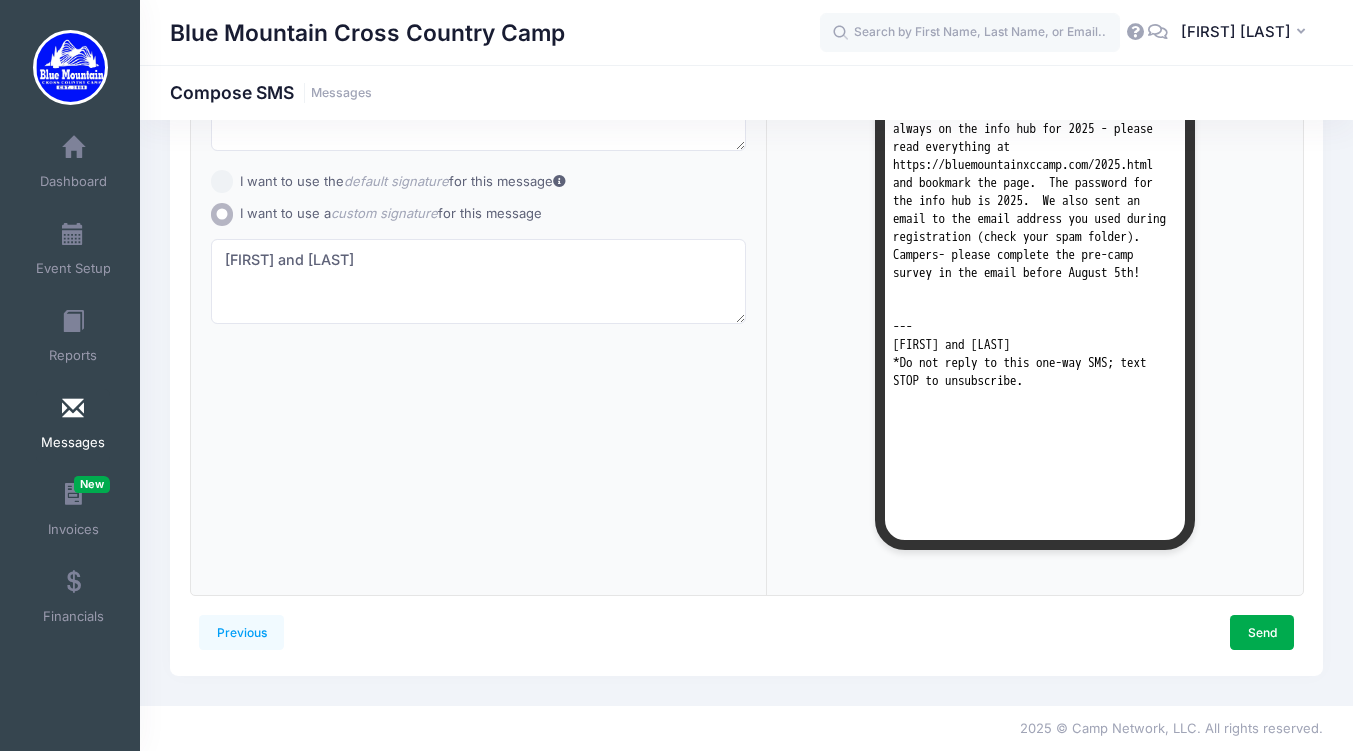 click on "Messages" at bounding box center (73, 443) 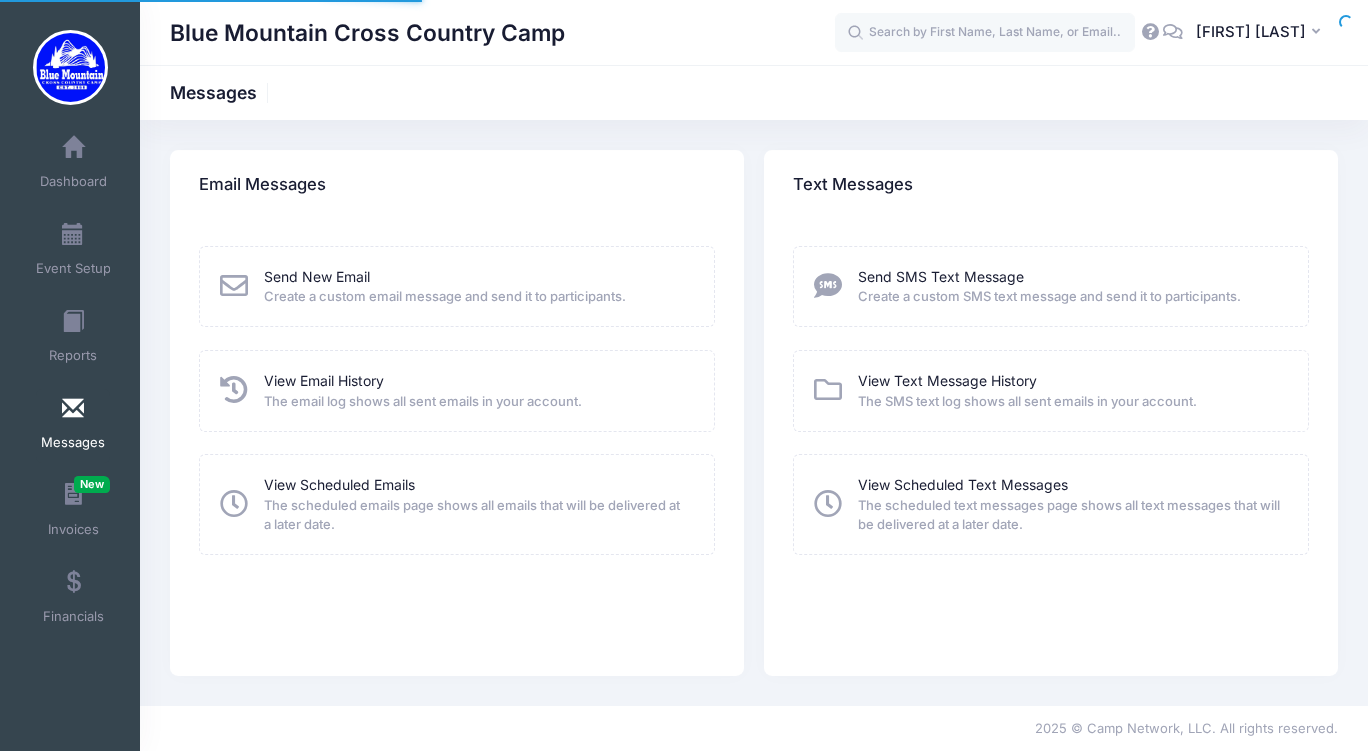 scroll, scrollTop: 0, scrollLeft: 0, axis: both 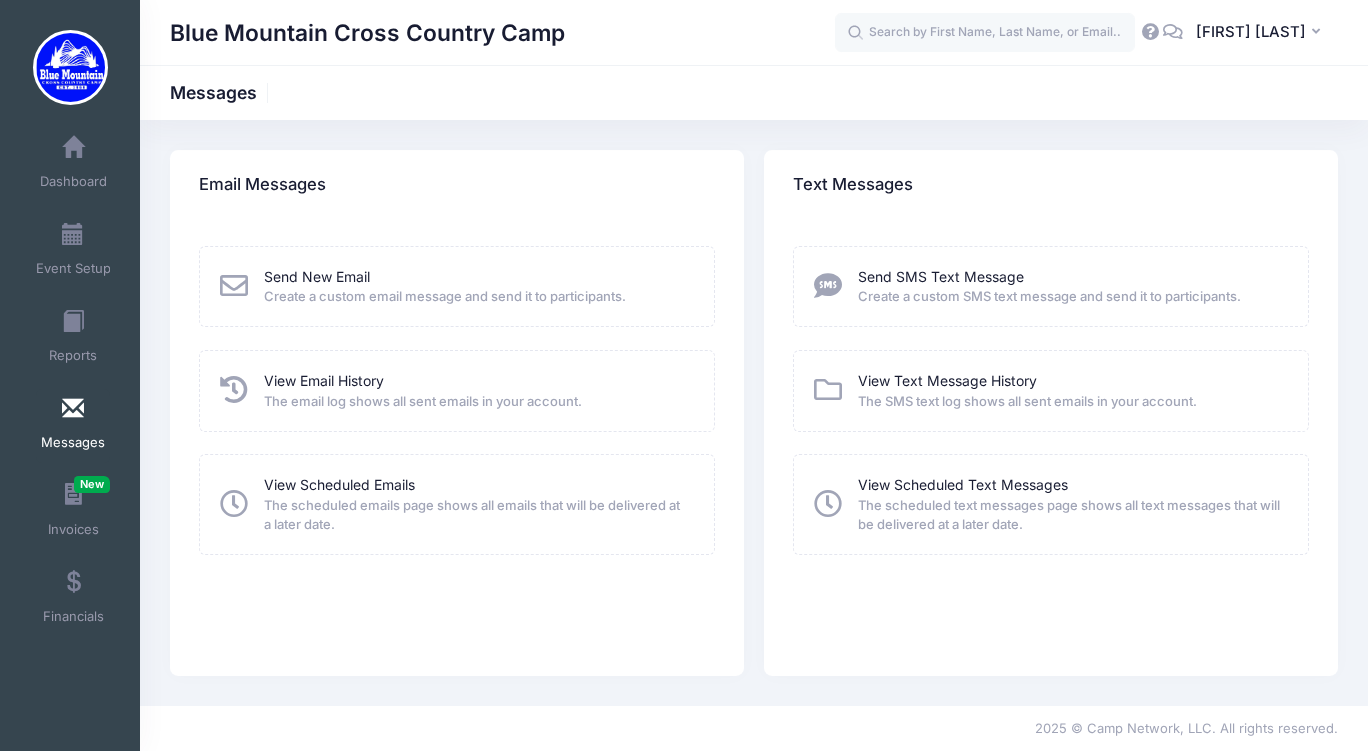click on "View Scheduled Text Messages" at bounding box center (963, 484) 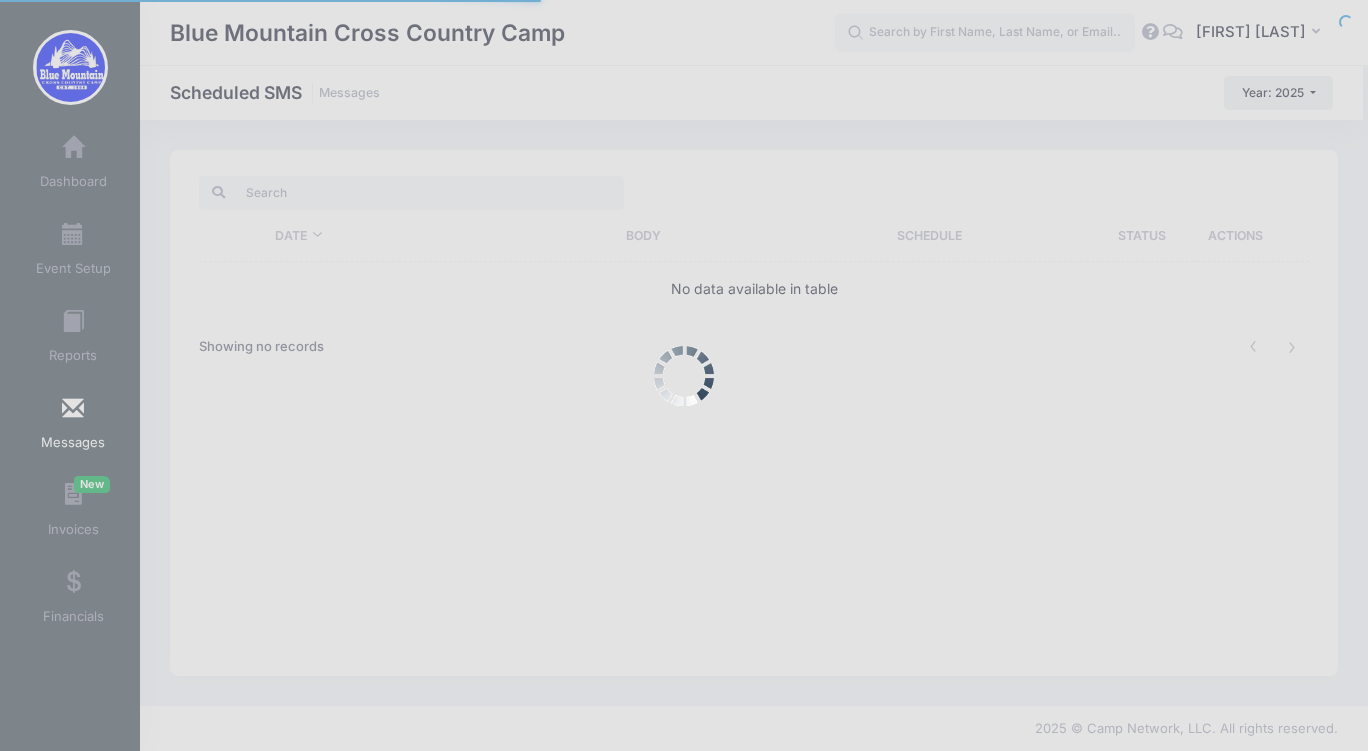 scroll, scrollTop: 0, scrollLeft: 0, axis: both 